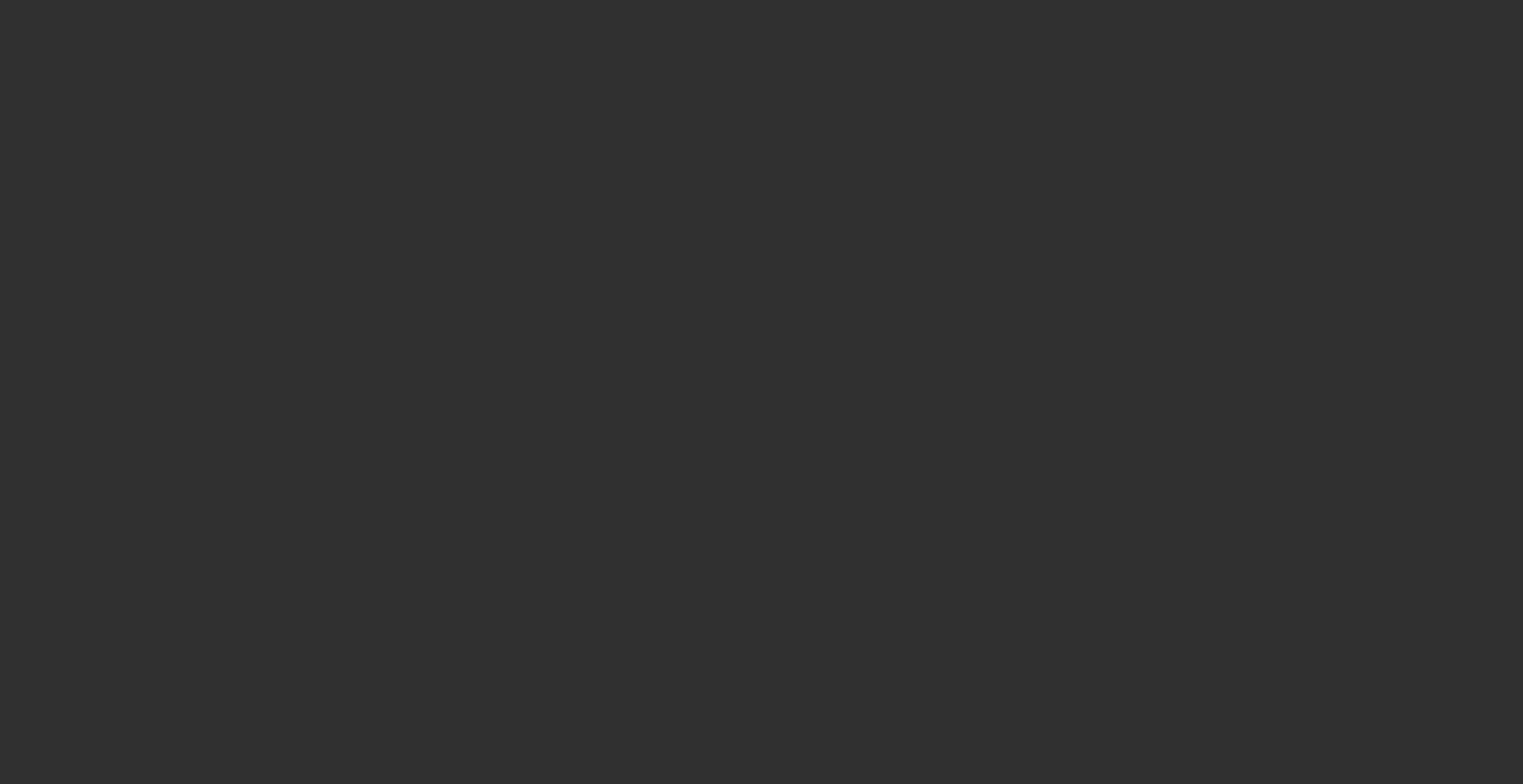 scroll, scrollTop: 0, scrollLeft: 0, axis: both 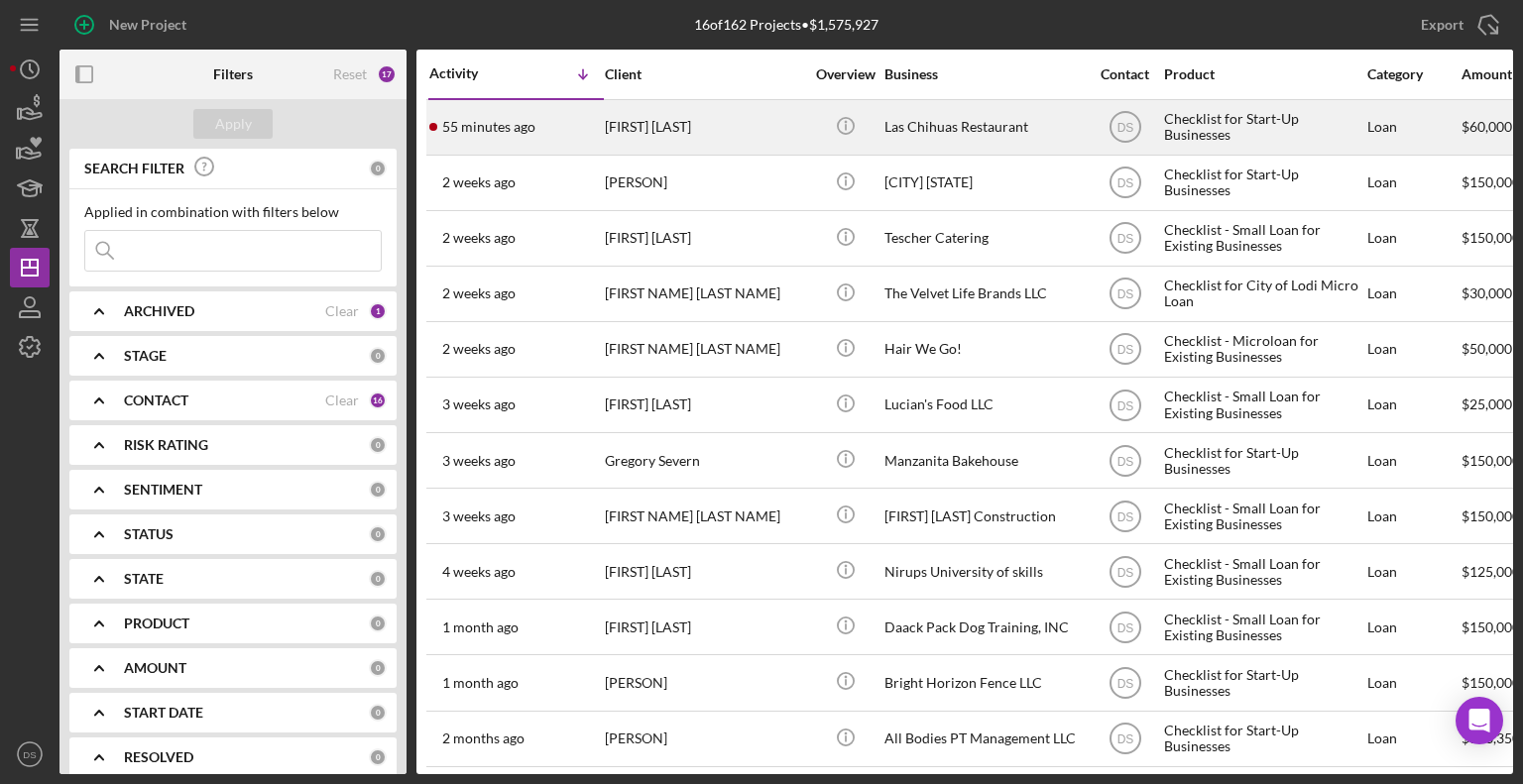 click on "[FIRST] [LAST]" at bounding box center [704, 127] 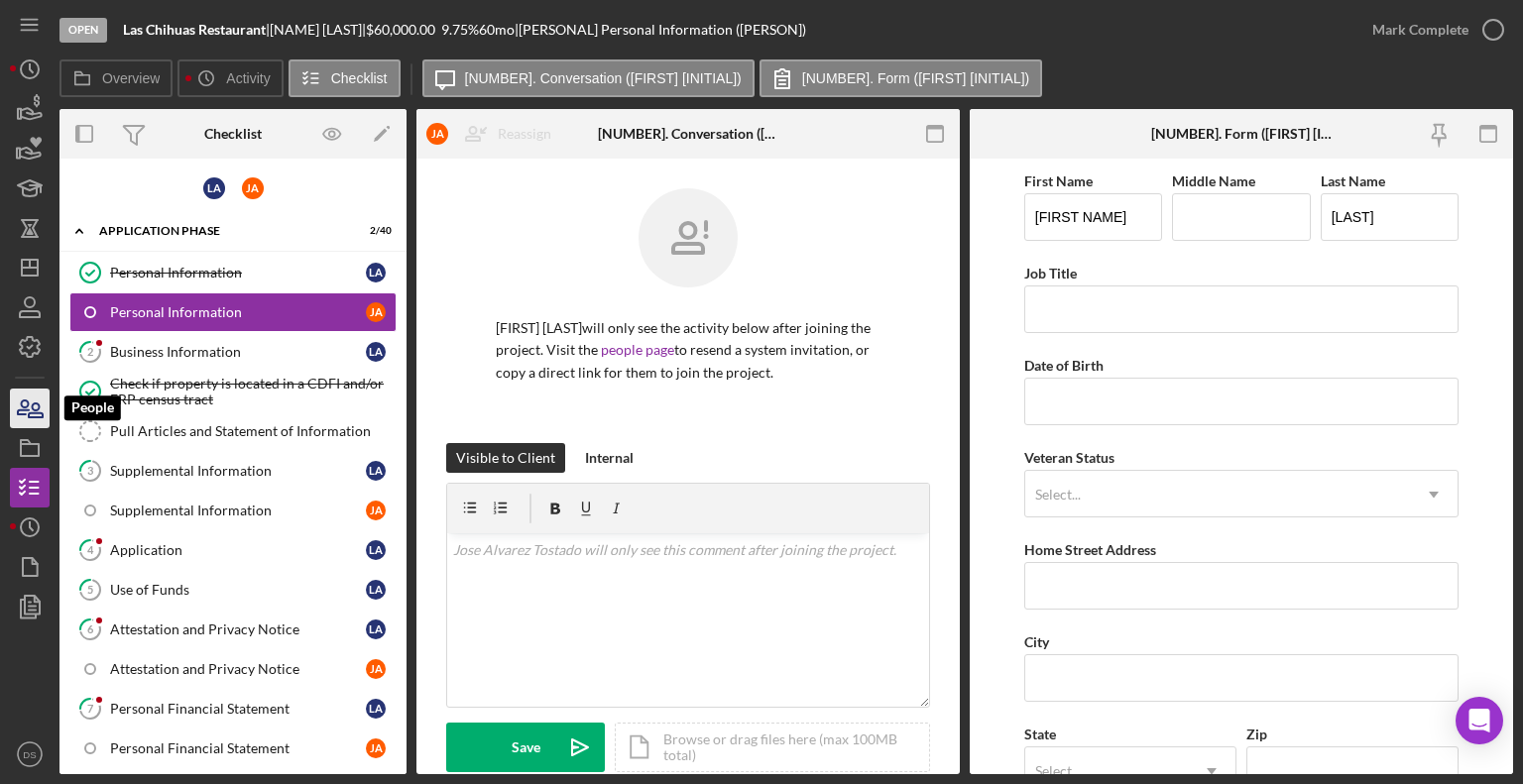 click 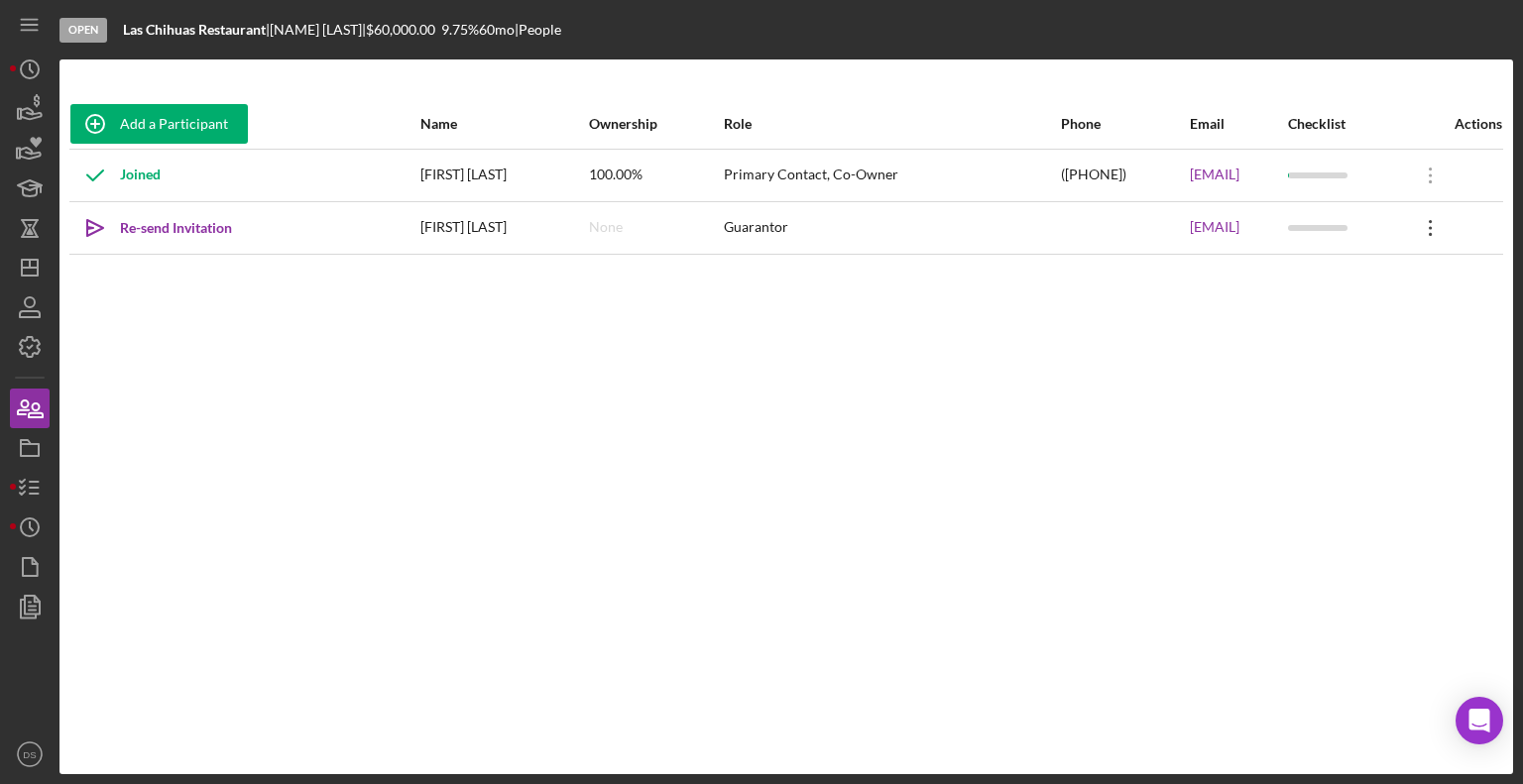 click on "Icon/Overflow" 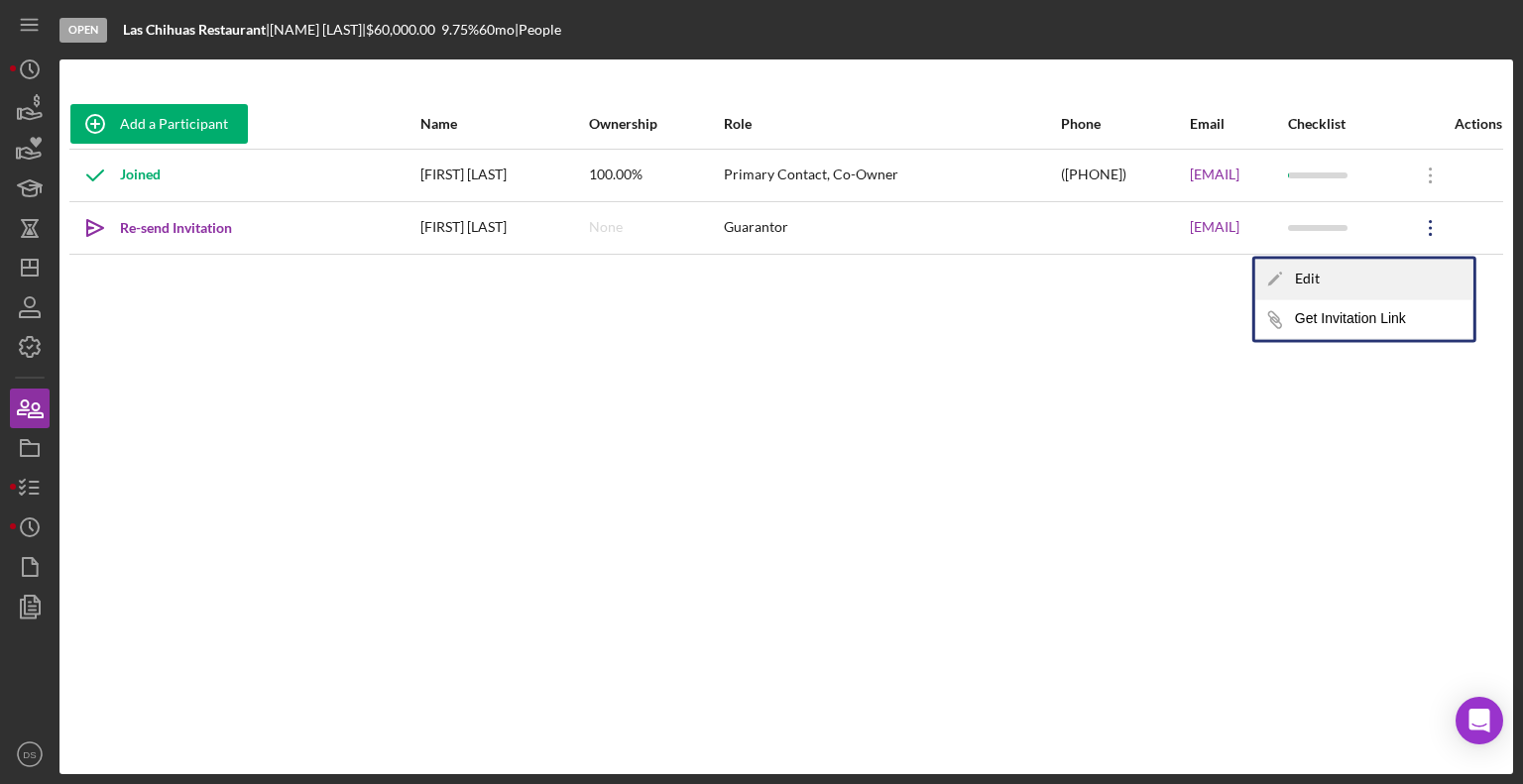 click on "Icon/Edit  Edit" at bounding box center [1364, 279] 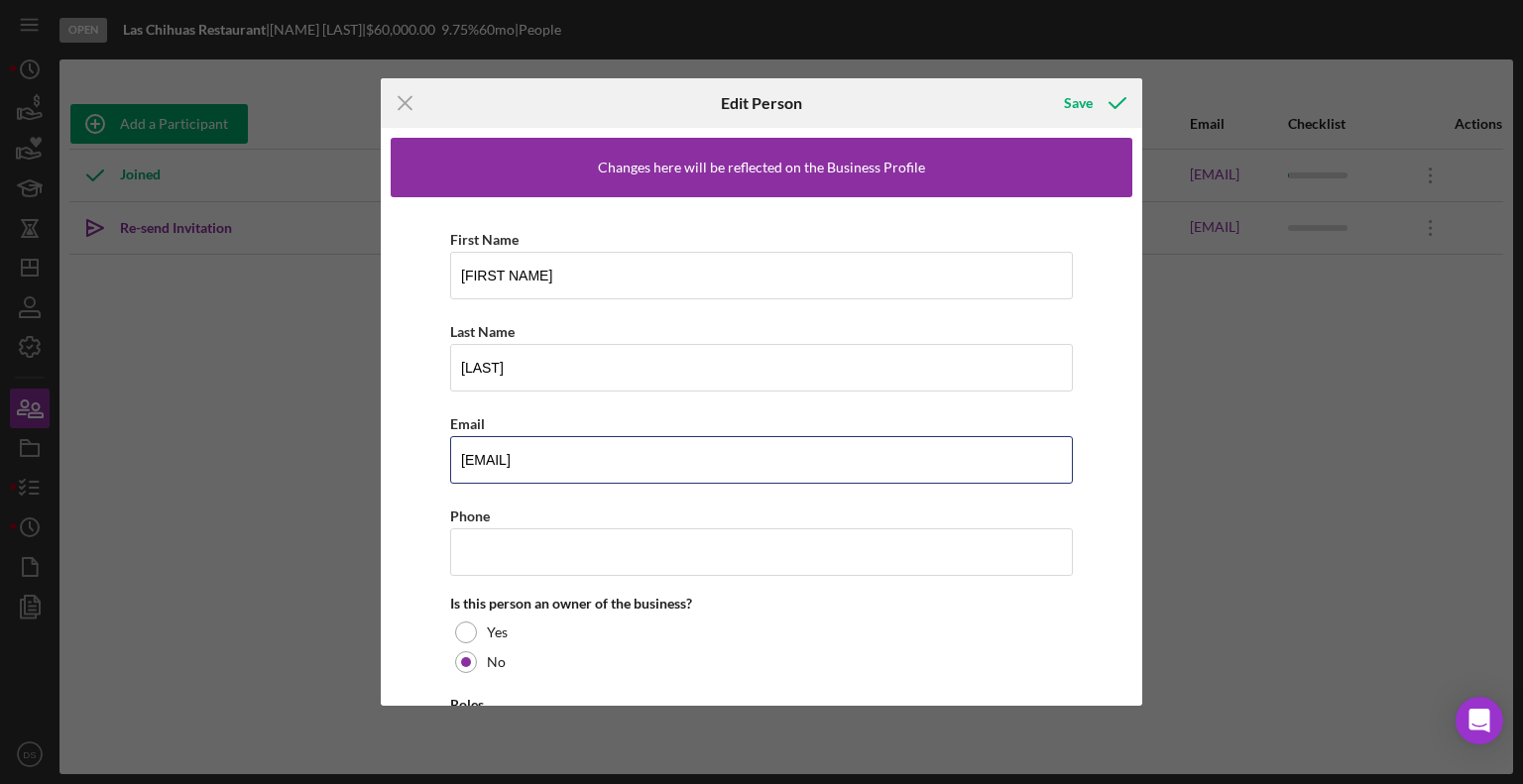 drag, startPoint x: 722, startPoint y: 447, endPoint x: 410, endPoint y: 443, distance: 312.0256 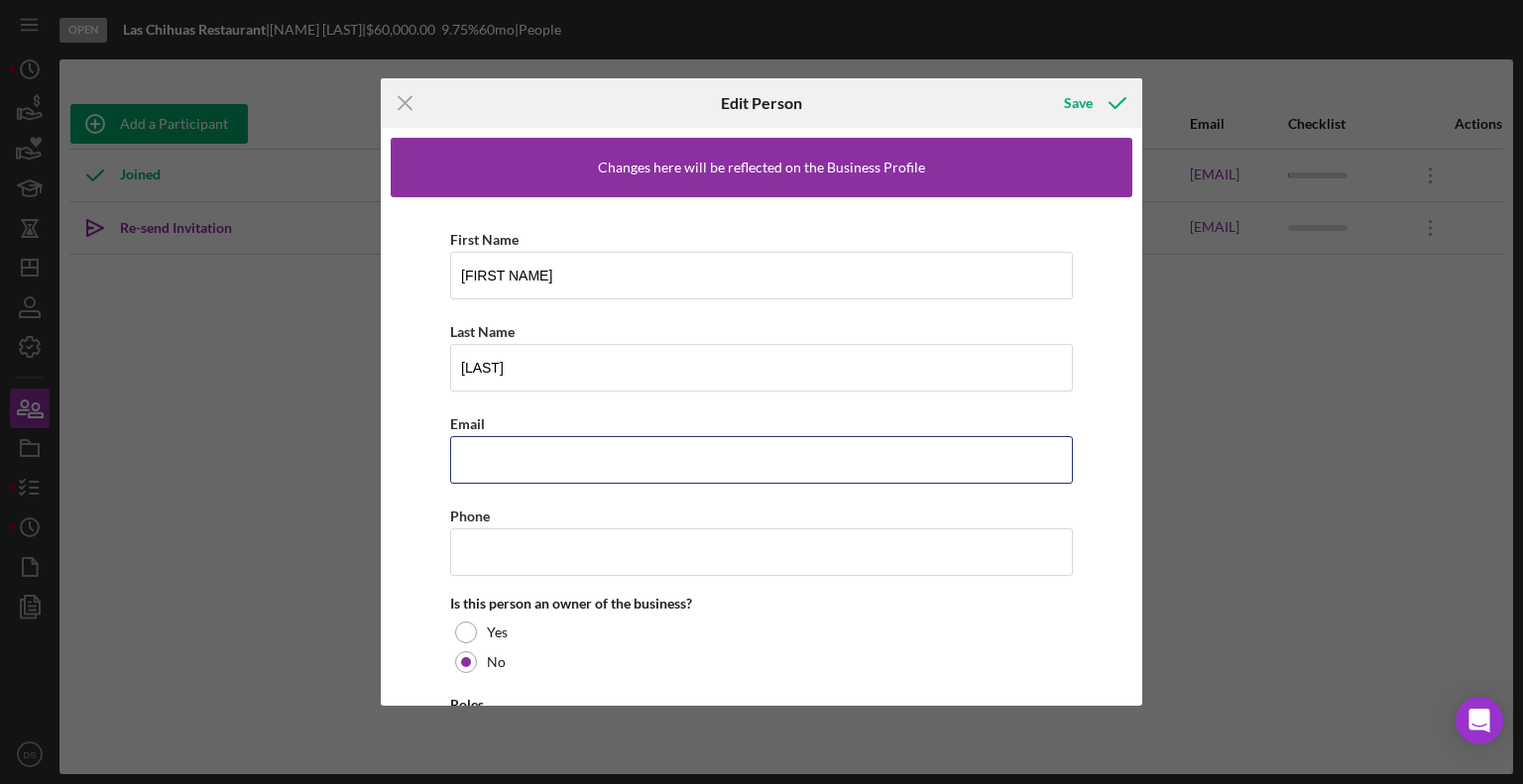 paste on "[EMAIL]" 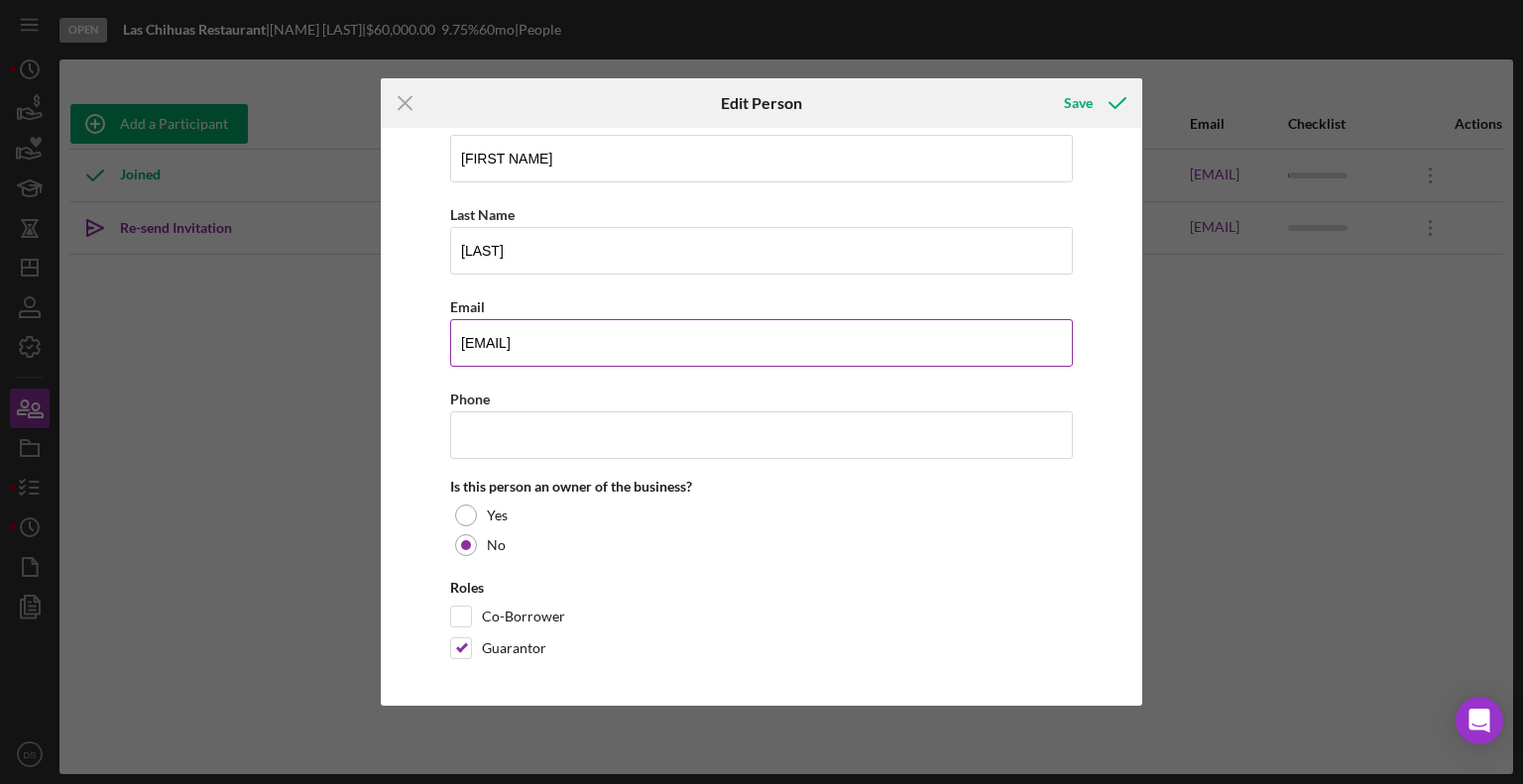 scroll, scrollTop: 0, scrollLeft: 0, axis: both 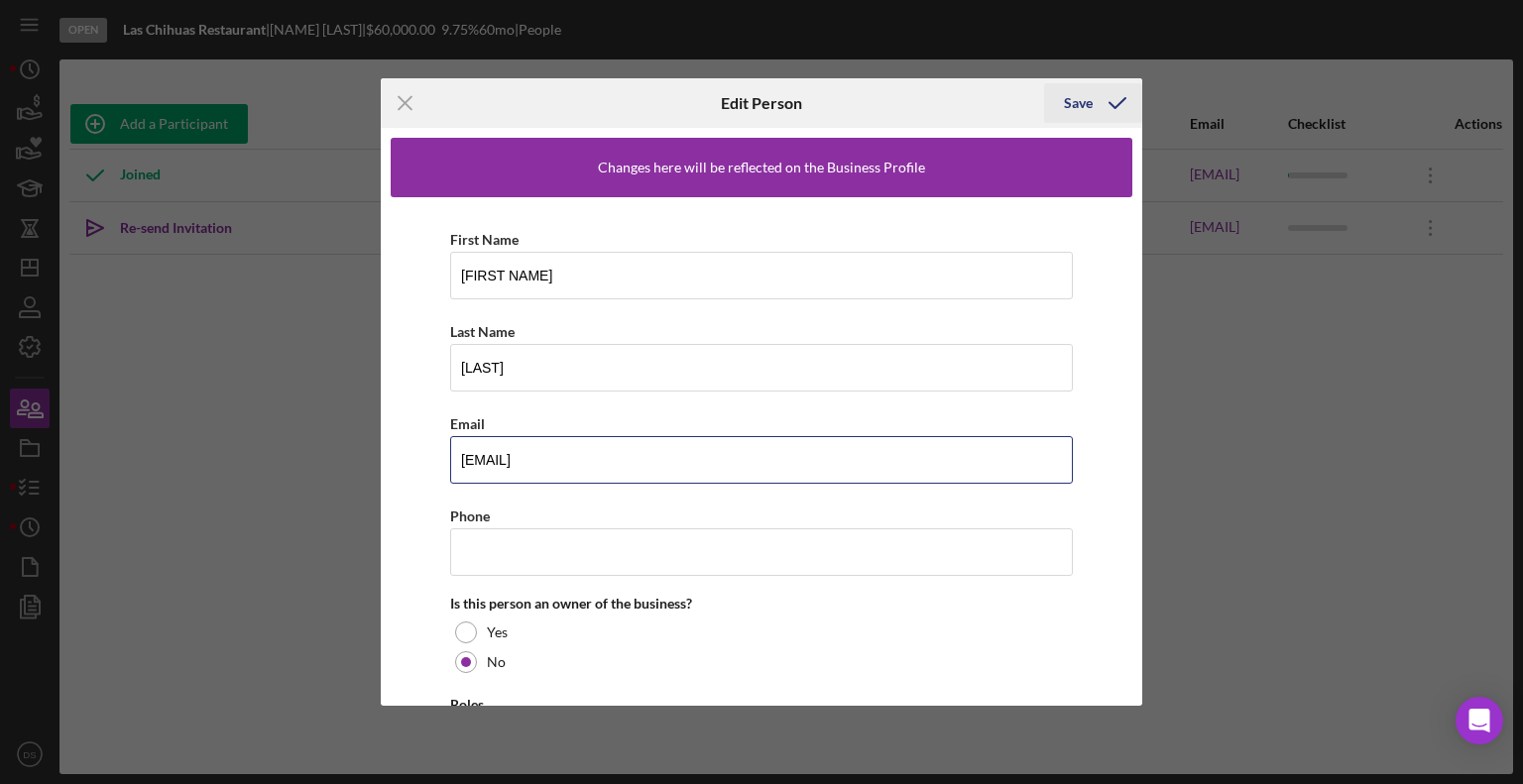 type on "[EMAIL]" 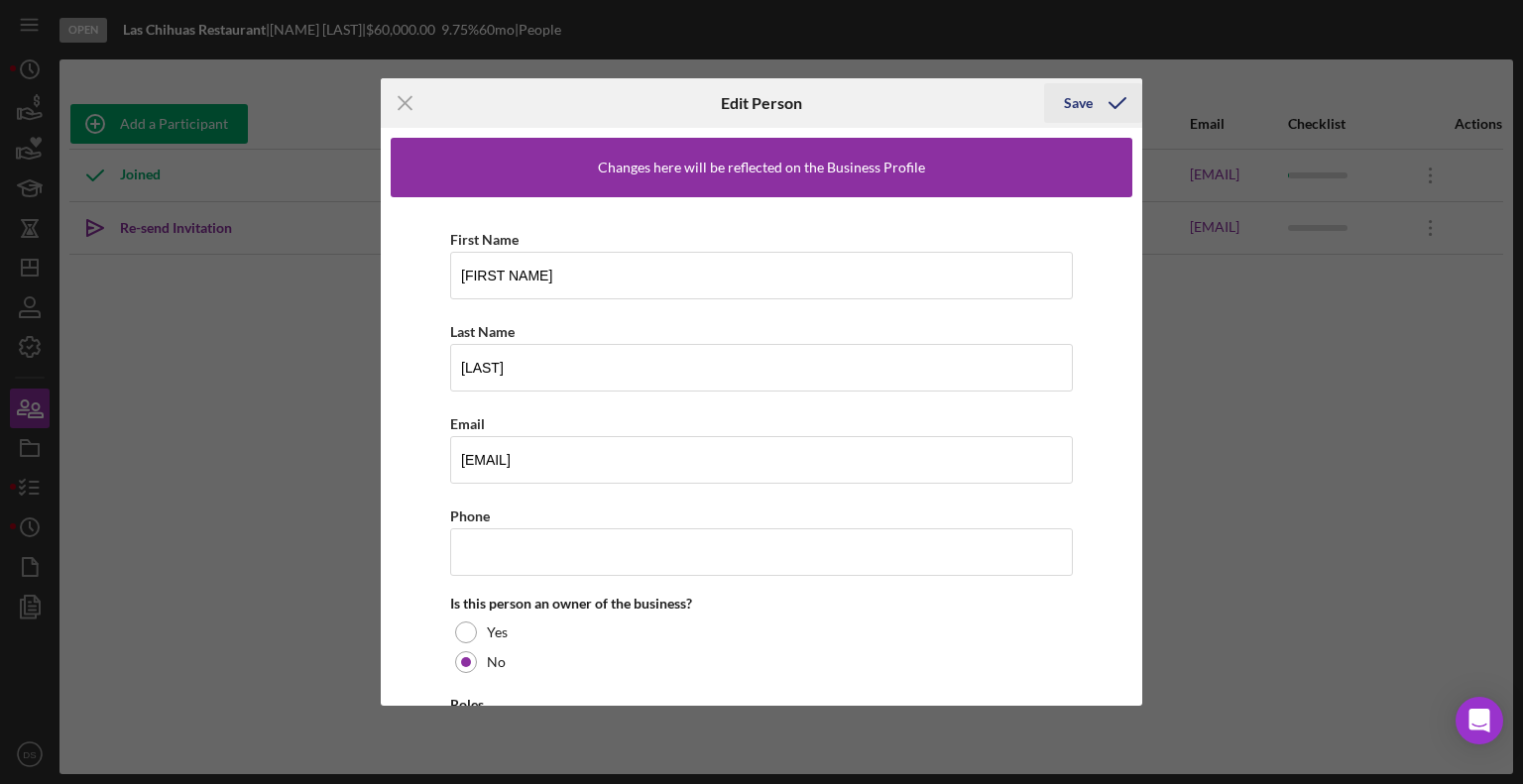 click on "Save" at bounding box center (1078, 103) 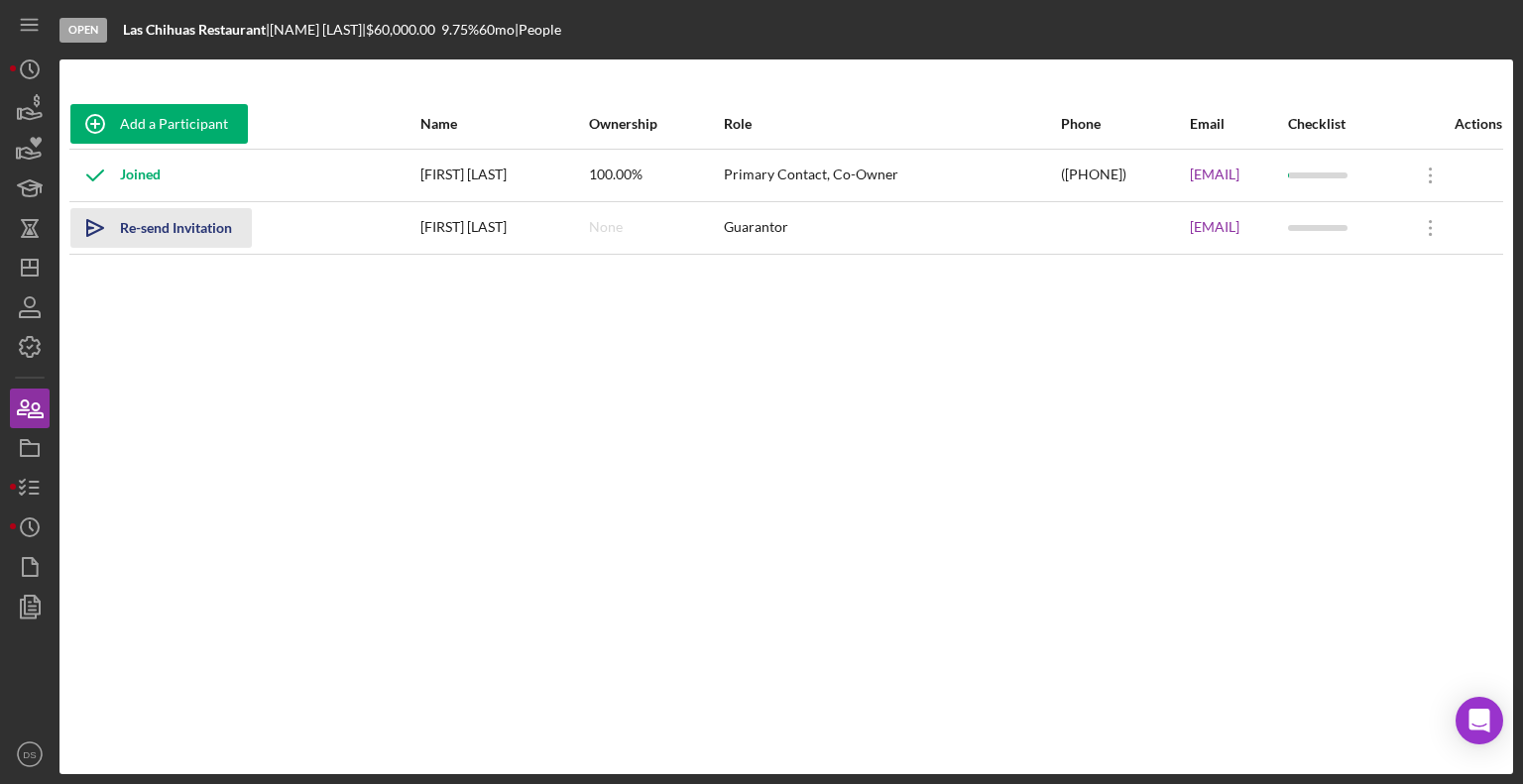 click on "Re-send Invitation" at bounding box center (176, 228) 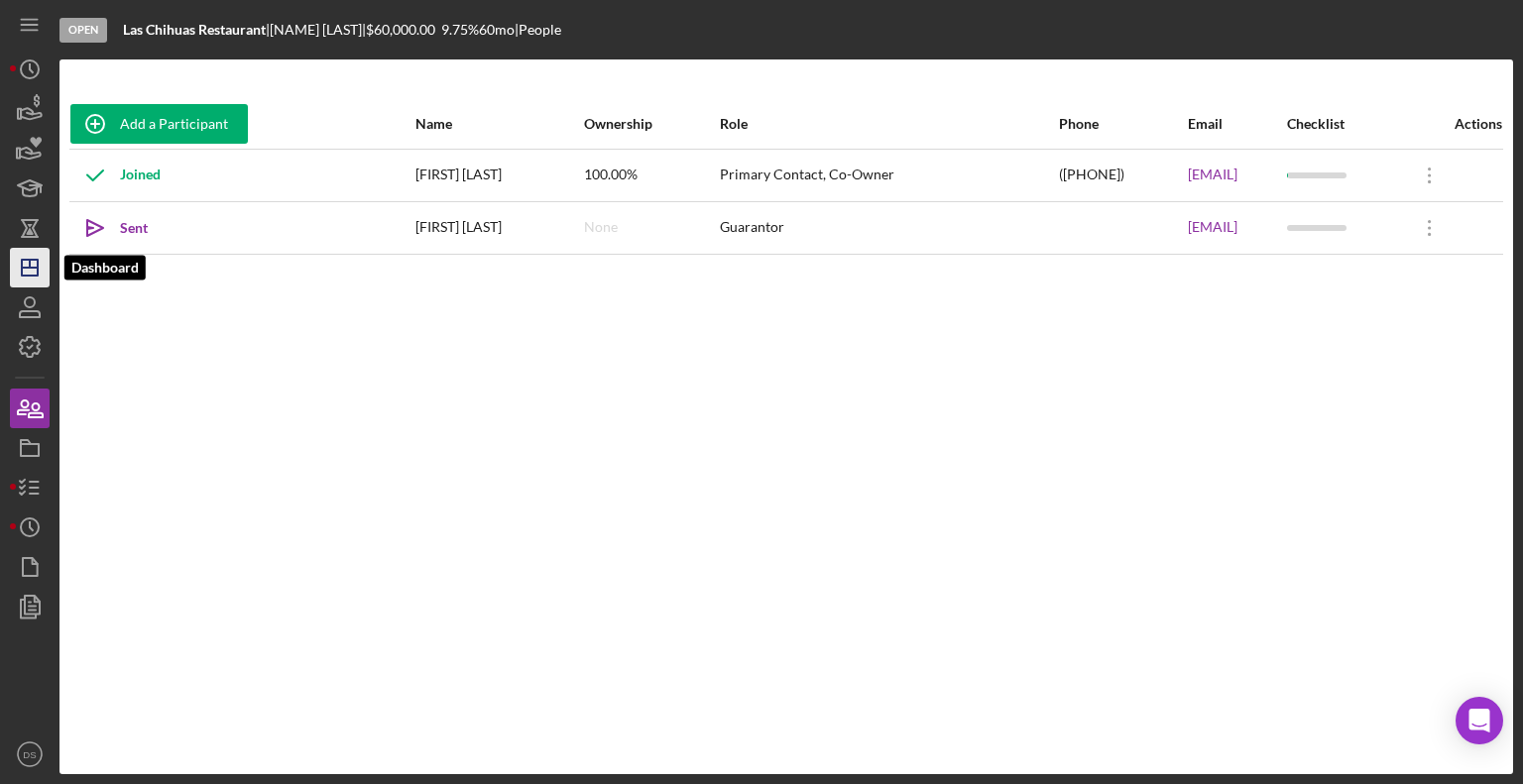 click on "Icon/Dashboard" 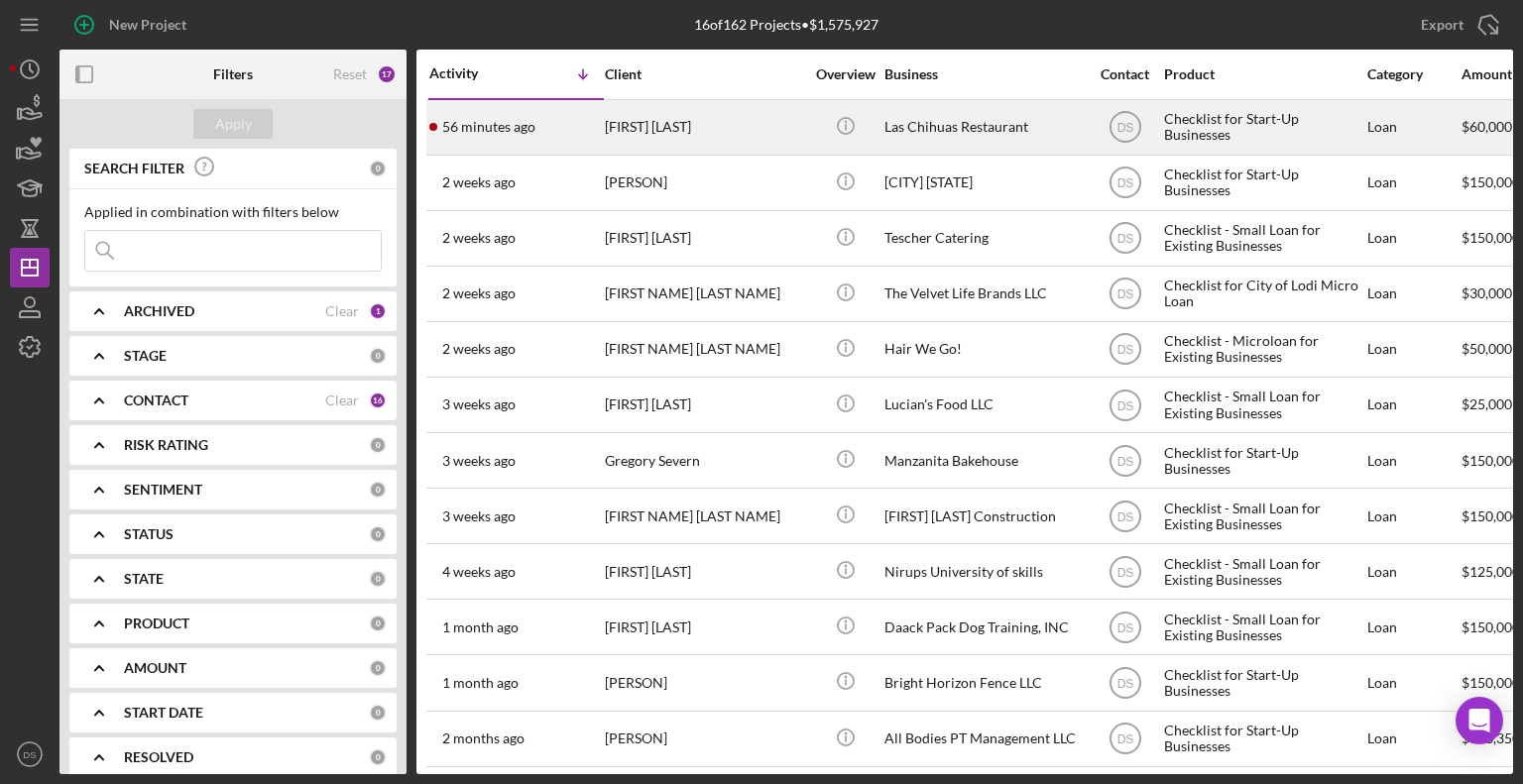 click on "[TIME] ago [FIRST] [LAST]" at bounding box center (516, 127) 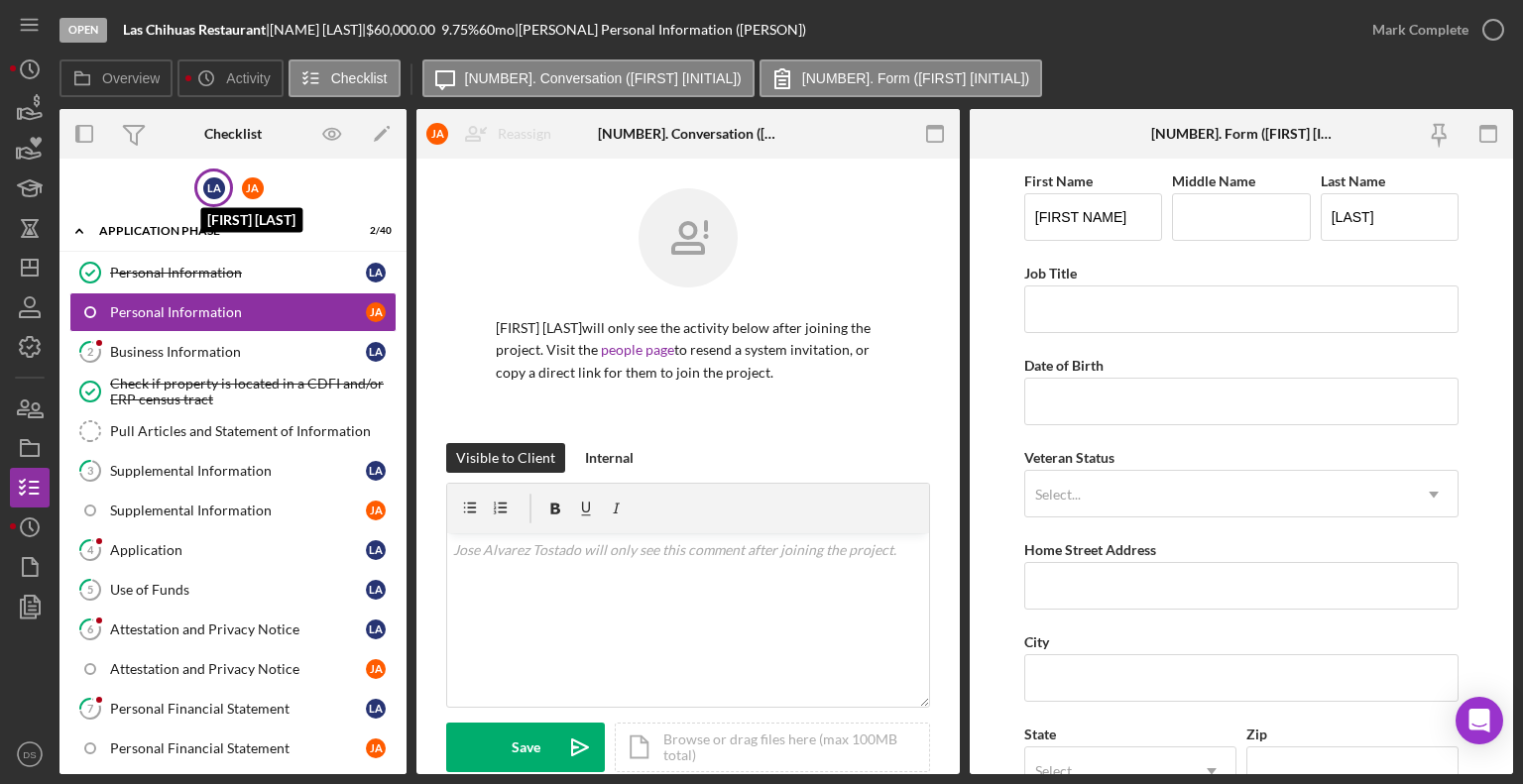 click on "[INITIAL] [LAST]" at bounding box center (214, 188) 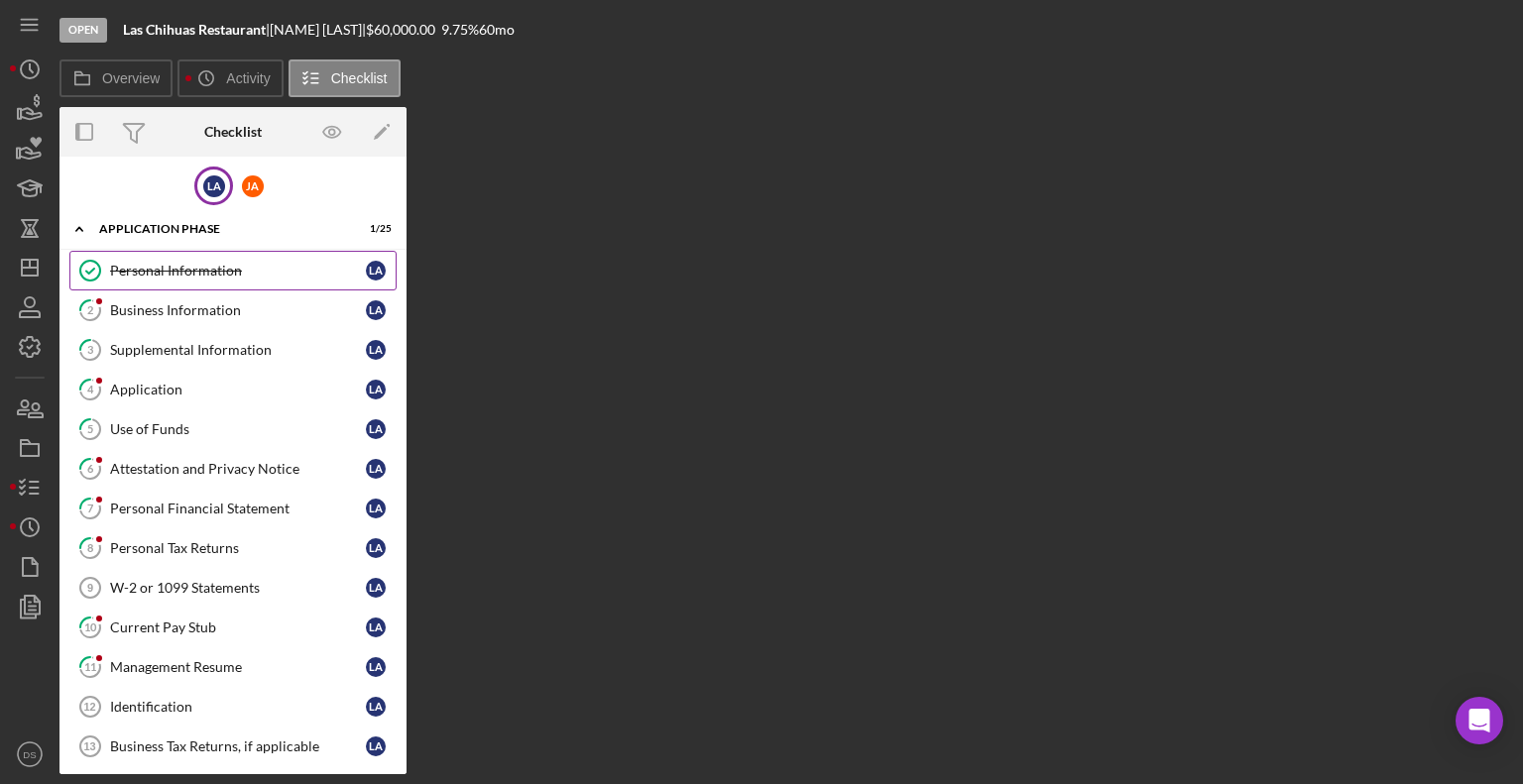 click on "Personal Information" at bounding box center [238, 271] 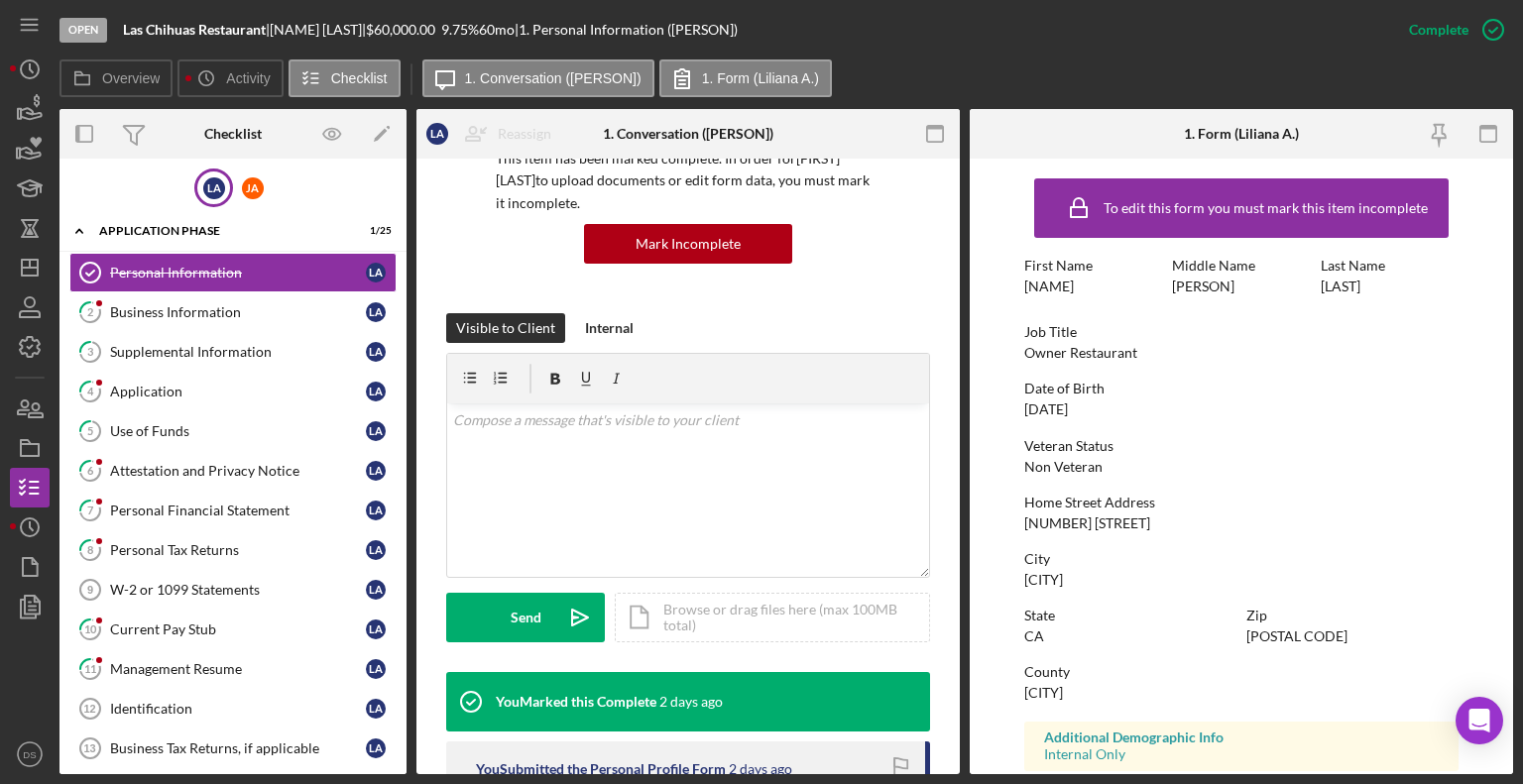 scroll, scrollTop: 170, scrollLeft: 0, axis: vertical 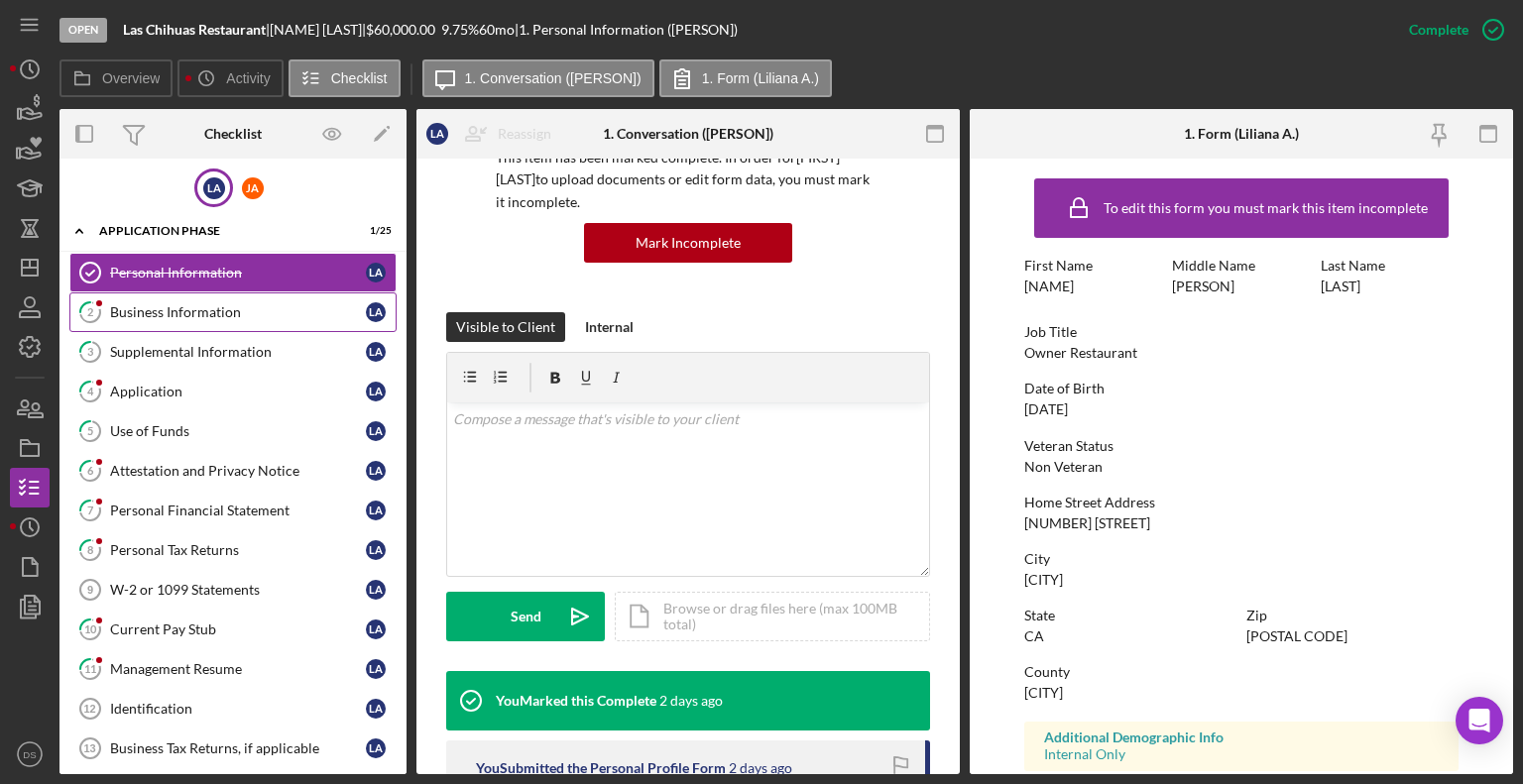 click on "[NUMBER] Business Information L A" at bounding box center (233, 312) 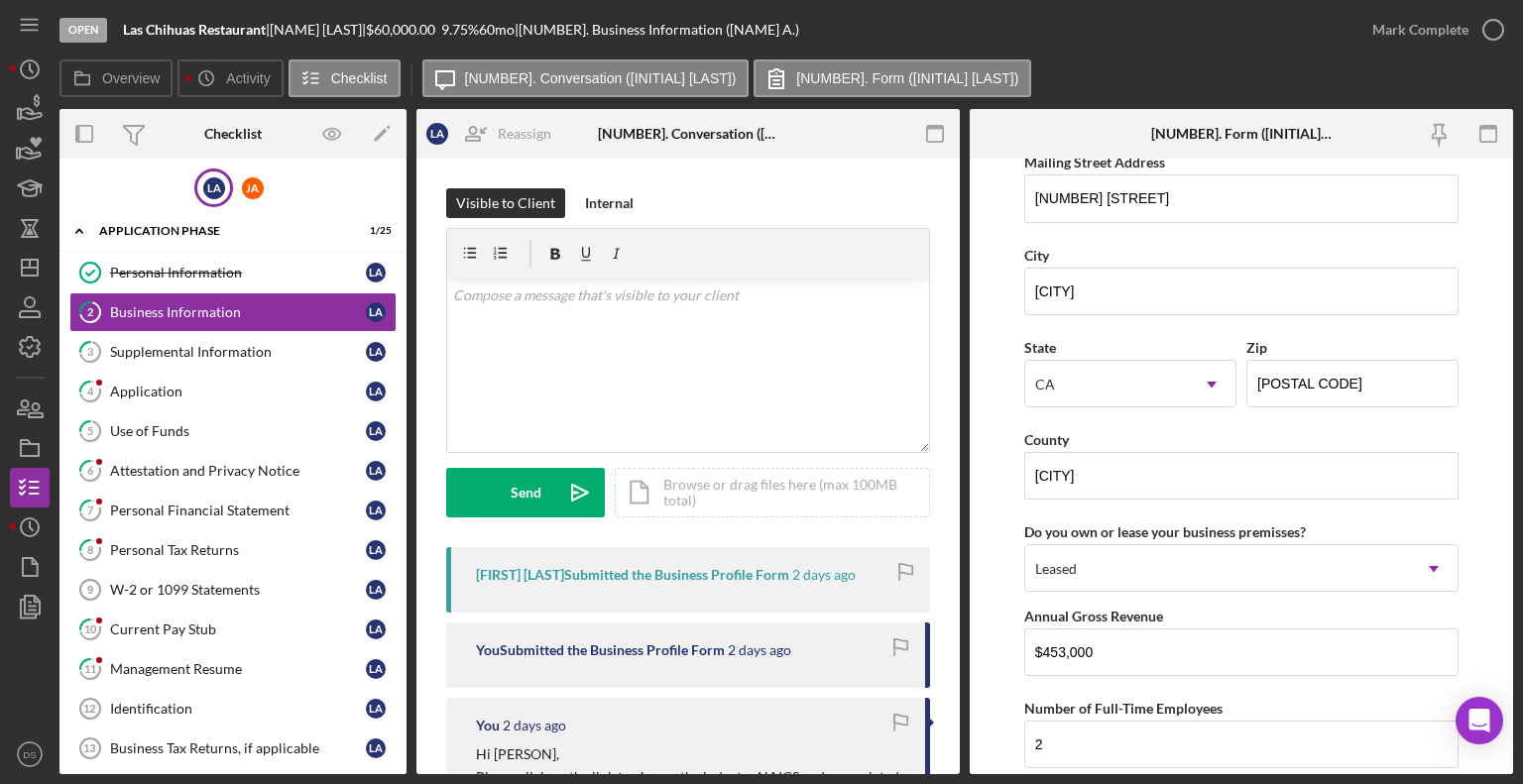 scroll, scrollTop: 1945, scrollLeft: 0, axis: vertical 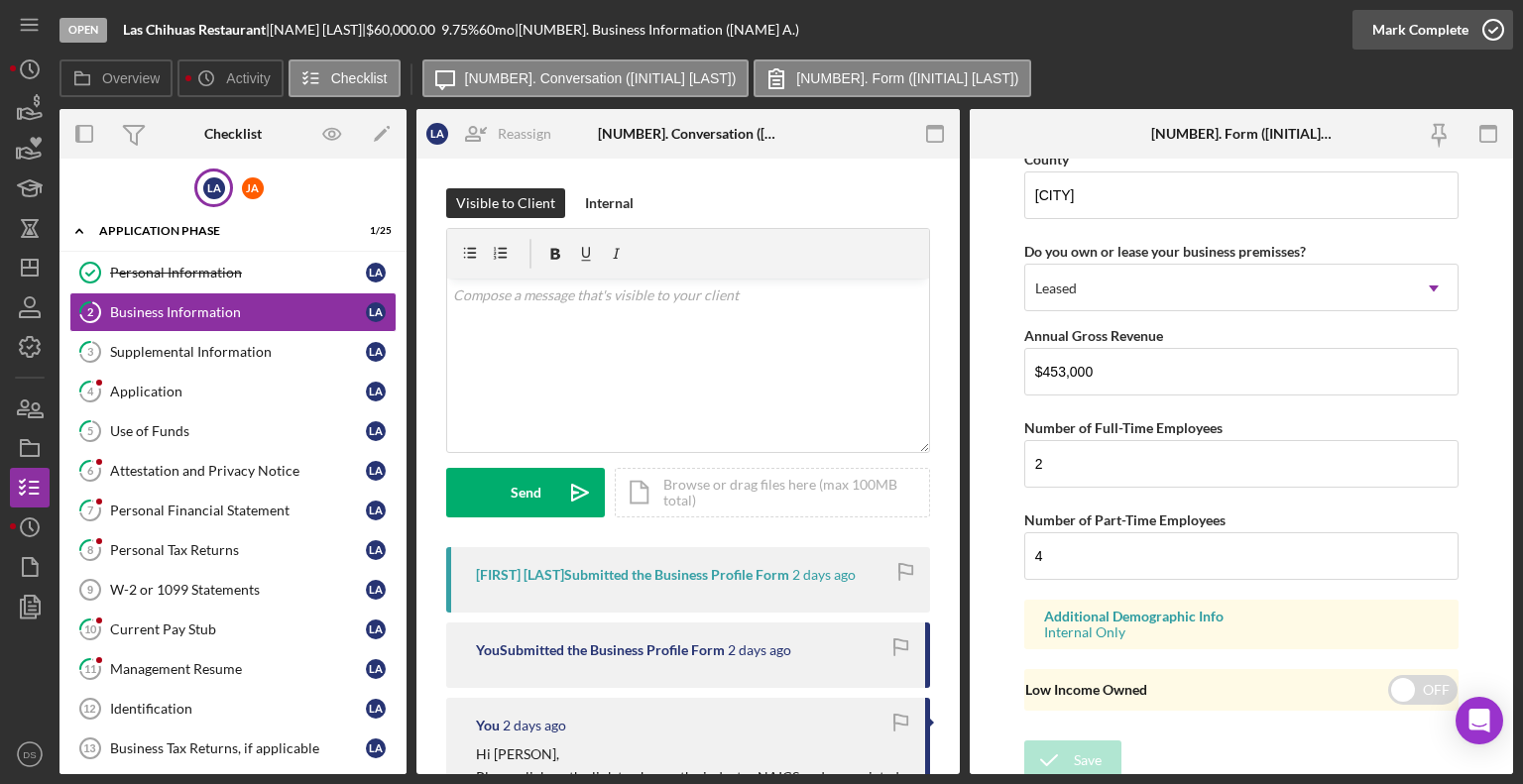 click 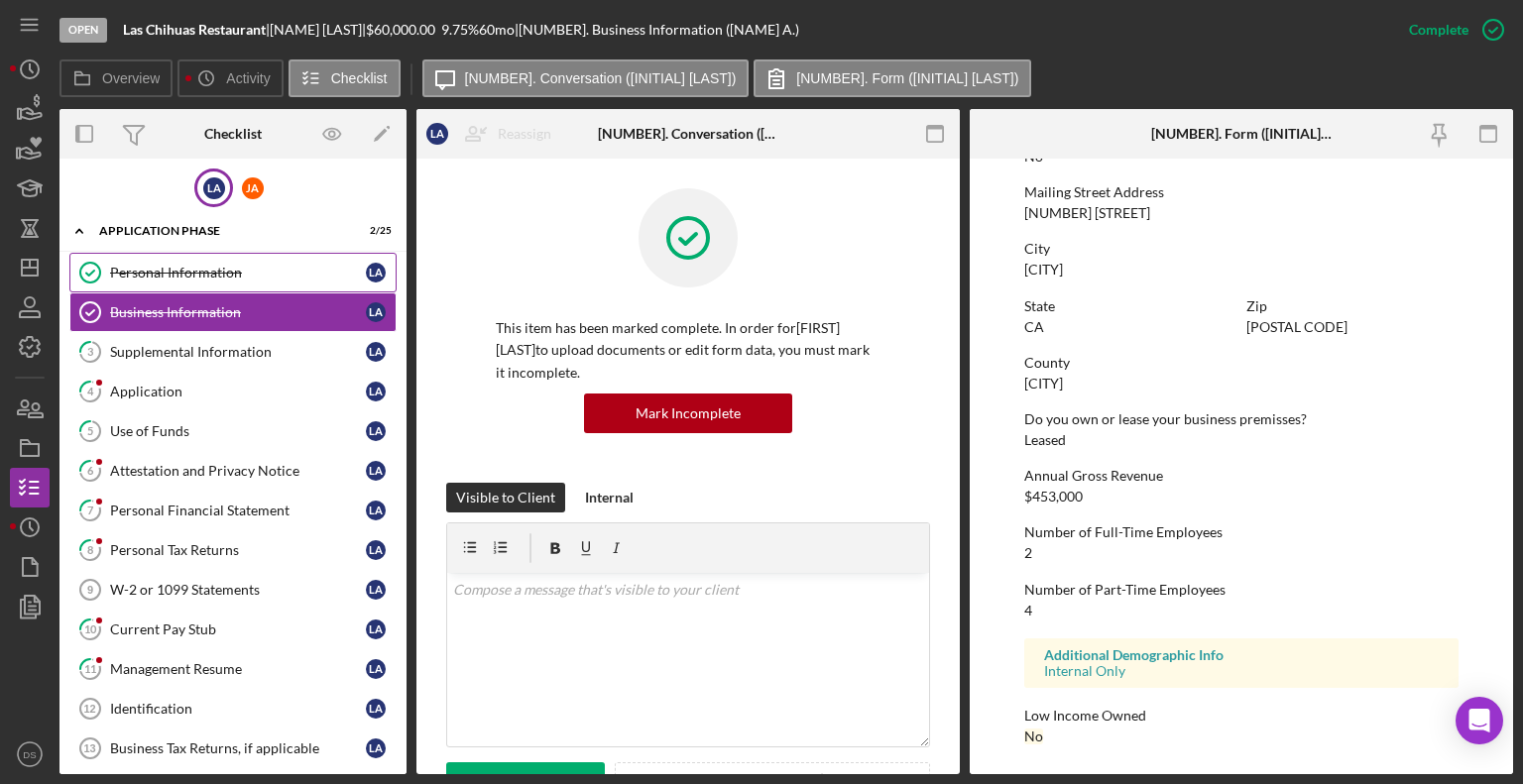 scroll, scrollTop: 1106, scrollLeft: 0, axis: vertical 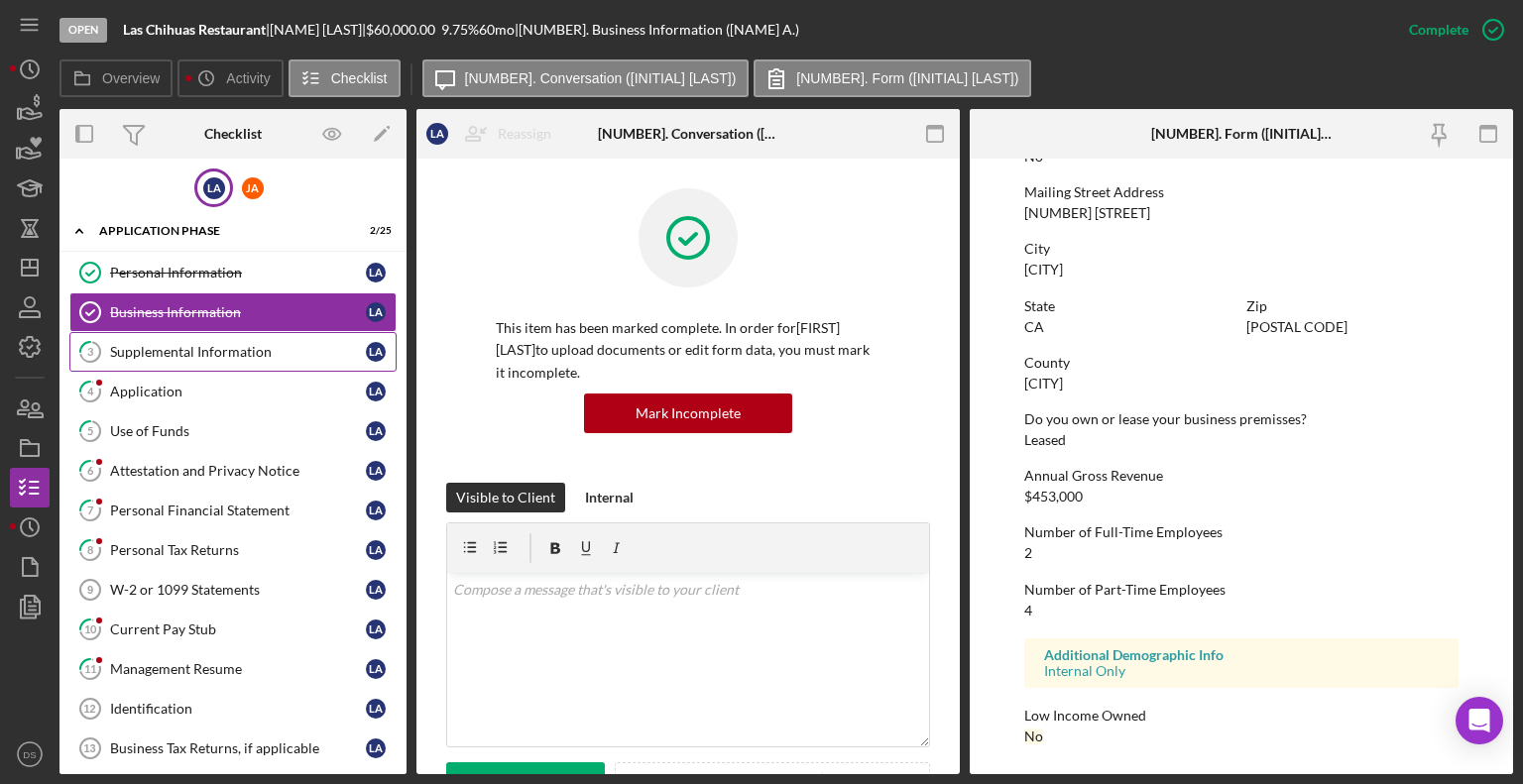 click on "Supplemental Information" at bounding box center (238, 352) 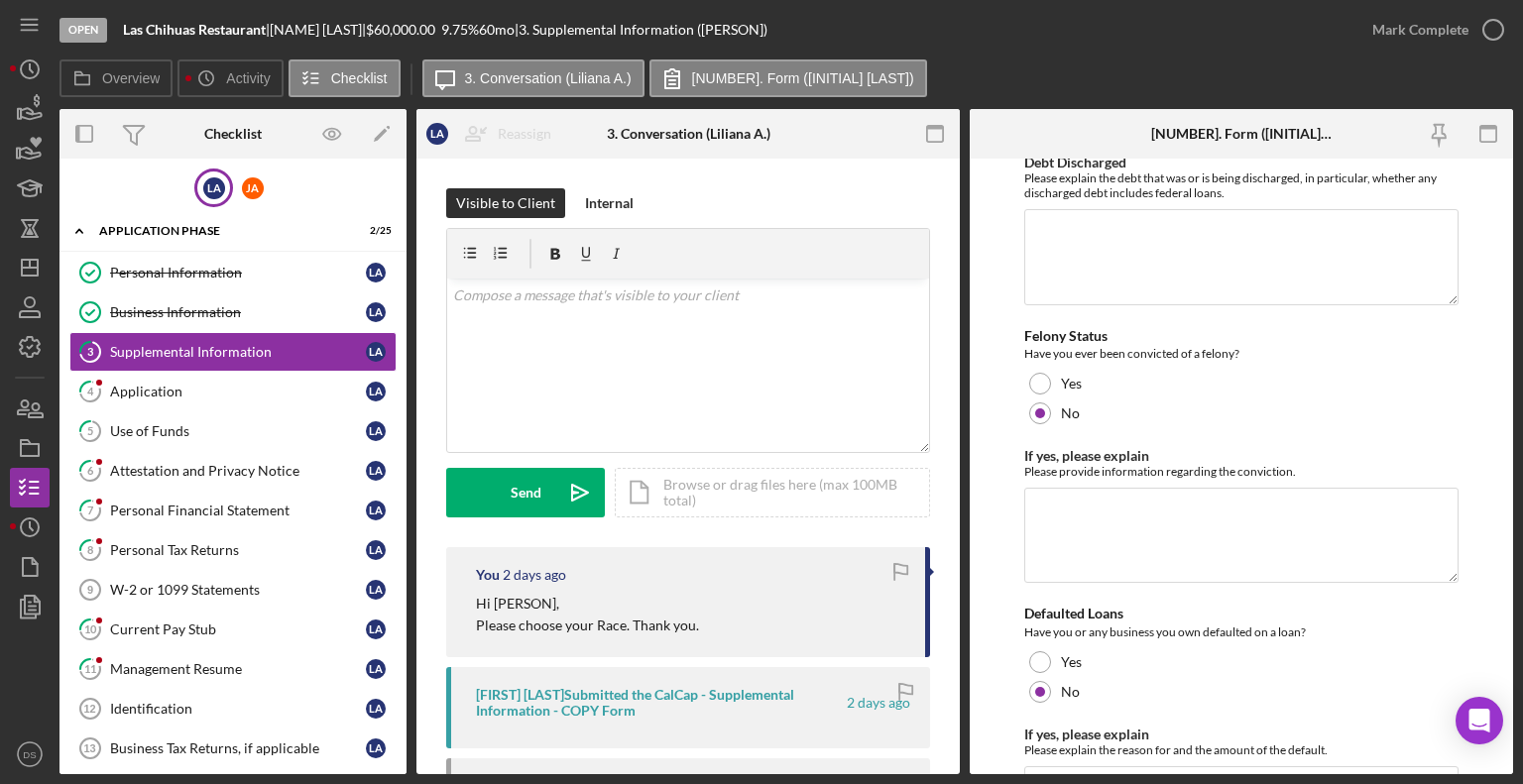 scroll, scrollTop: 5843, scrollLeft: 0, axis: vertical 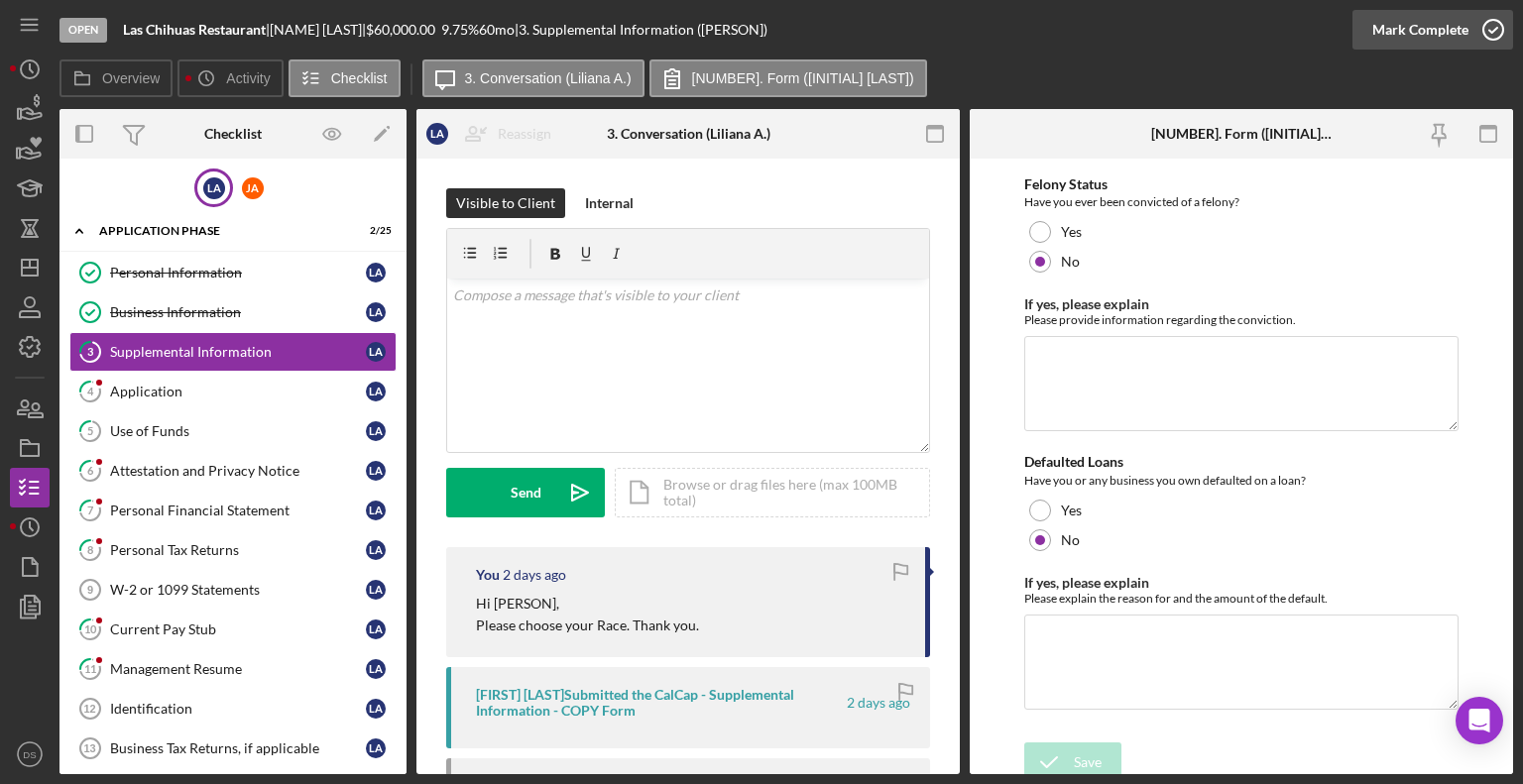 click 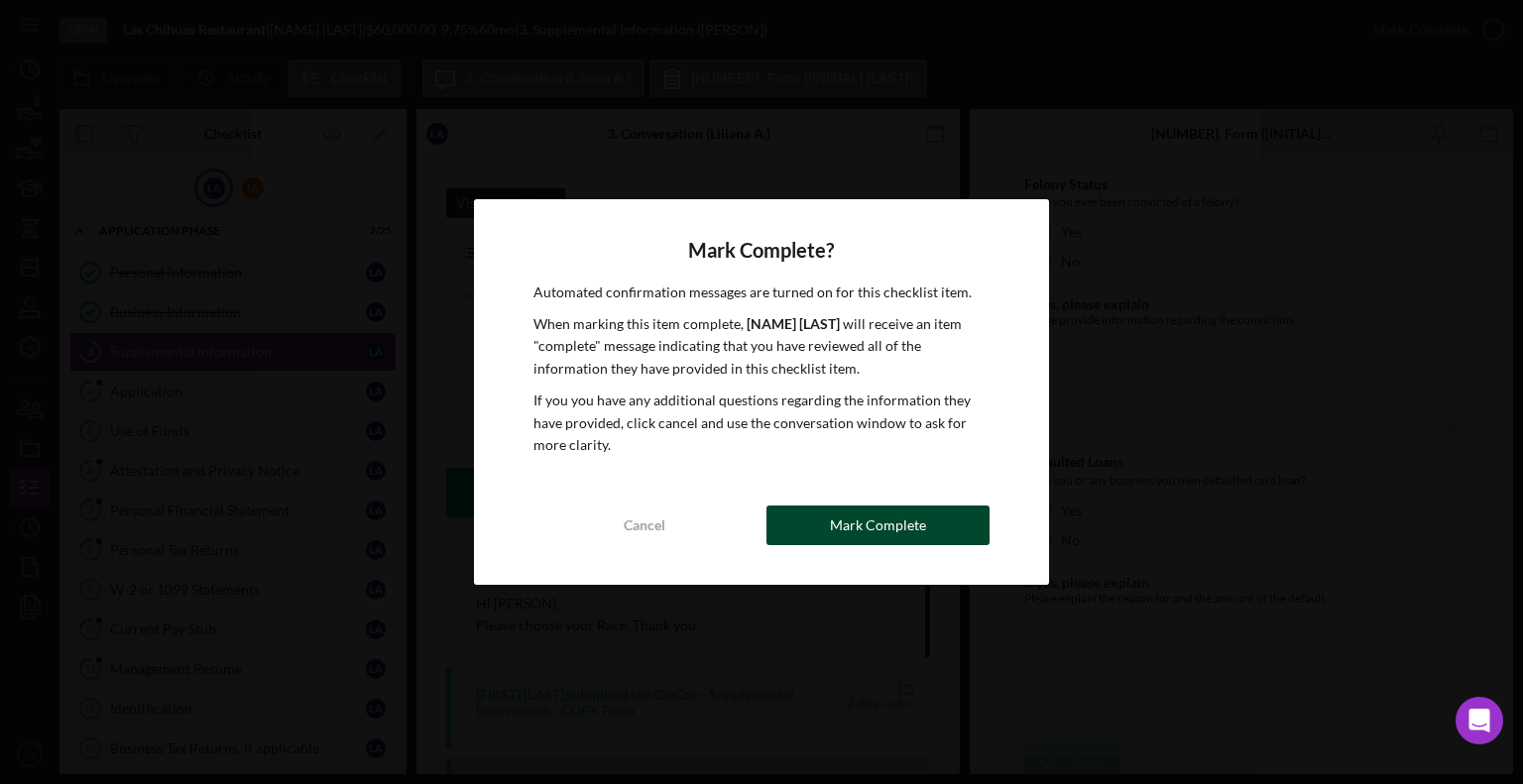 click on "Mark Complete" at bounding box center (878, 525) 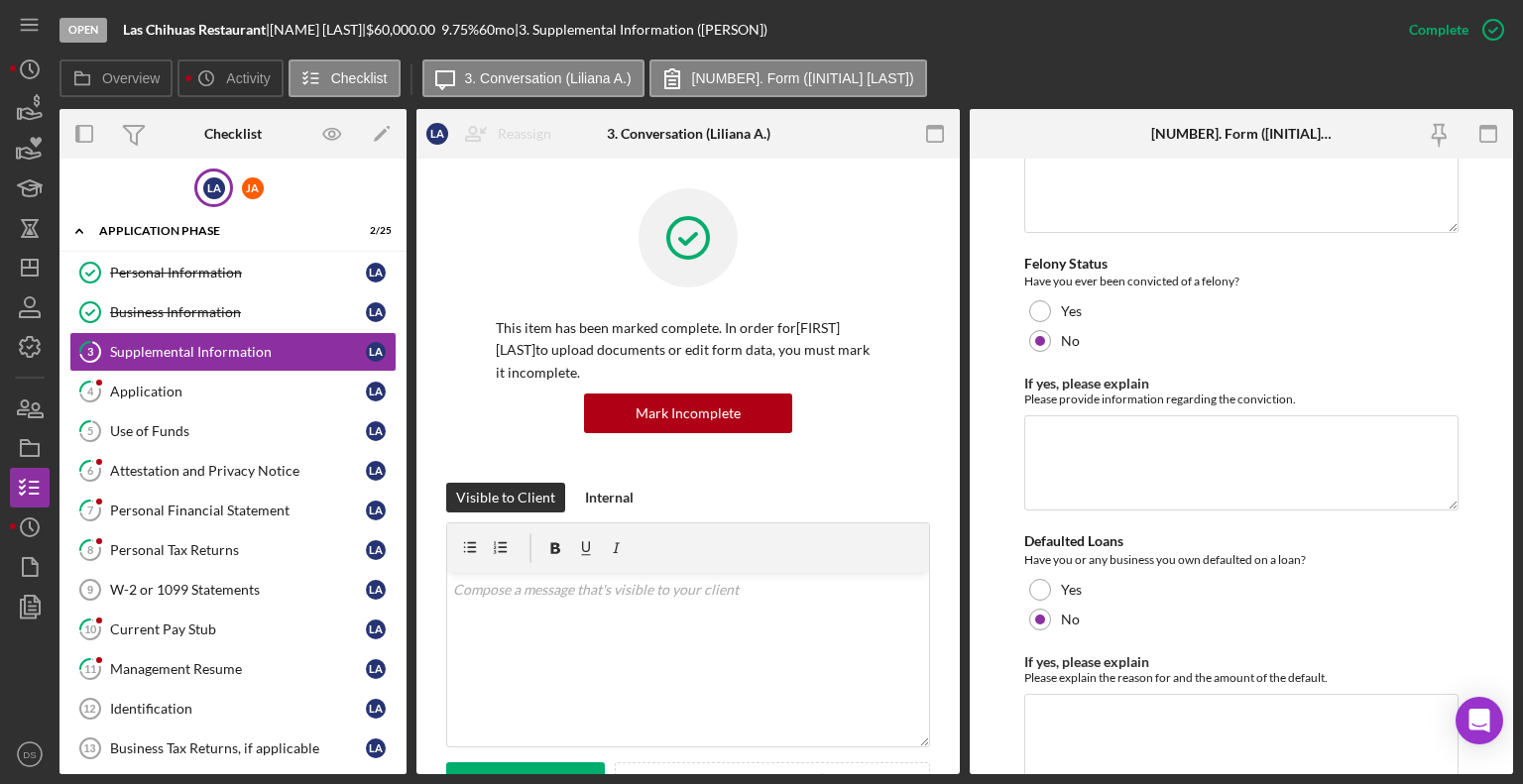 scroll, scrollTop: 5922, scrollLeft: 0, axis: vertical 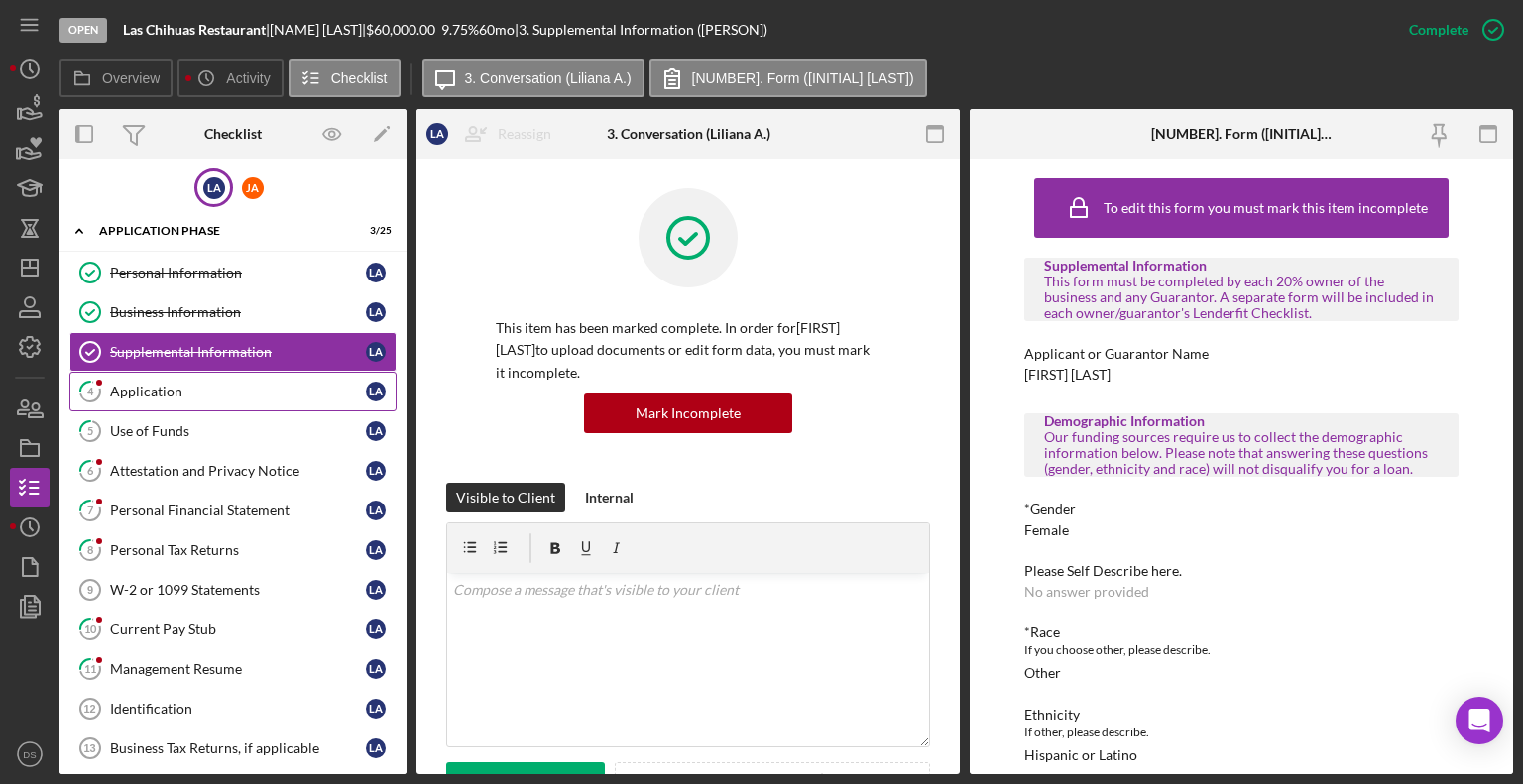click on "[NUMBER] Application [INITIAL] [LAST]" at bounding box center (233, 392) 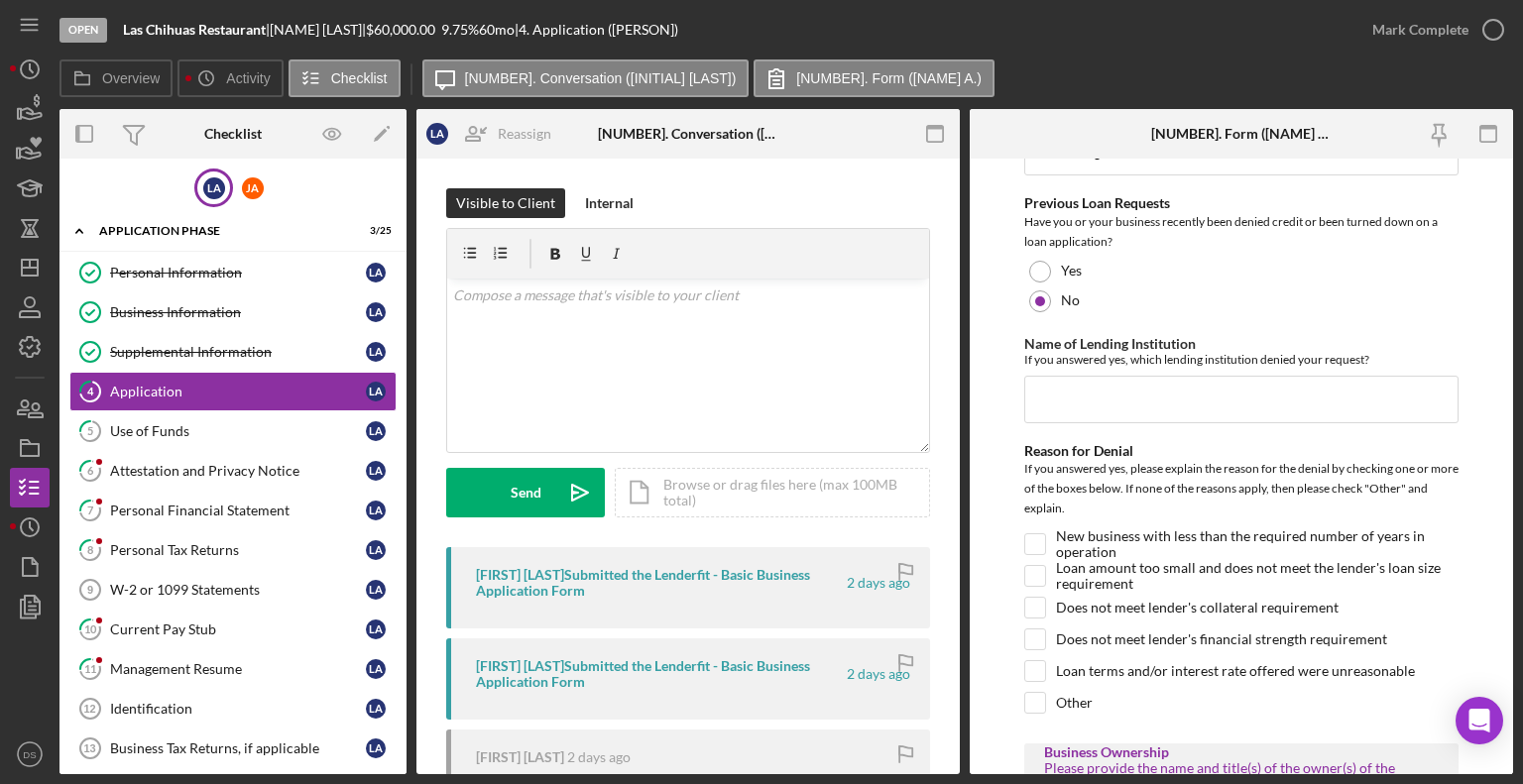 scroll, scrollTop: 1120, scrollLeft: 0, axis: vertical 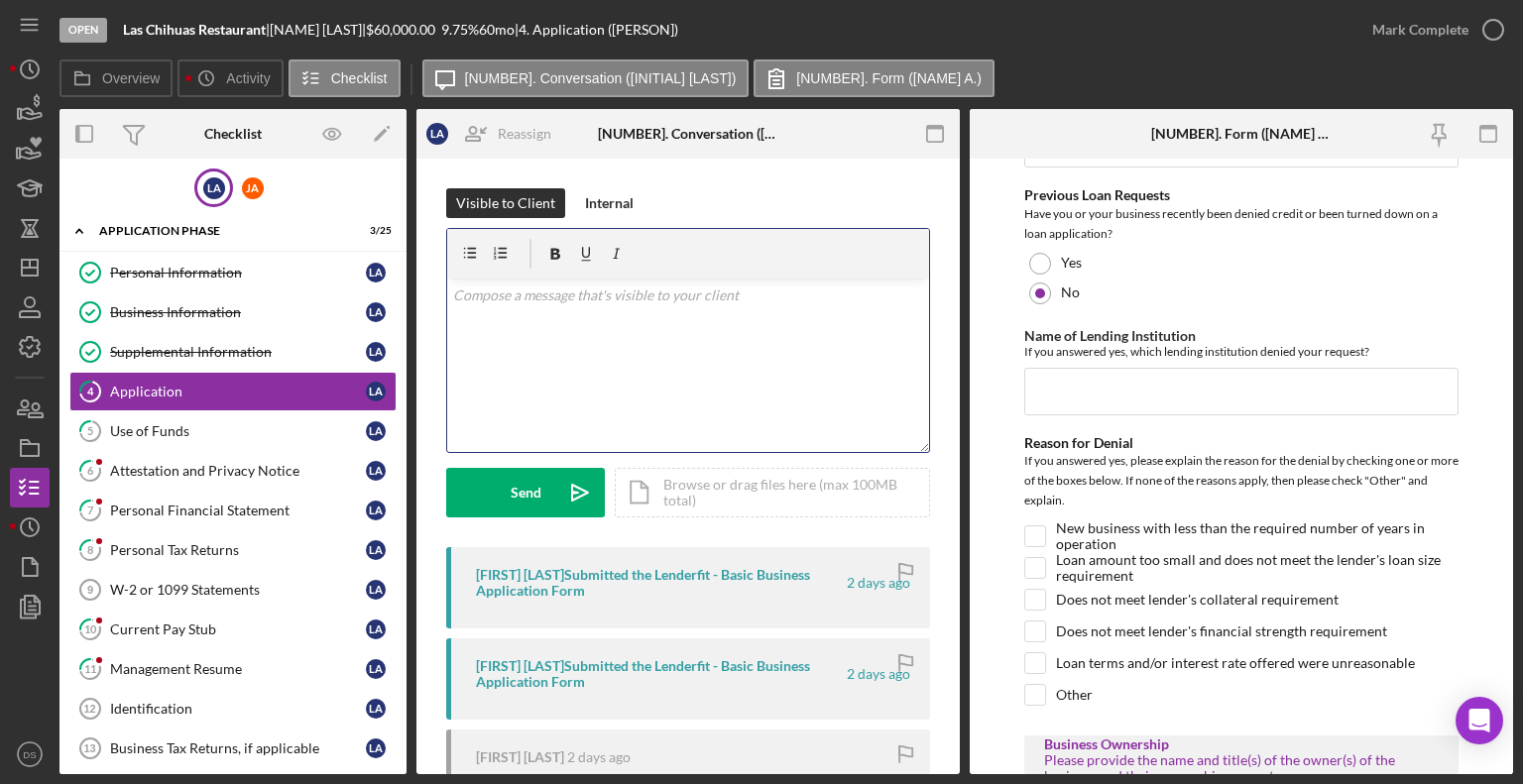 click on "v Color teal Color pink Remove color Add row above Add row below Add column before Add column after Merge cells Split cells Remove column Remove row Remove table" at bounding box center (688, 365) 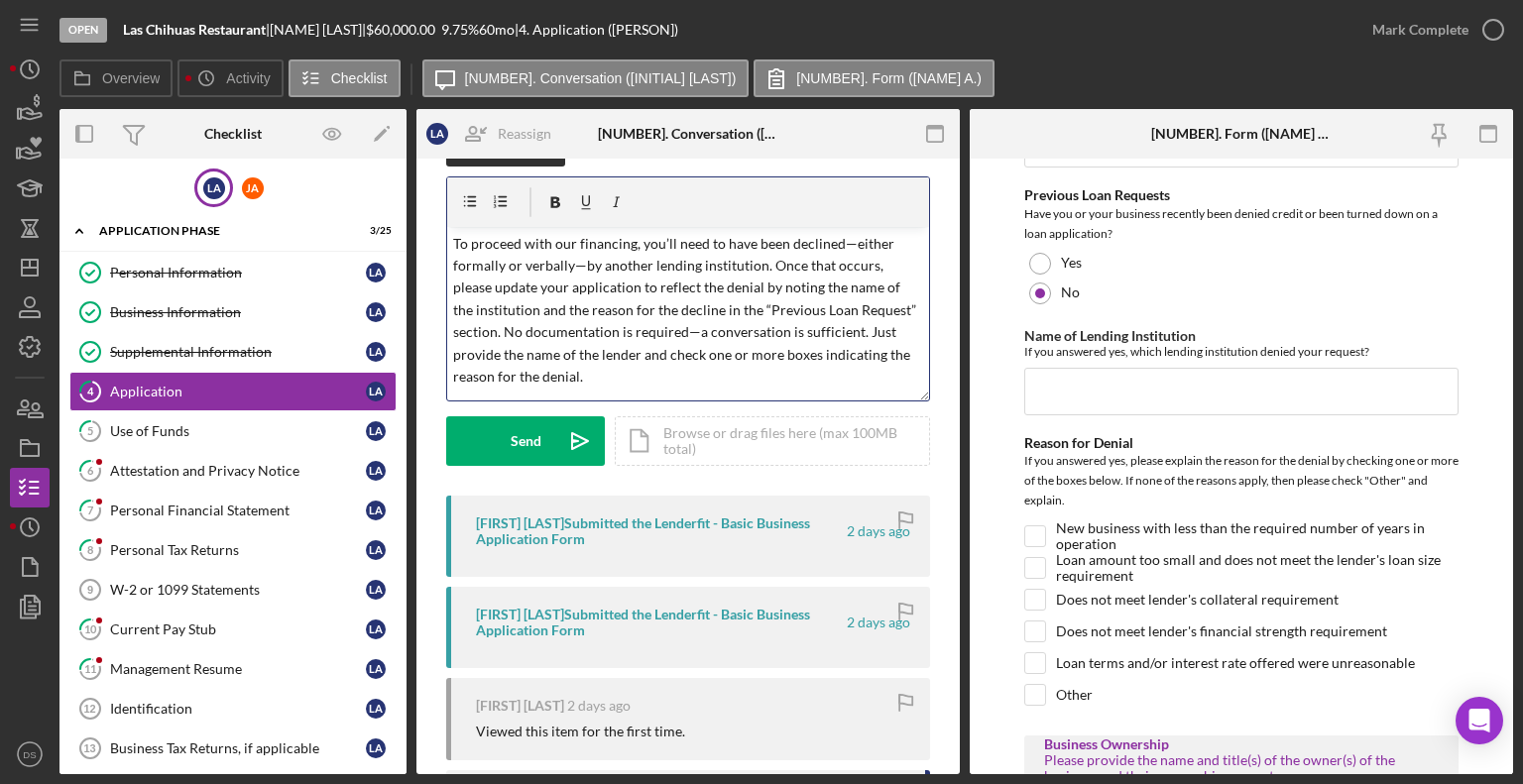 scroll, scrollTop: 0, scrollLeft: 0, axis: both 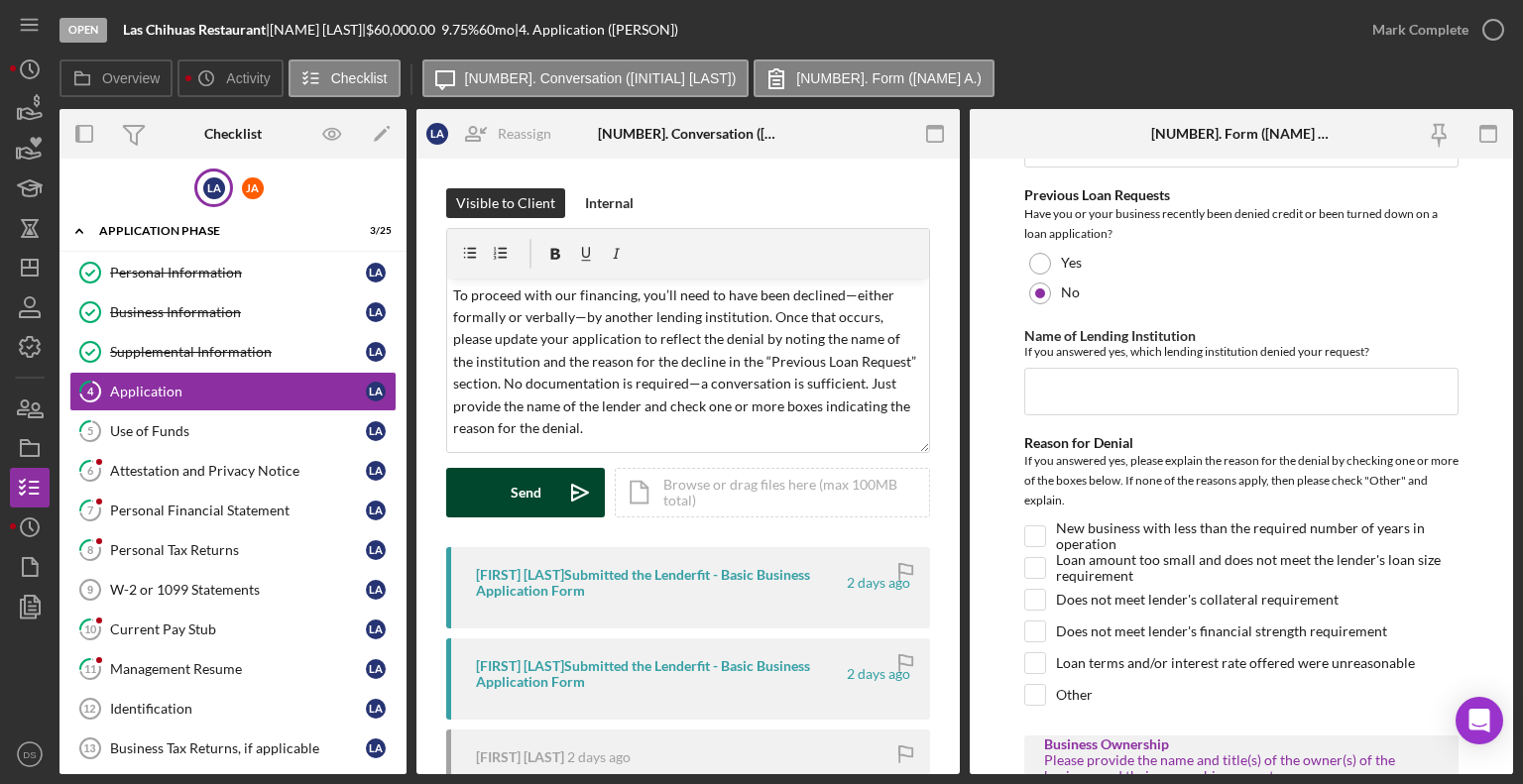click on "Send" at bounding box center (526, 493) 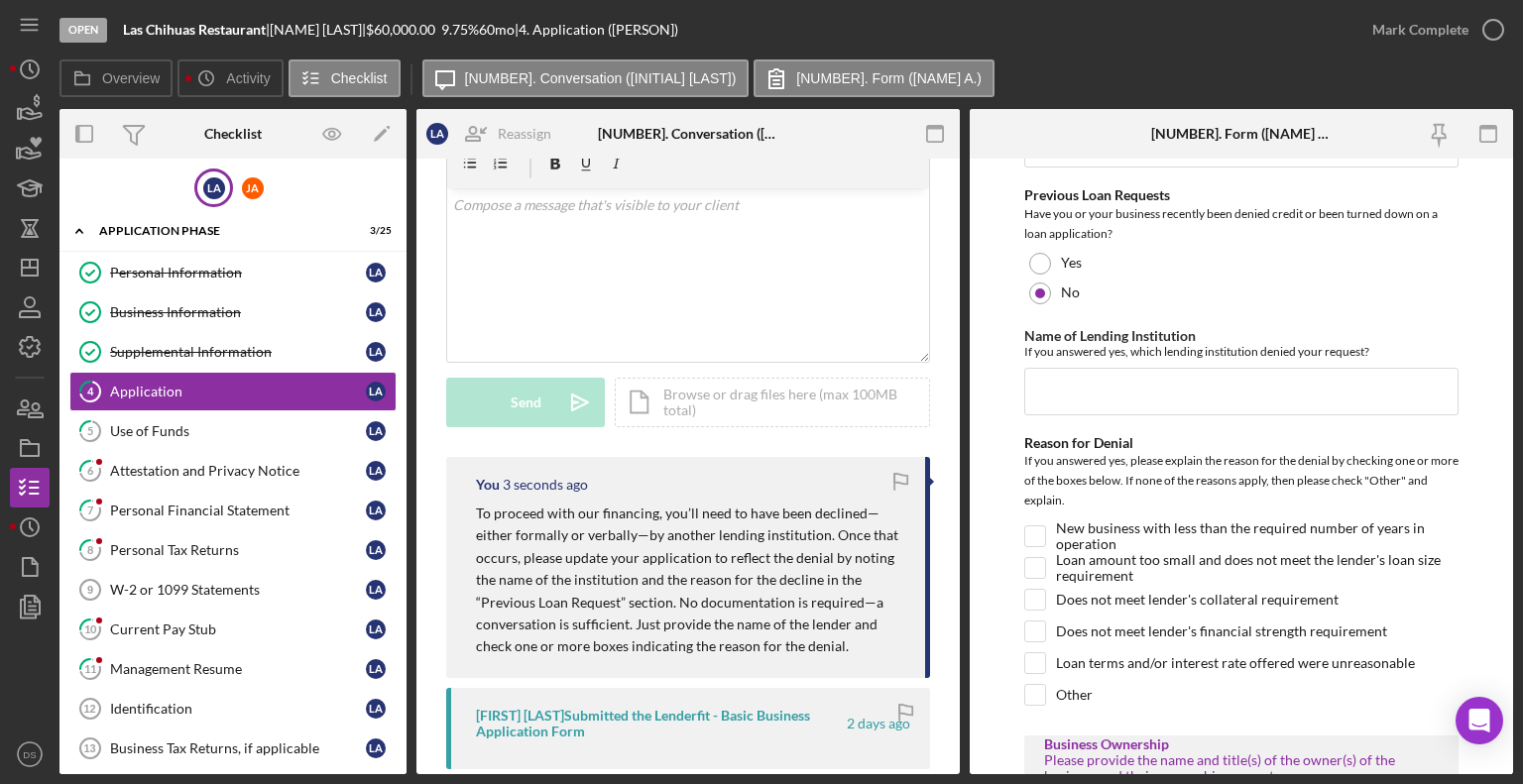 scroll, scrollTop: 91, scrollLeft: 0, axis: vertical 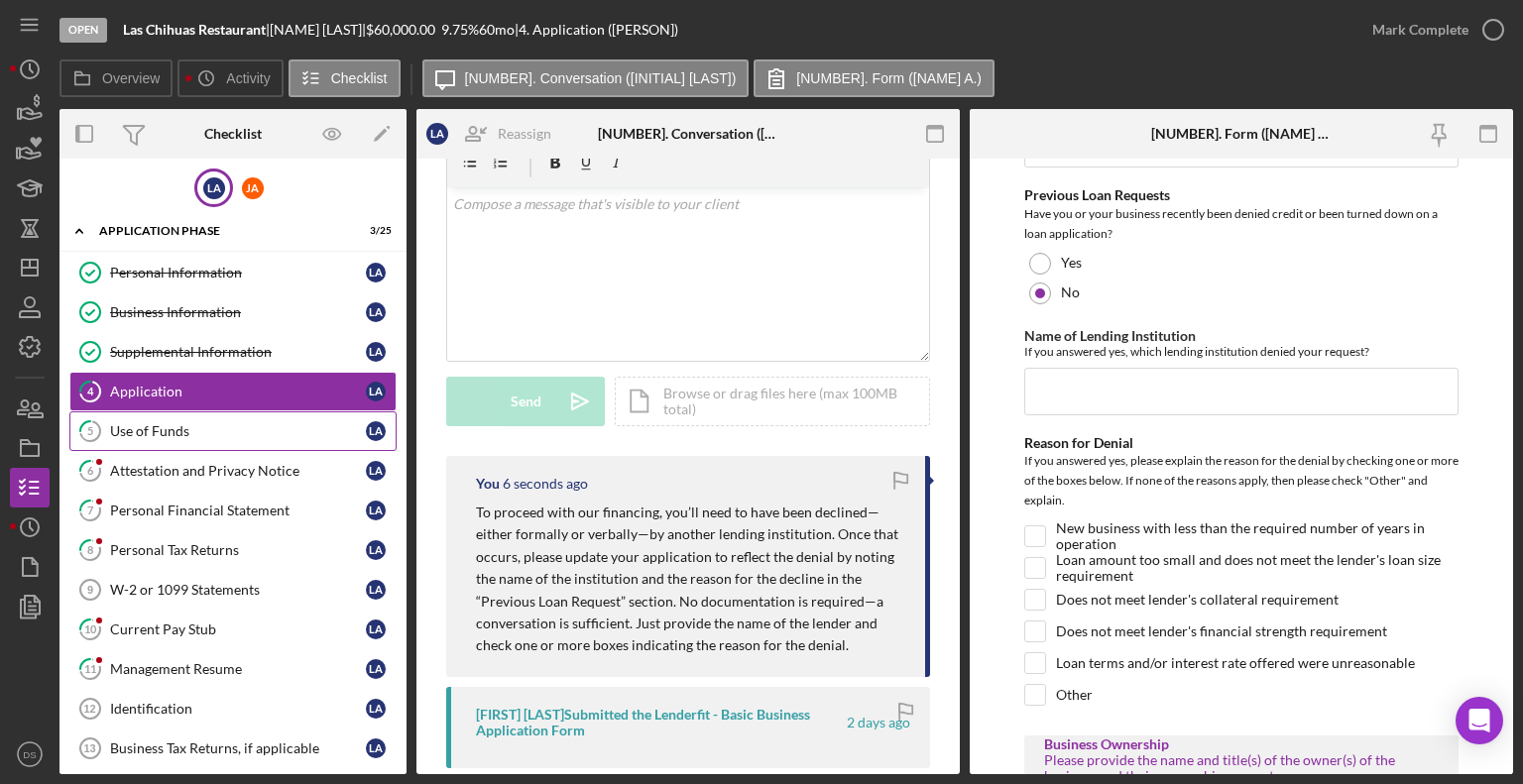click on "Use of Funds" at bounding box center [238, 431] 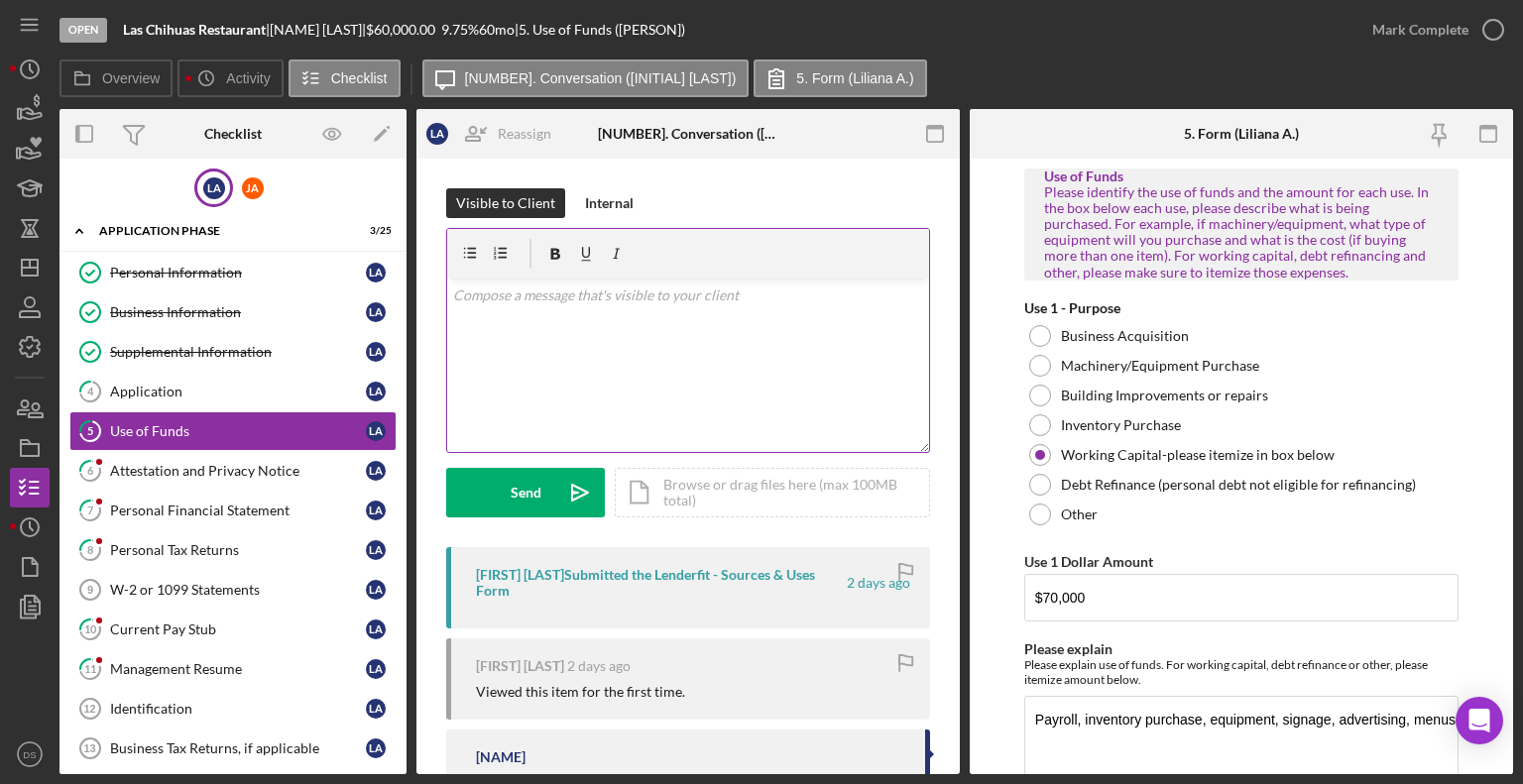 scroll, scrollTop: 0, scrollLeft: 0, axis: both 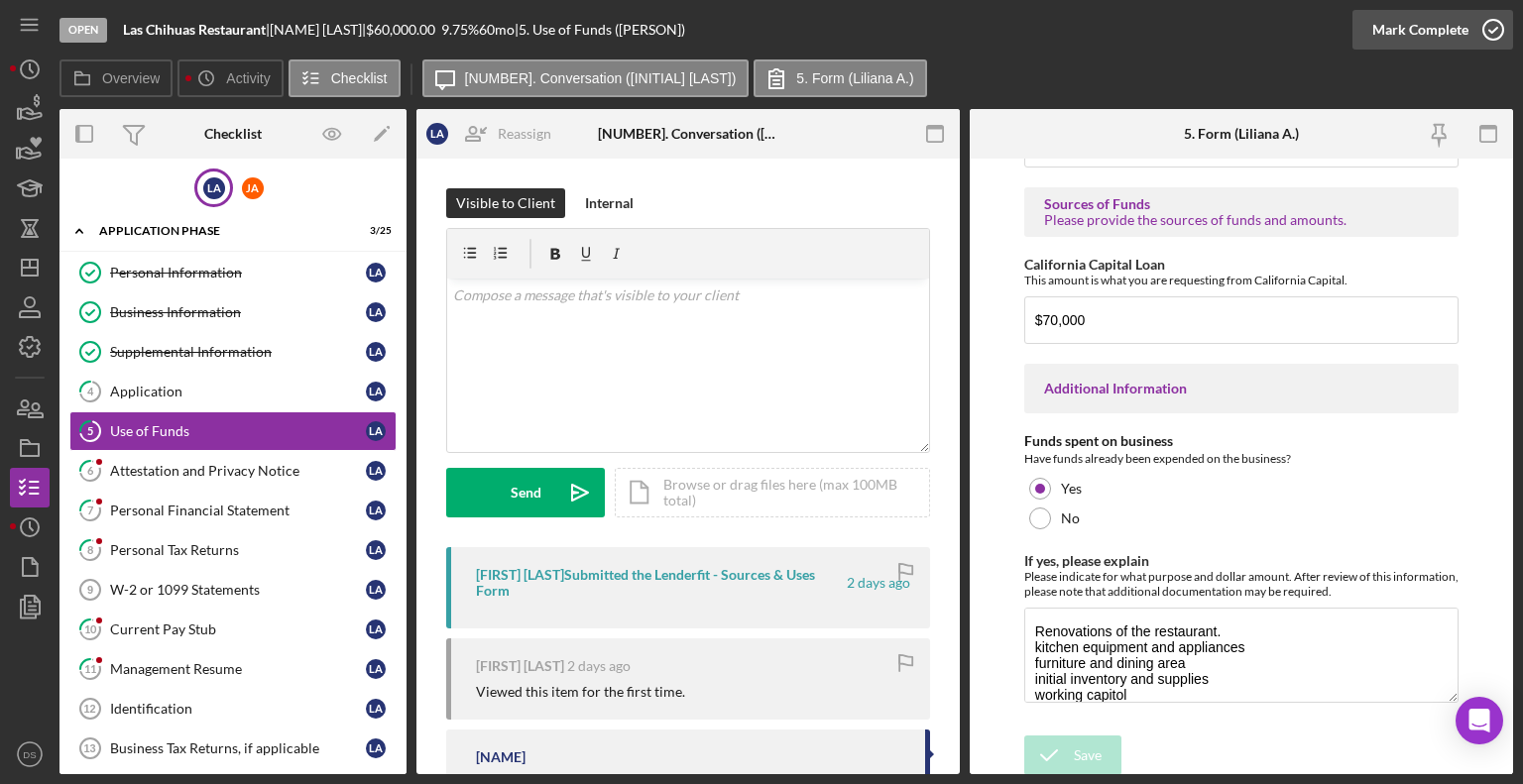 click 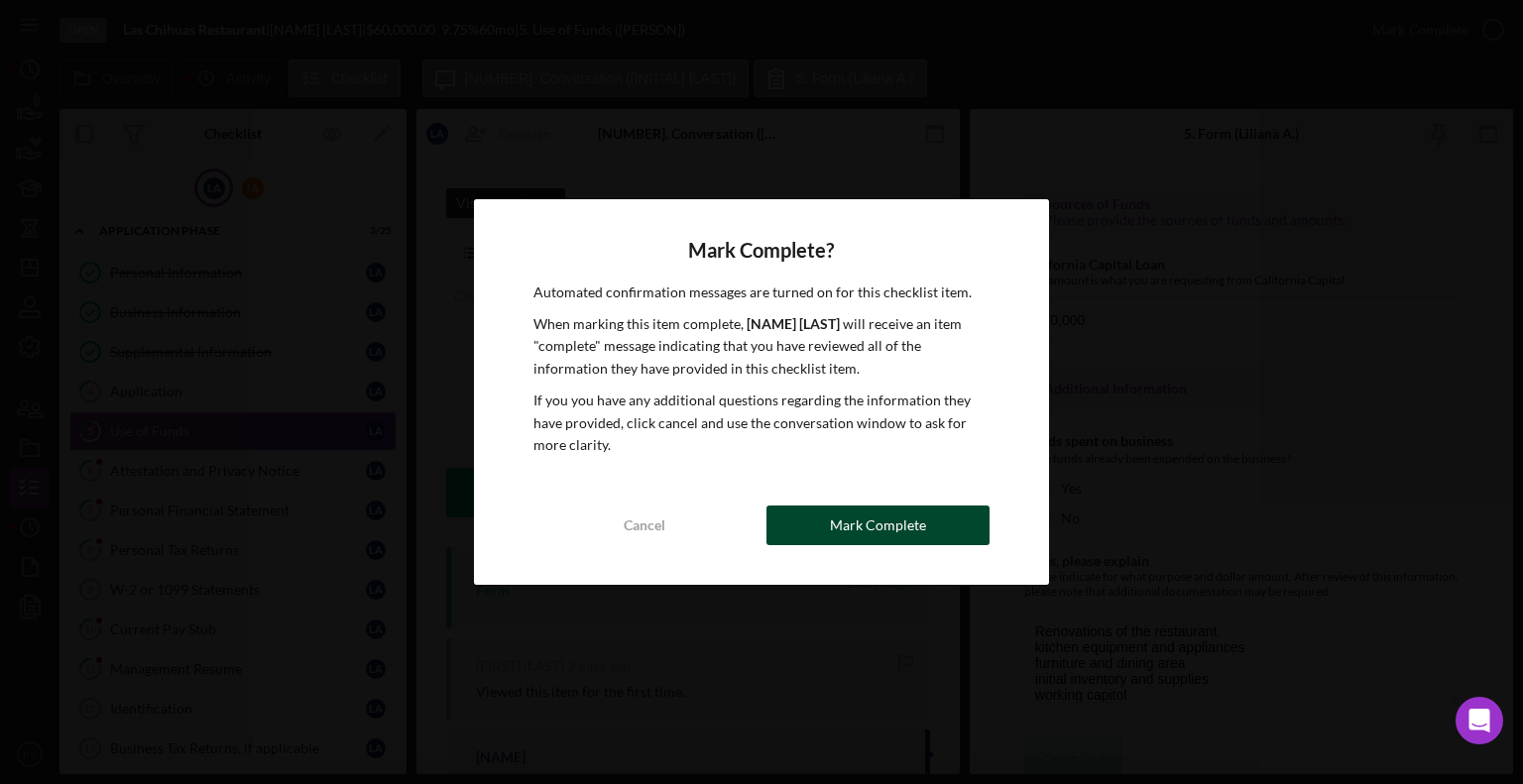 click on "Mark Complete" at bounding box center (878, 525) 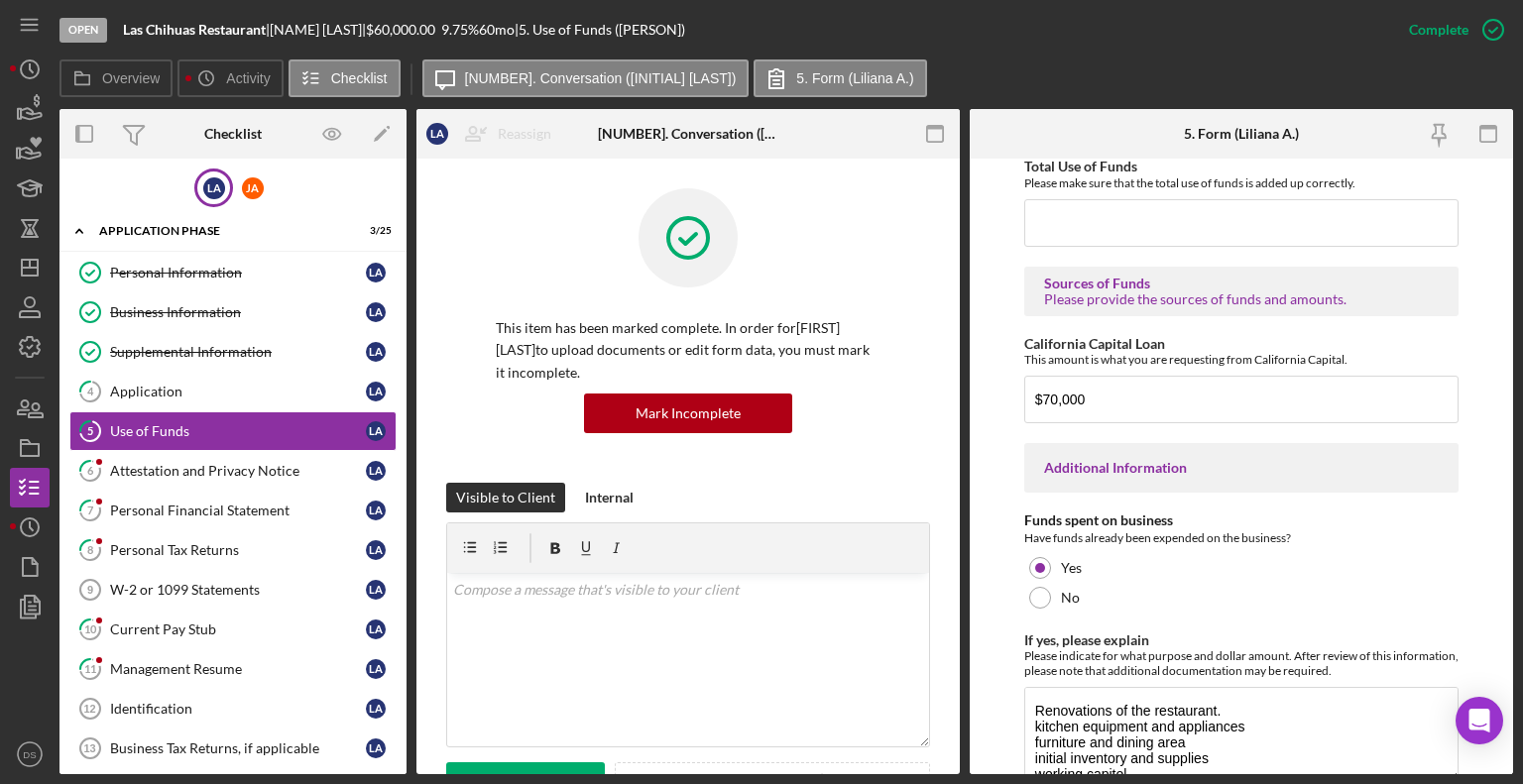scroll, scrollTop: 2870, scrollLeft: 0, axis: vertical 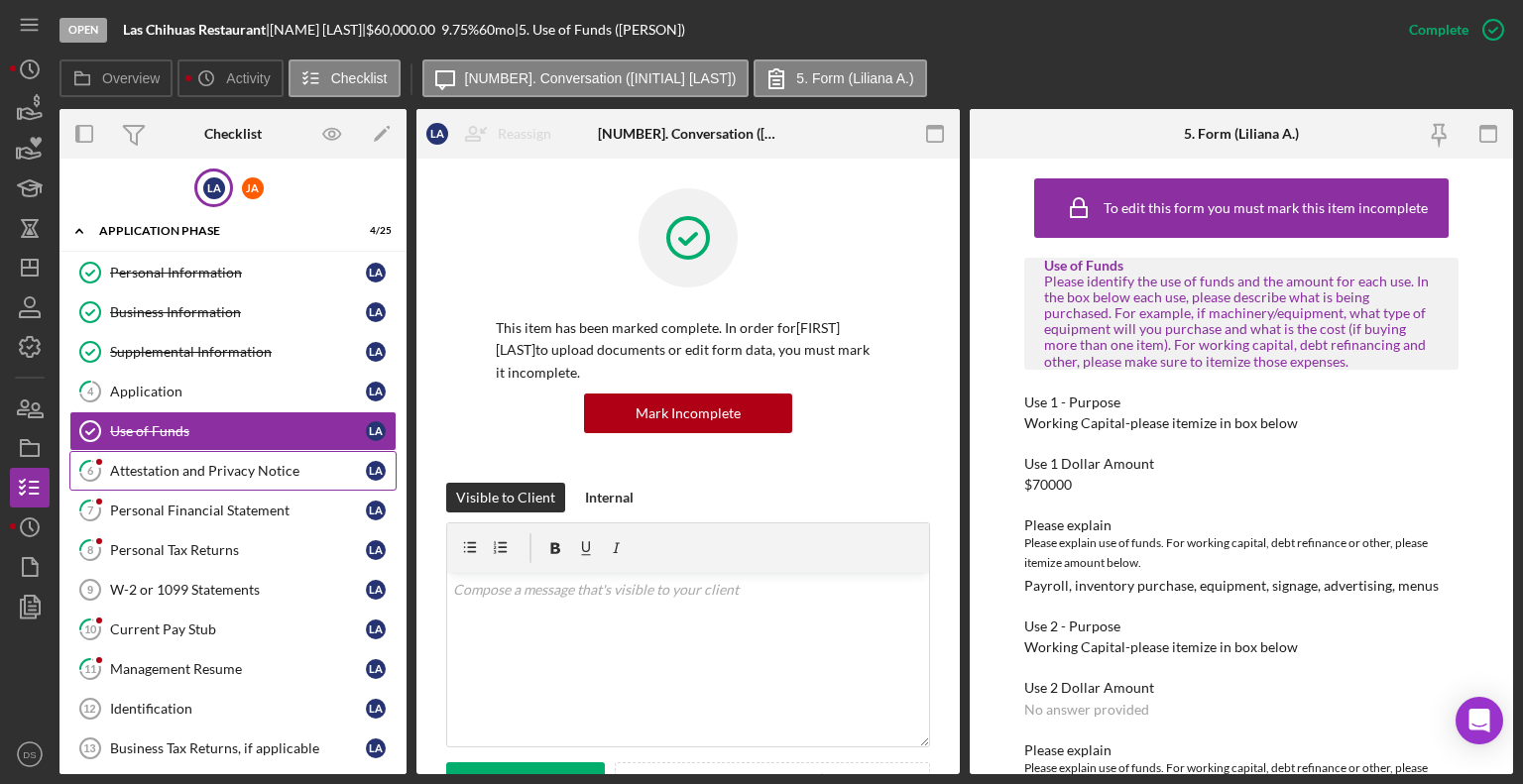 click on "Attestation and Privacy Notice" at bounding box center (238, 471) 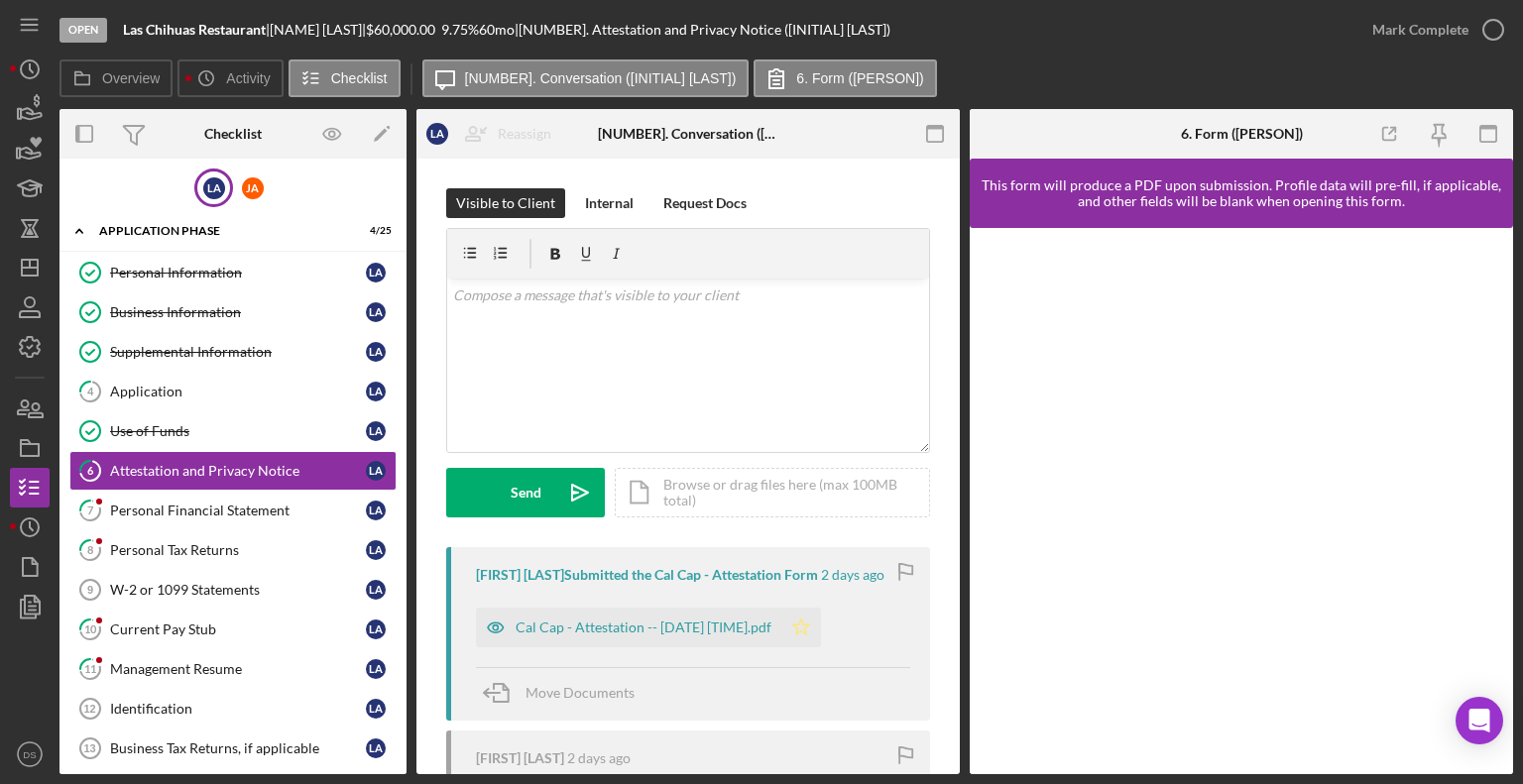 click on "Icon/Star" 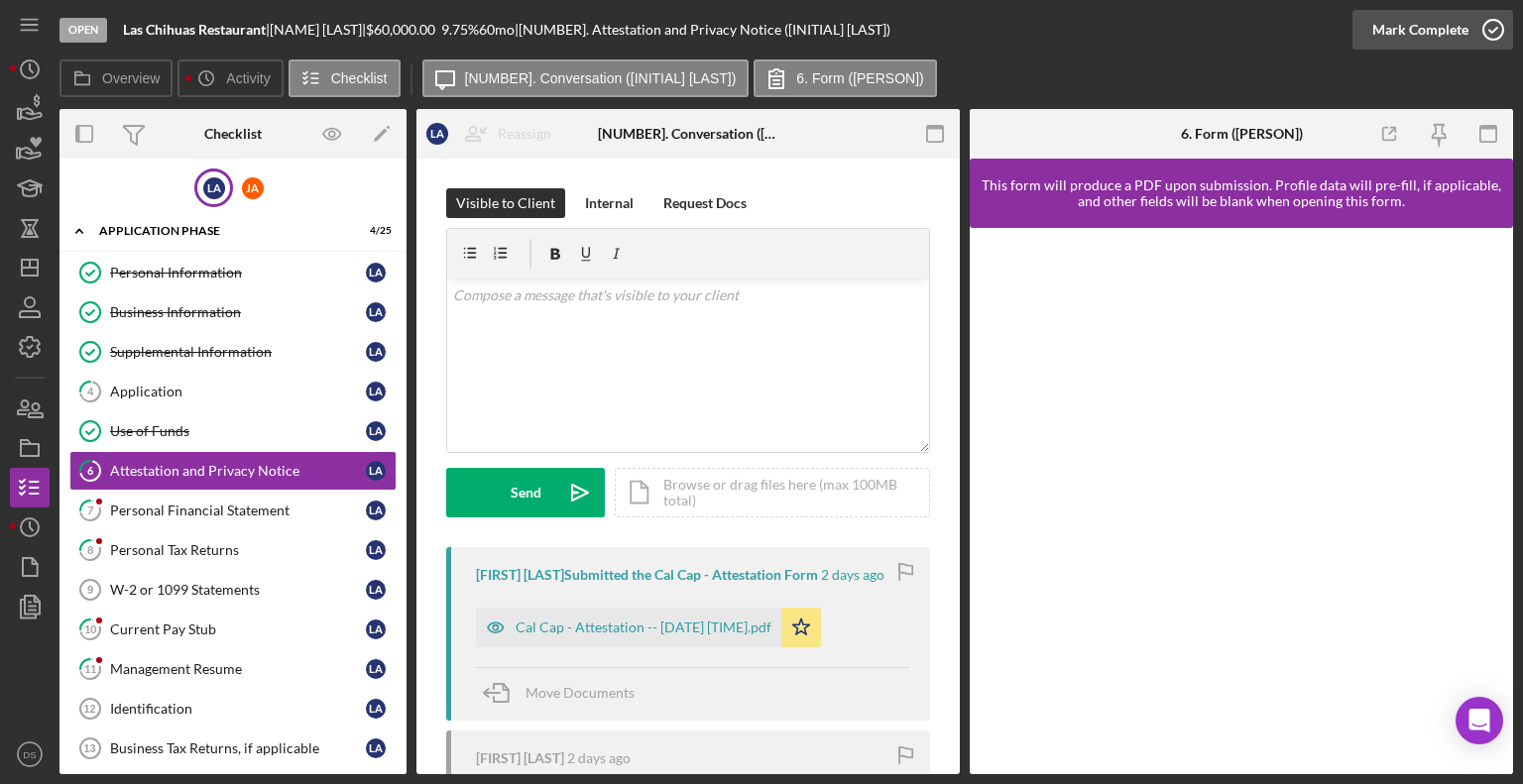 click 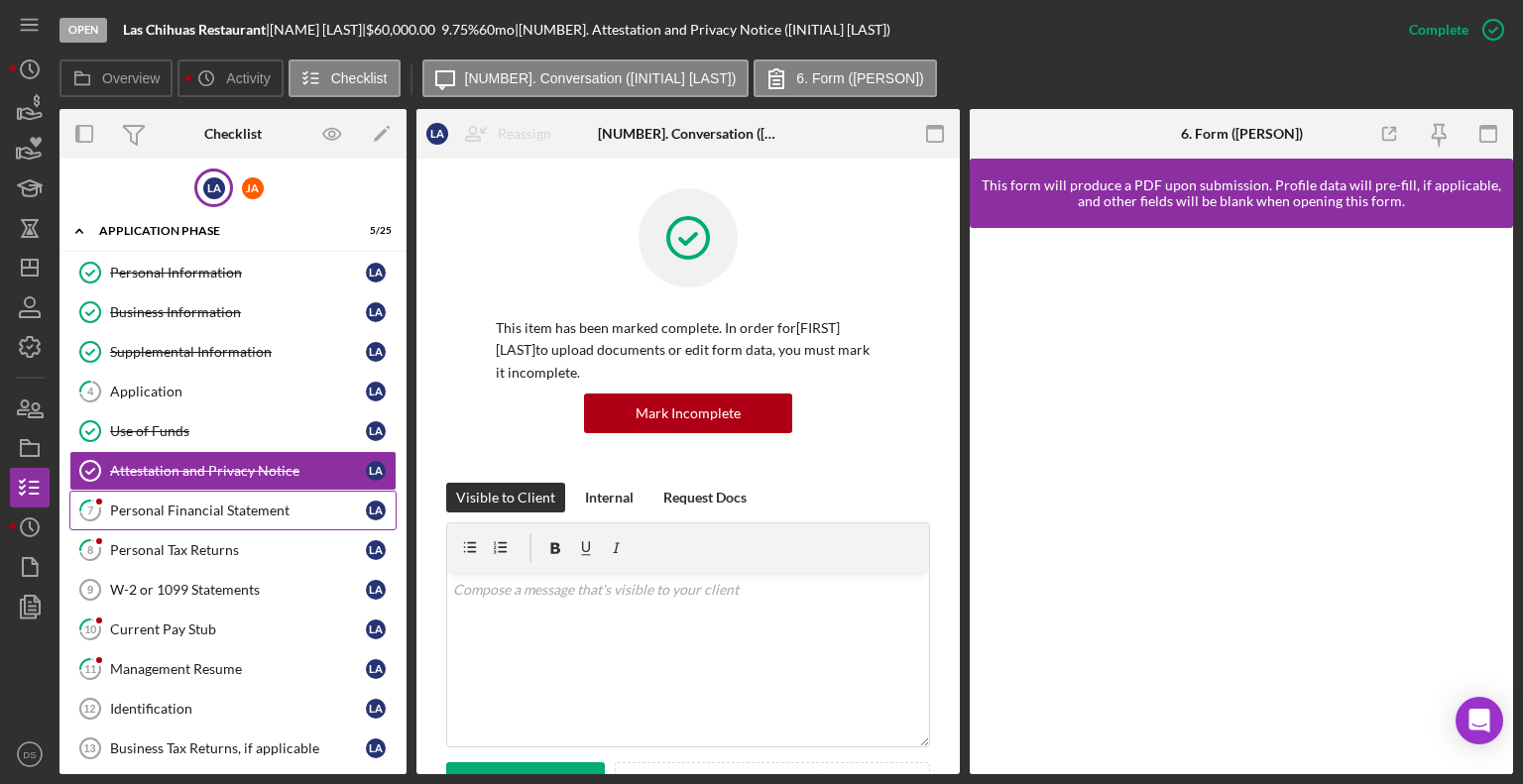click on "Personal Financial Statement" at bounding box center [238, 510] 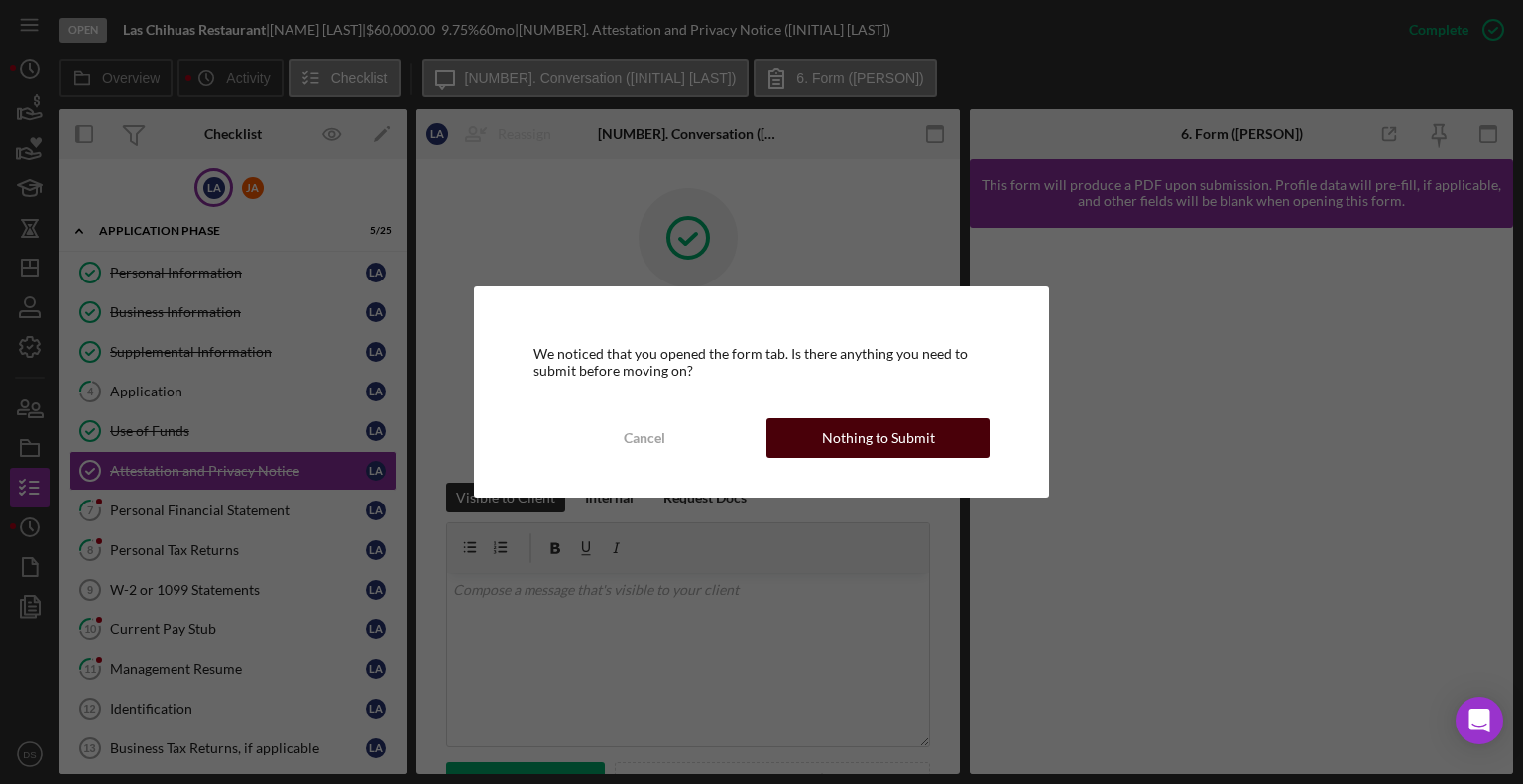 click on "Nothing to Submit" at bounding box center [879, 438] 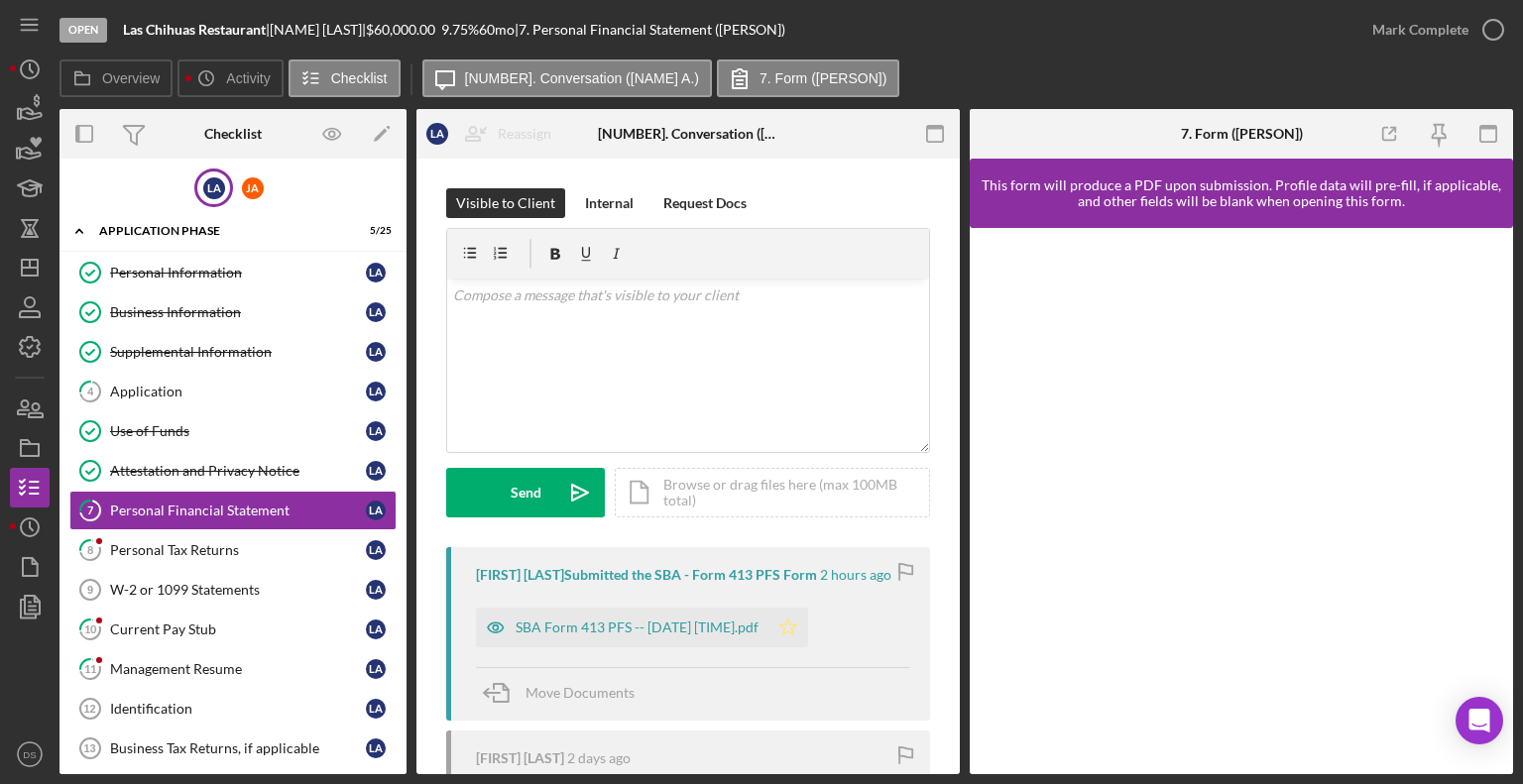 click 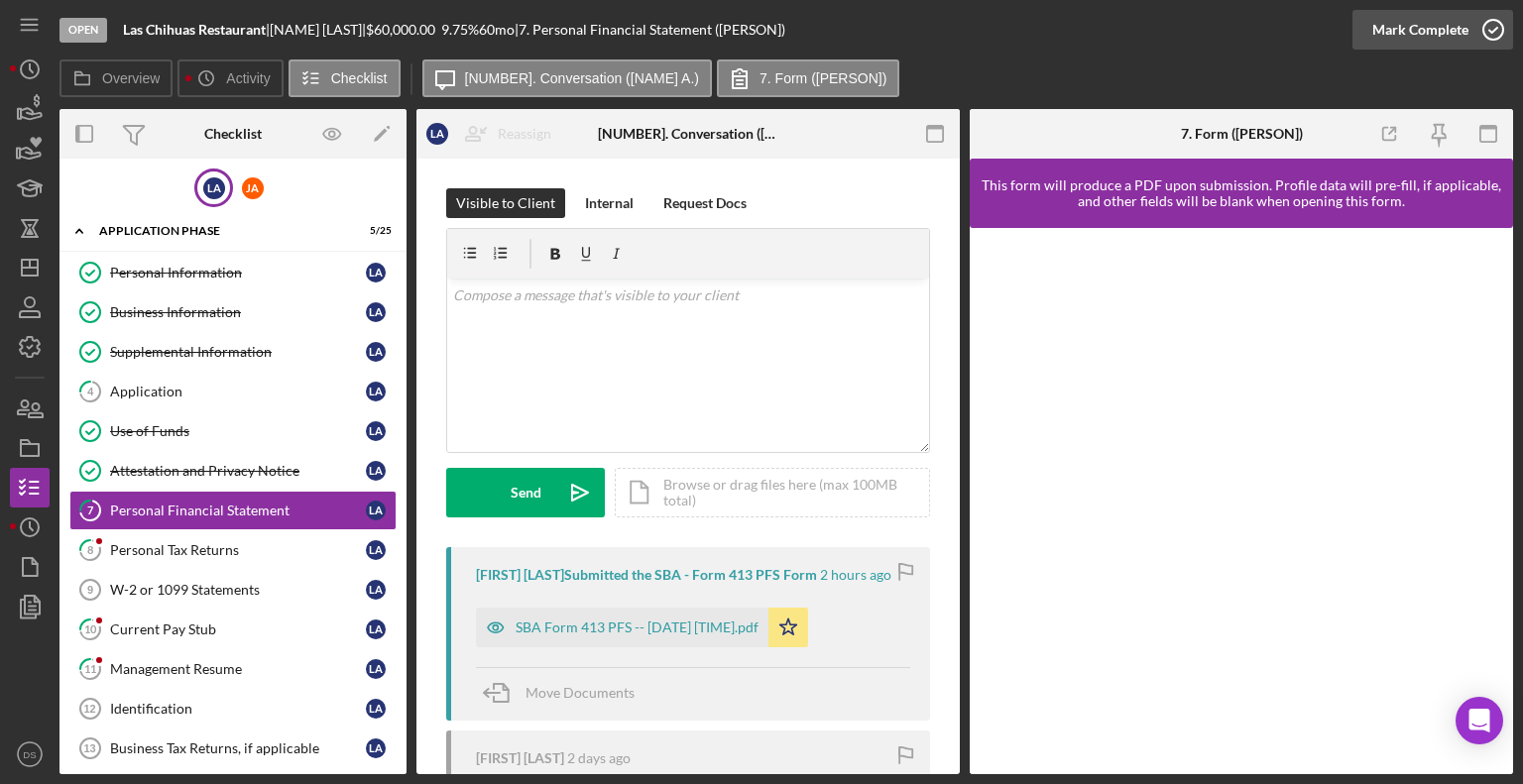 click 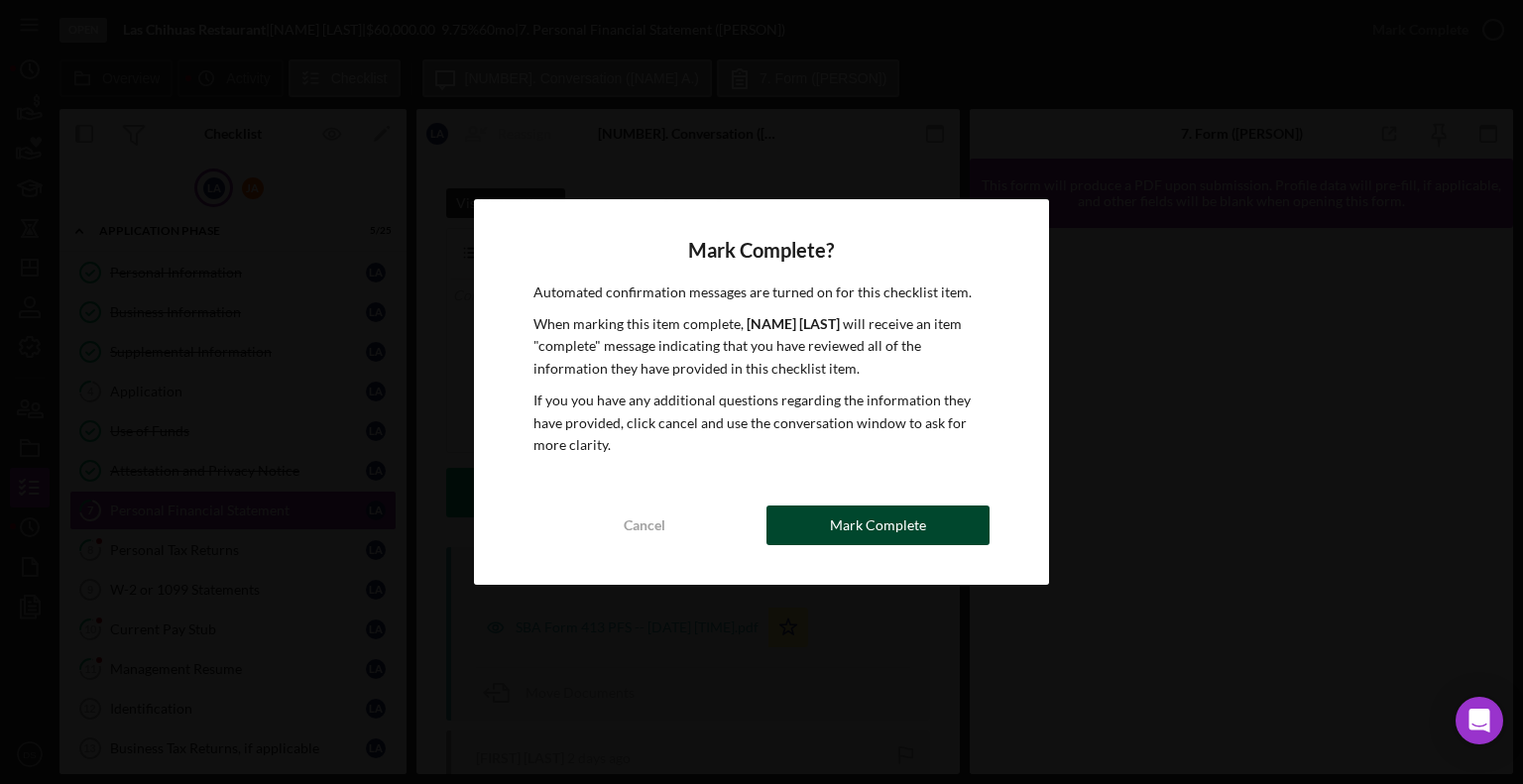 click on "Mark Complete" at bounding box center (878, 525) 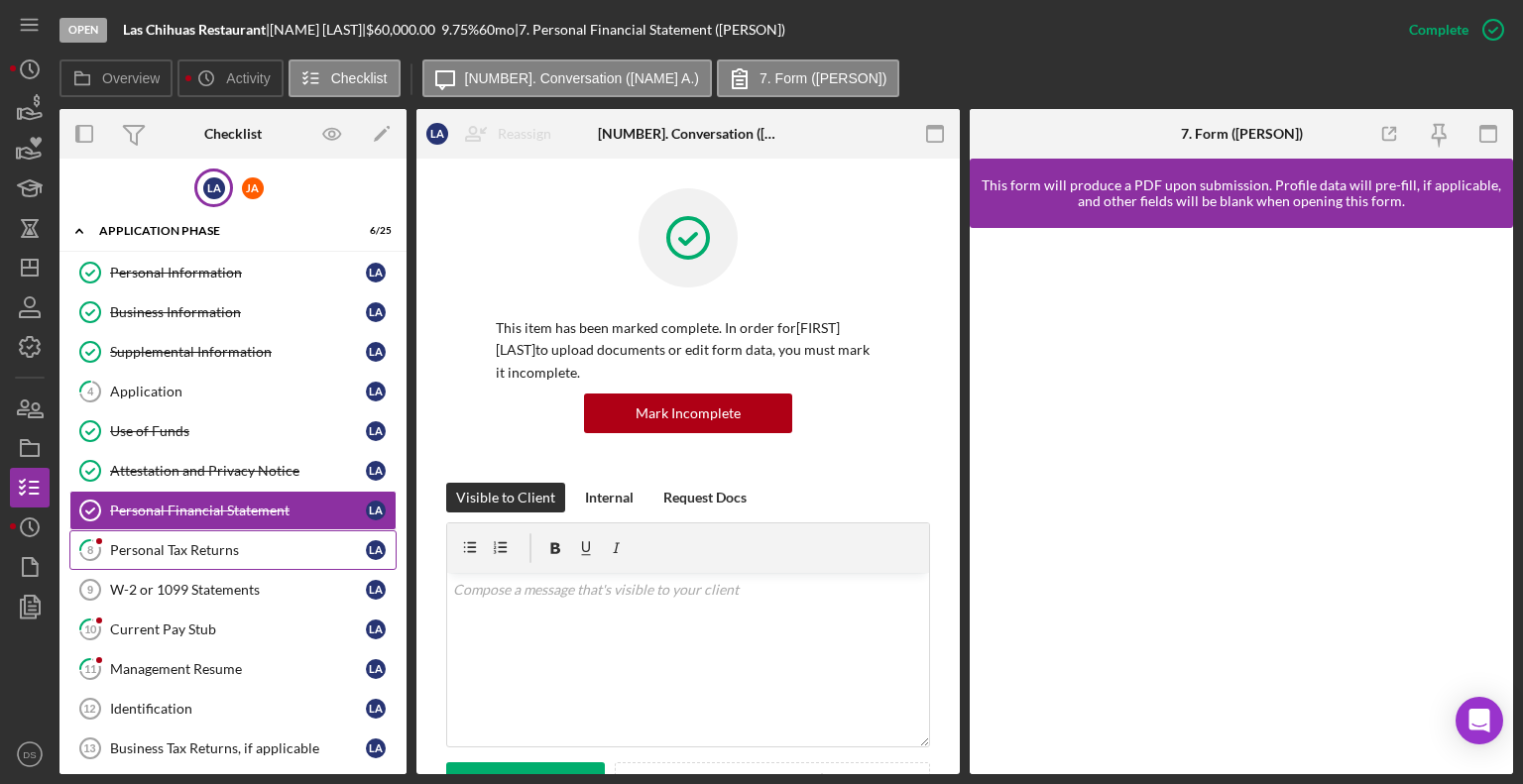 click on "8 Personal Tax Returns L A" at bounding box center (233, 550) 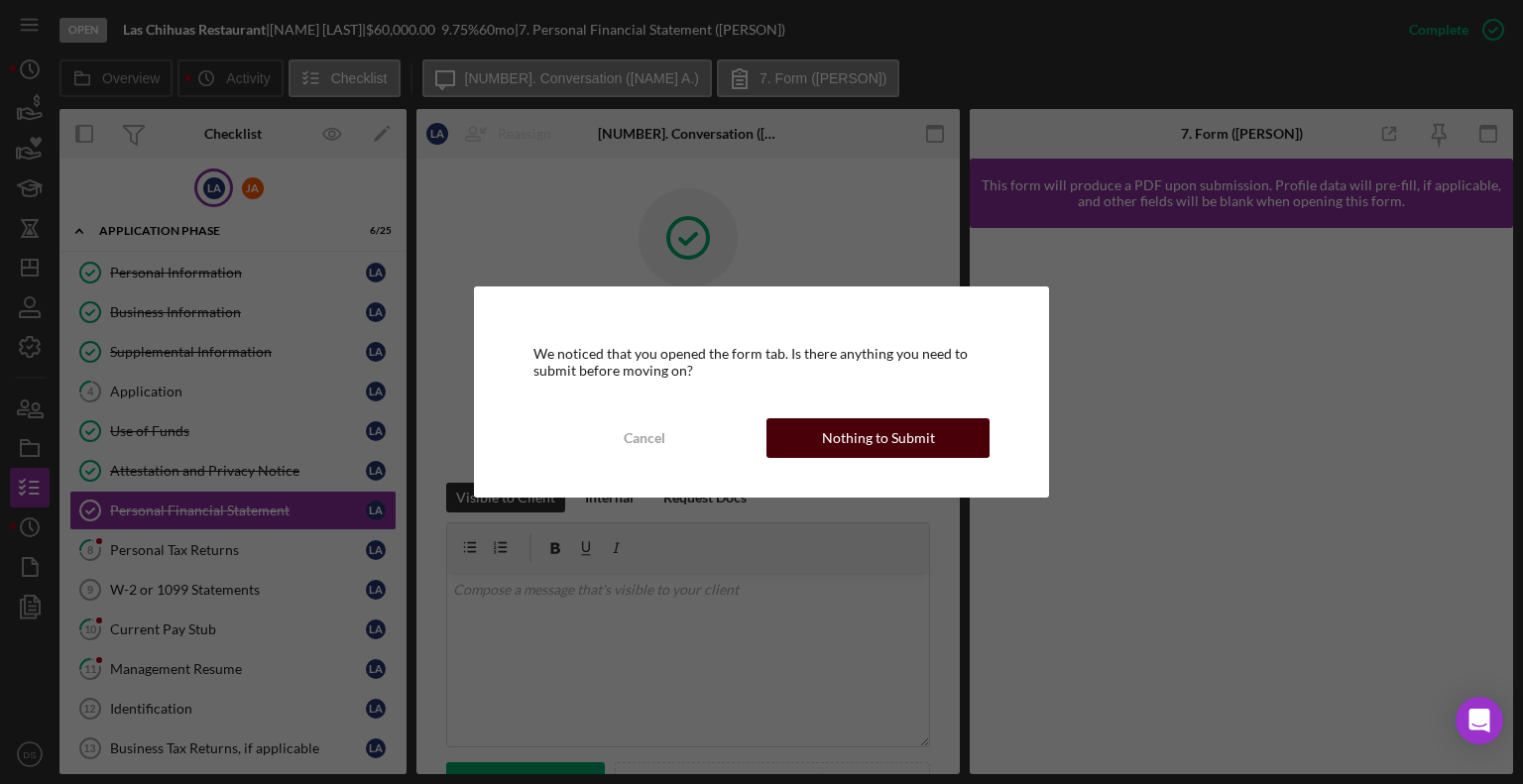click on "Nothing to Submit" at bounding box center [879, 438] 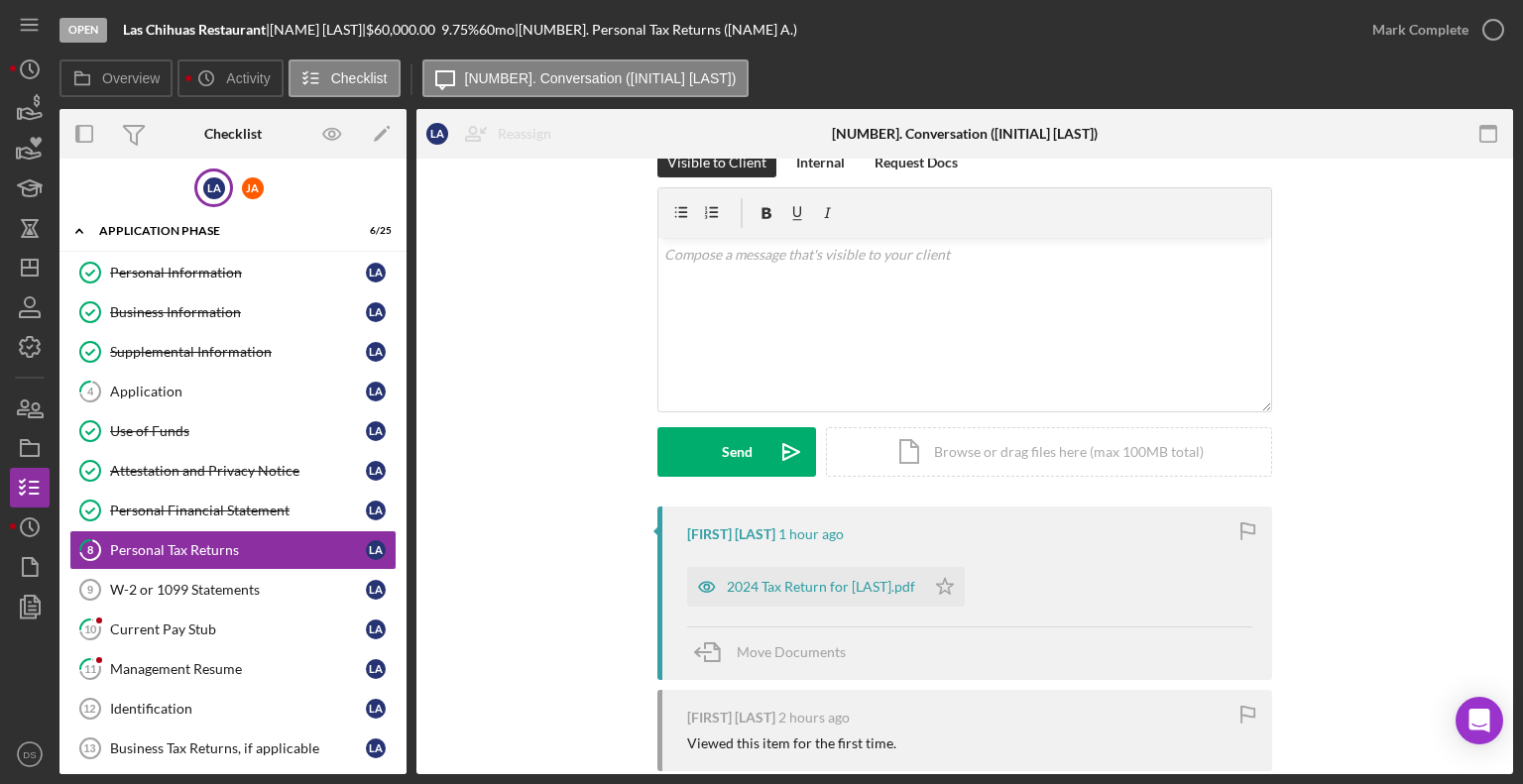 scroll, scrollTop: 0, scrollLeft: 0, axis: both 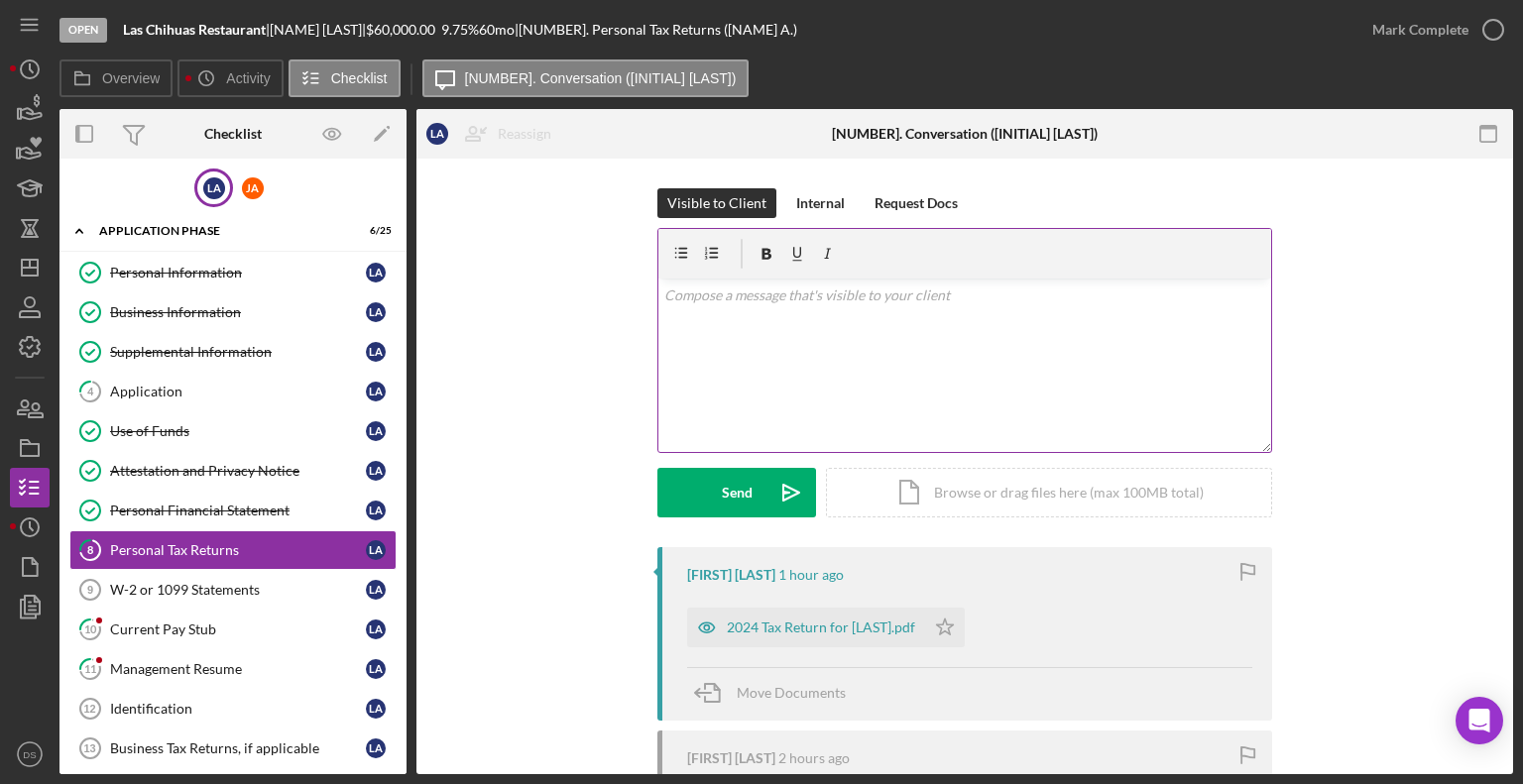click on "v Color teal Color pink Remove color Add row above Add row below Add column before Add column after Merge cells Split cells Remove column Remove row Remove table" at bounding box center [965, 365] 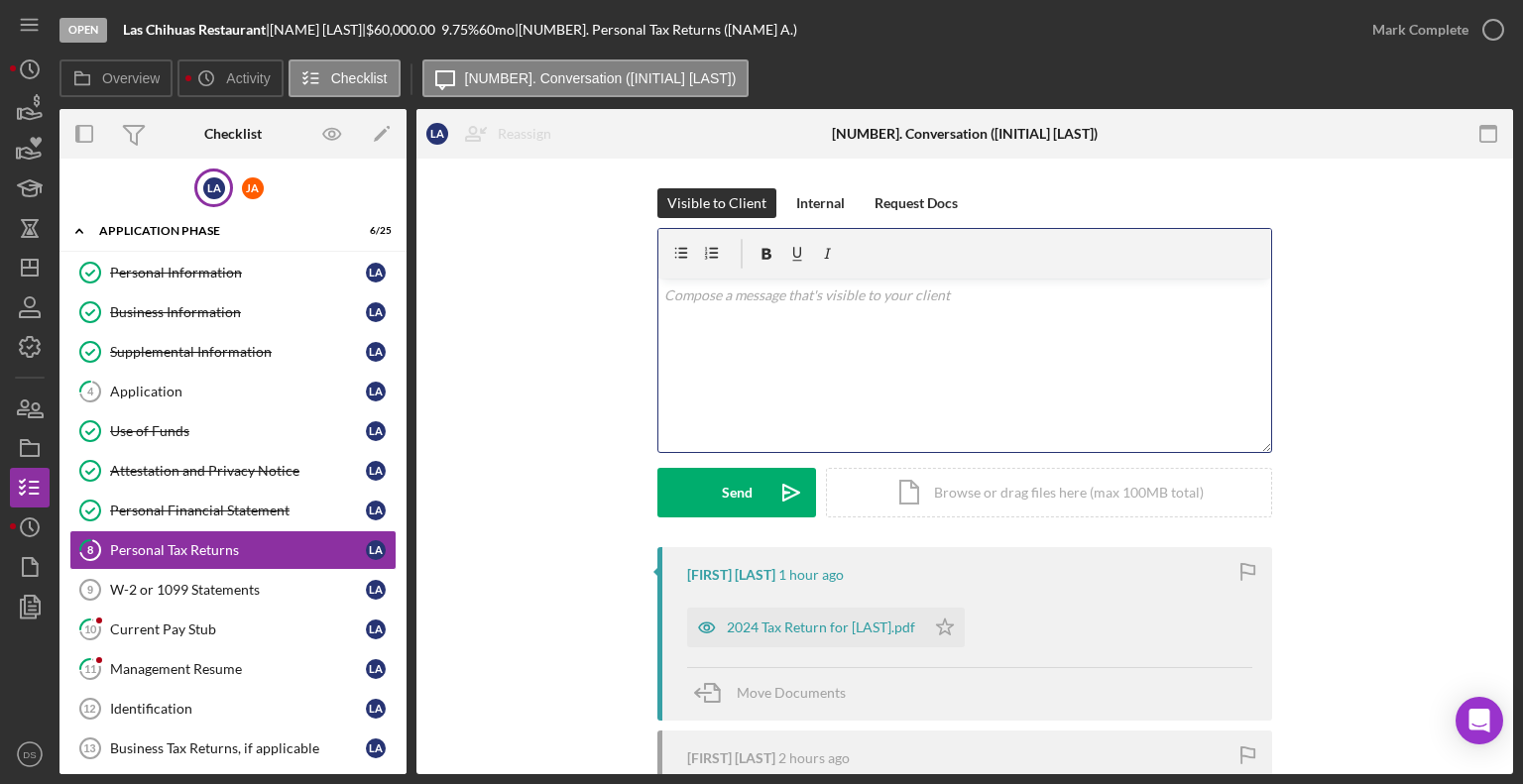 type 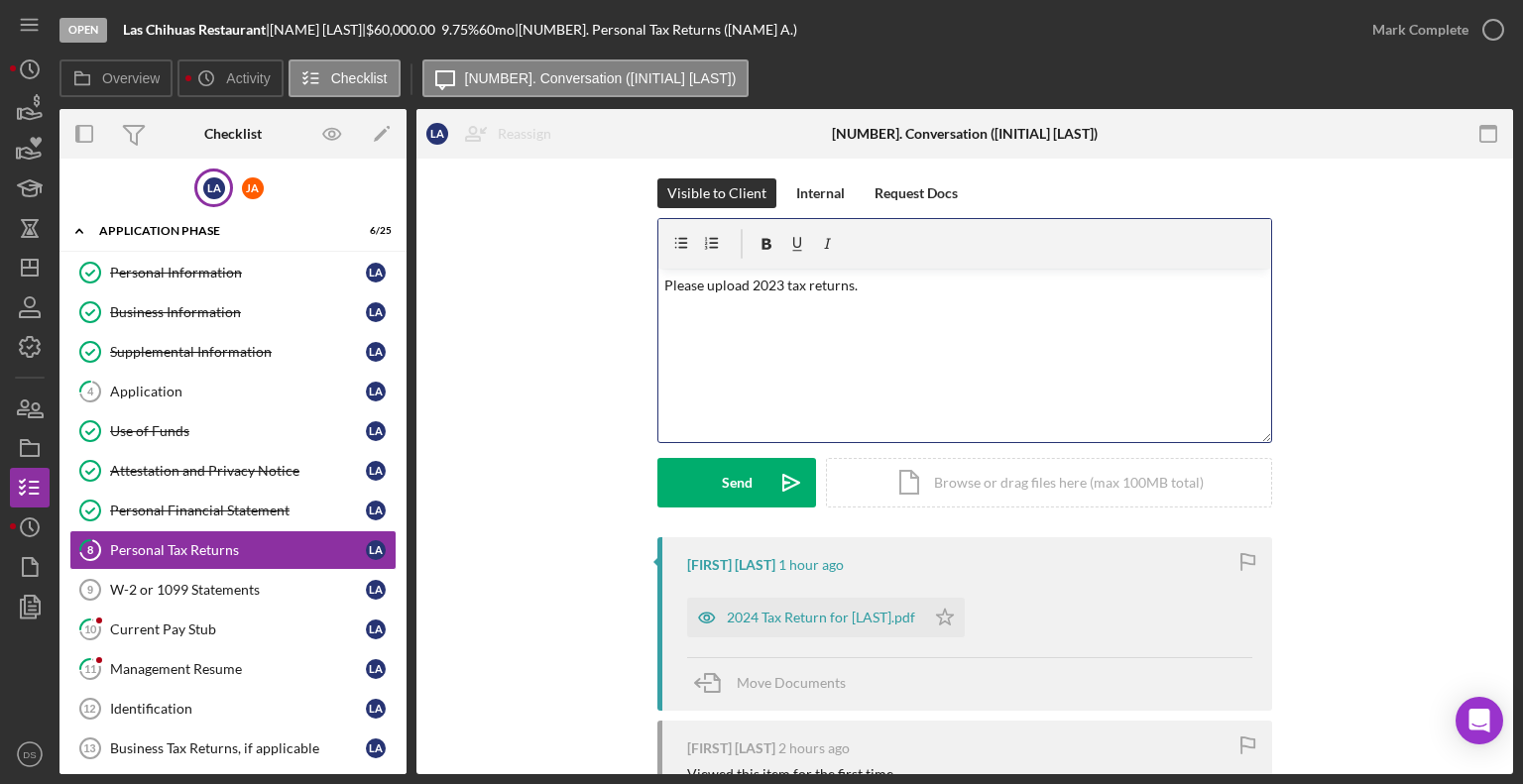 scroll, scrollTop: 0, scrollLeft: 0, axis: both 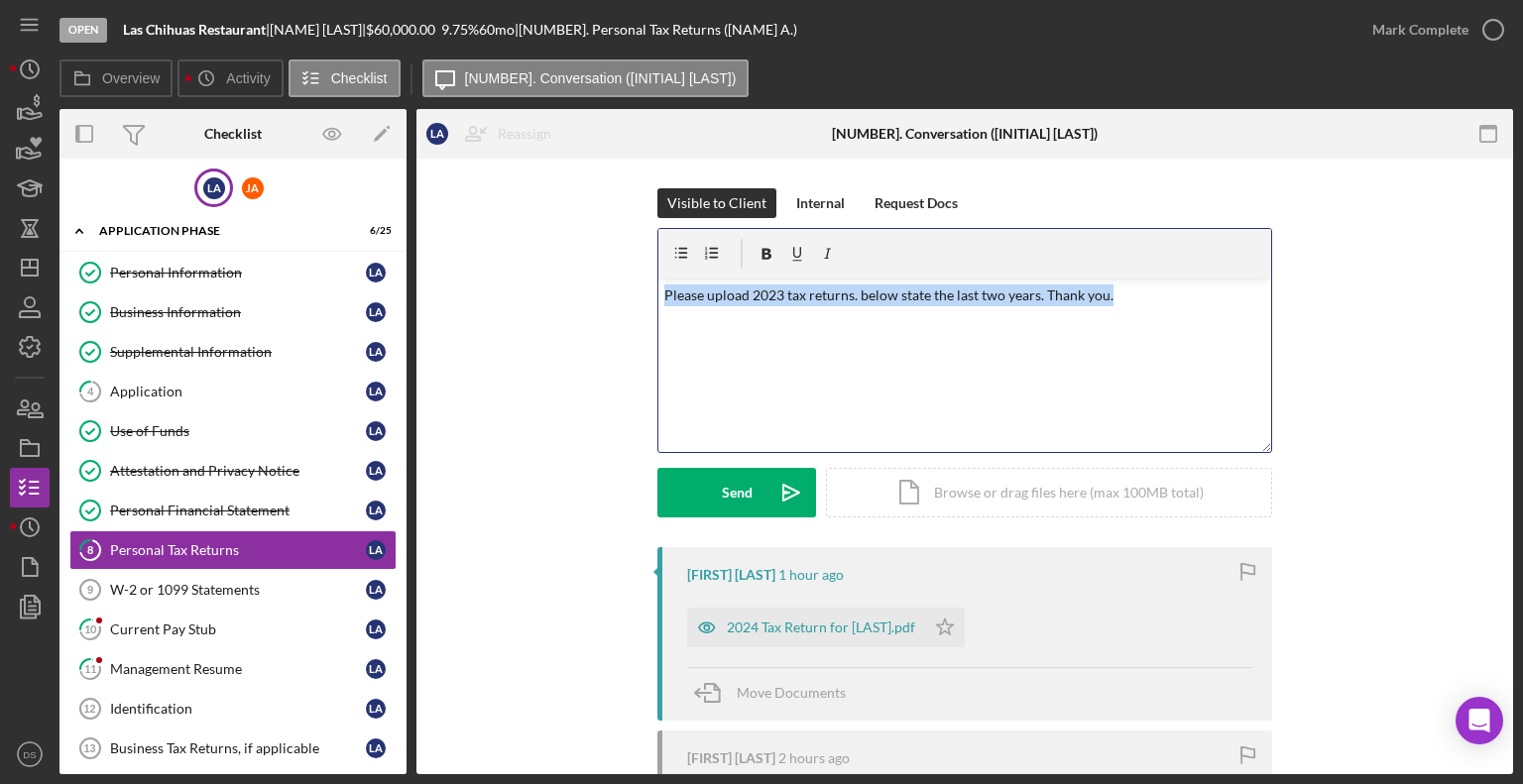 drag, startPoint x: 1016, startPoint y: 312, endPoint x: 634, endPoint y: 298, distance: 382.2565 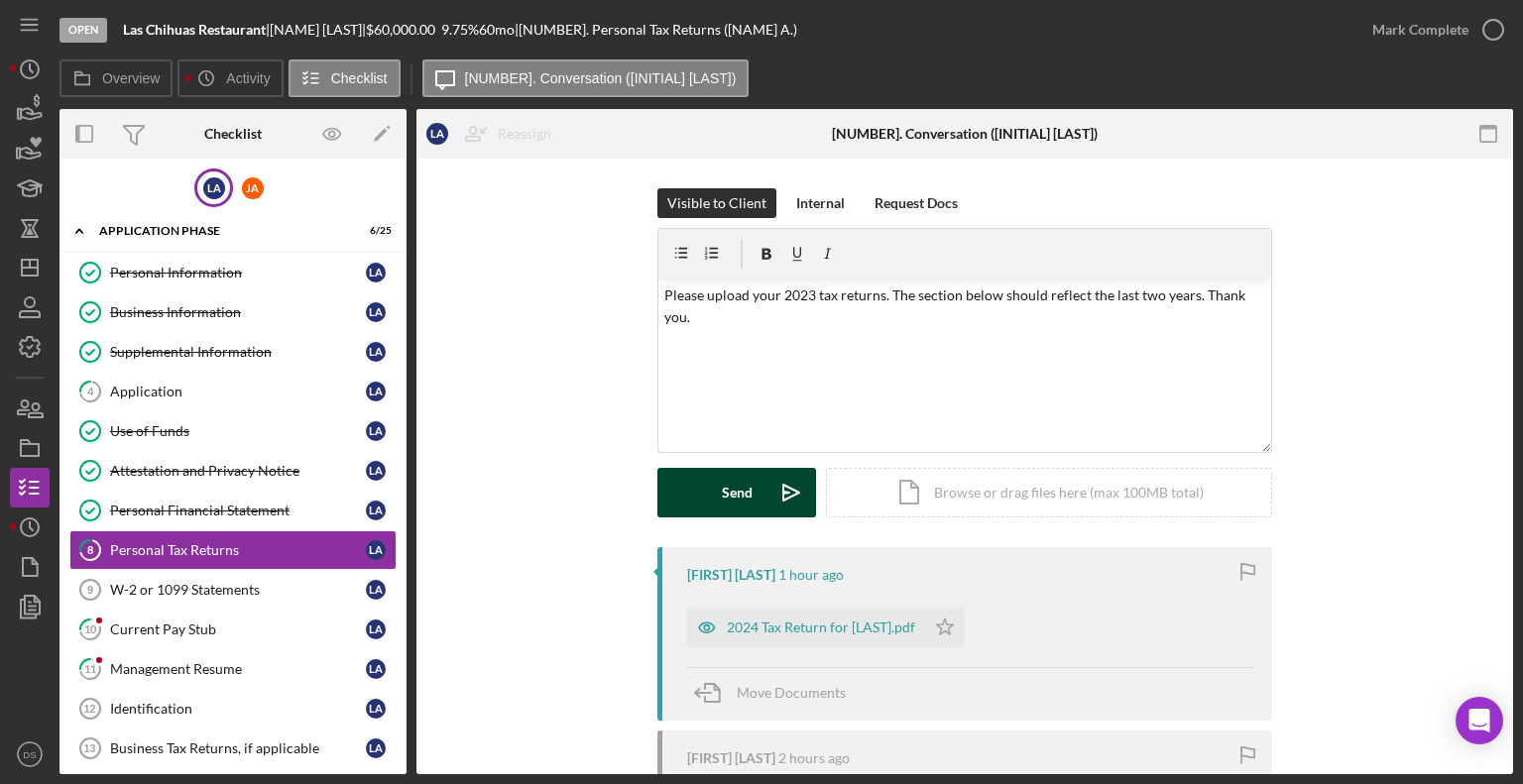click on "Send" at bounding box center (737, 493) 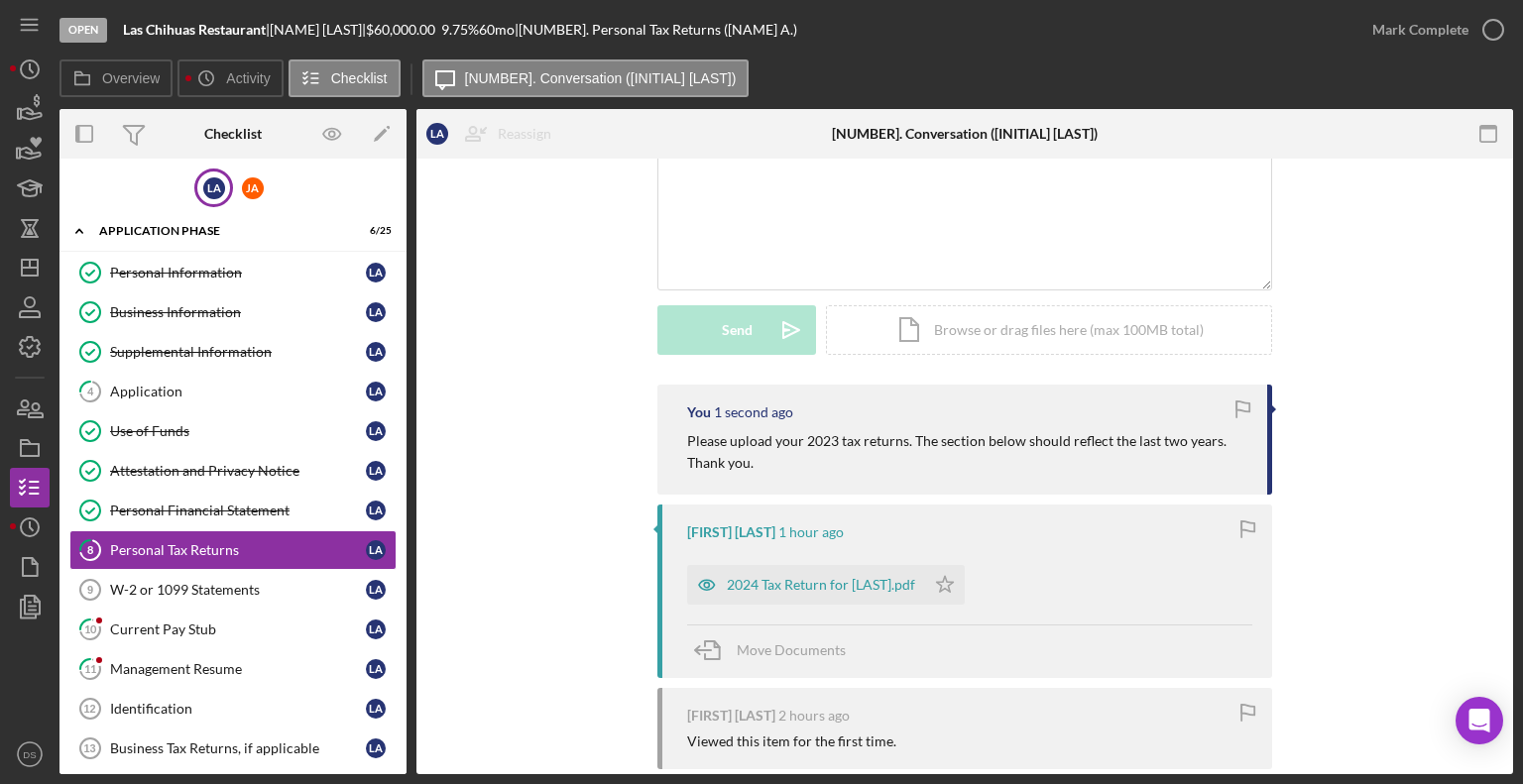 scroll, scrollTop: 165, scrollLeft: 0, axis: vertical 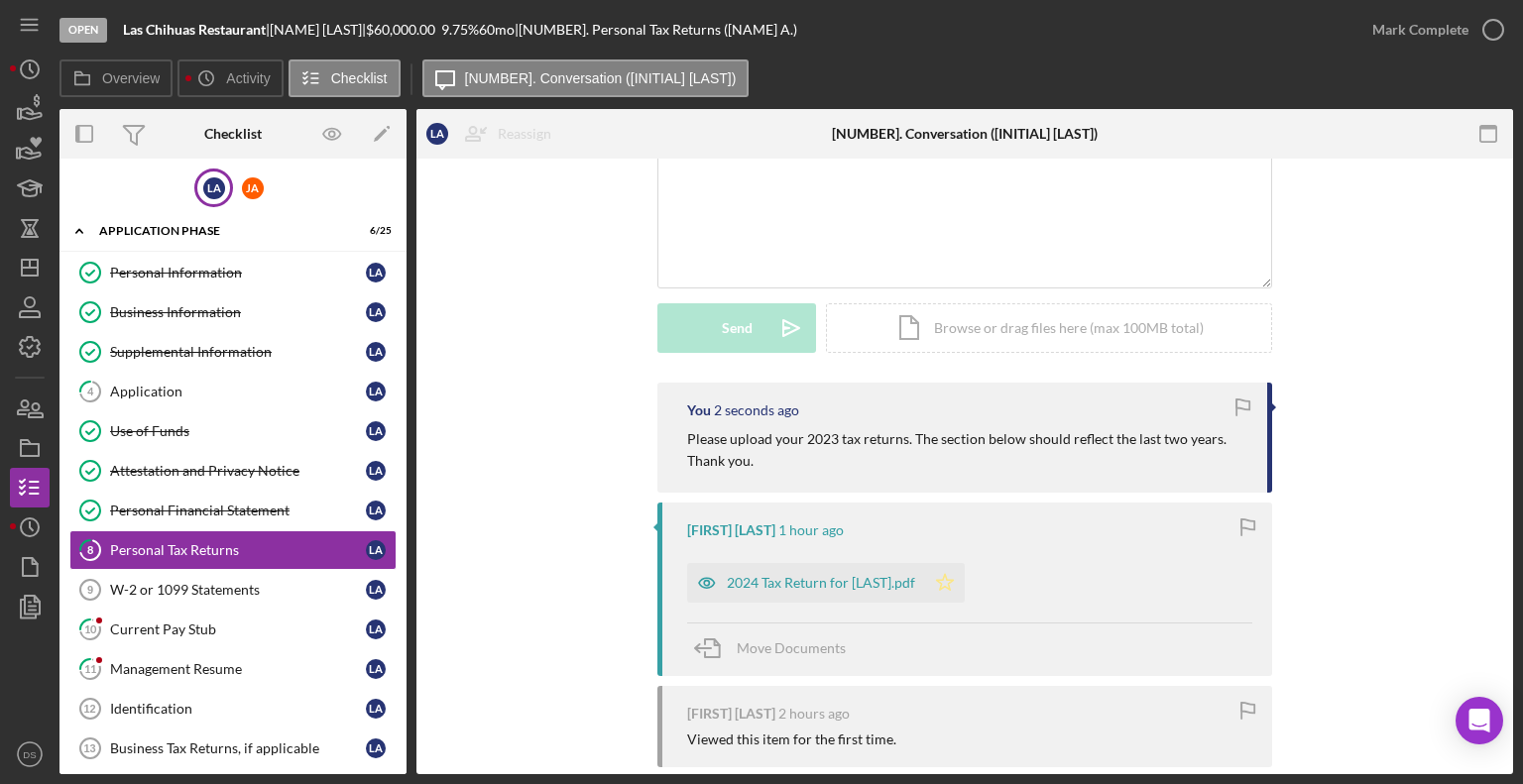 click on "Icon/Star" 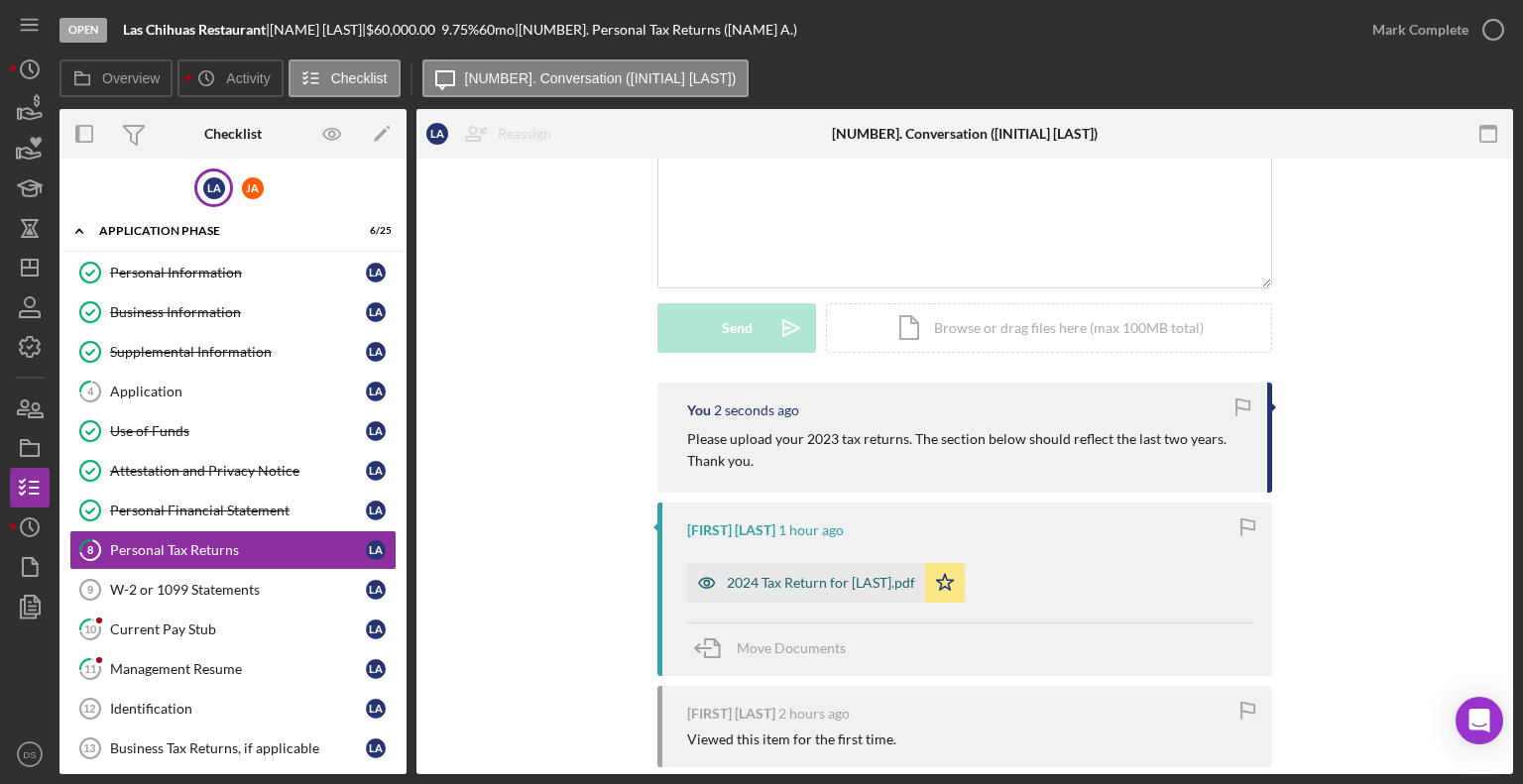 click on "2024 Tax Return for [LAST].pdf" at bounding box center (821, 583) 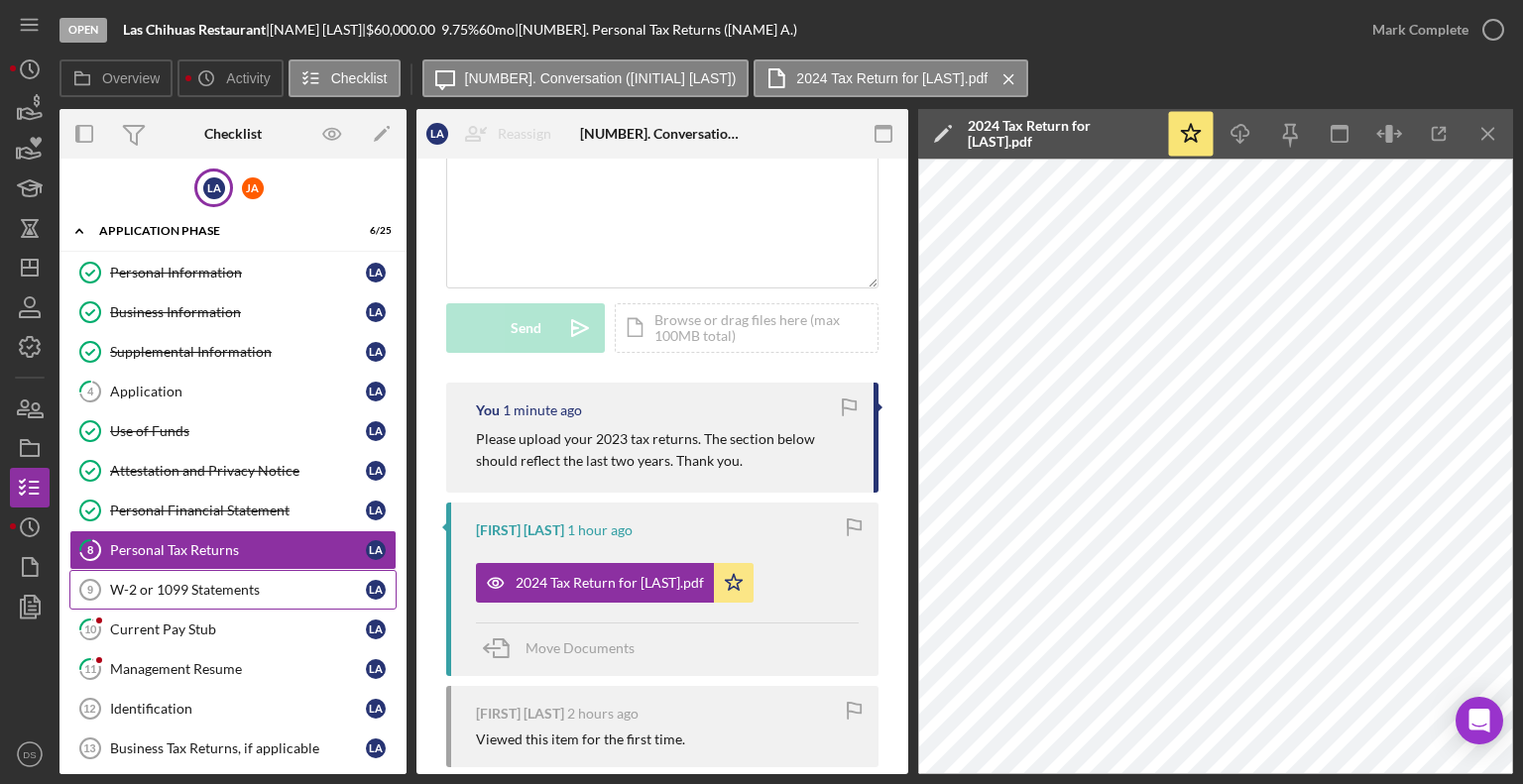 click on "W-2 or 1099 Statements" at bounding box center [238, 590] 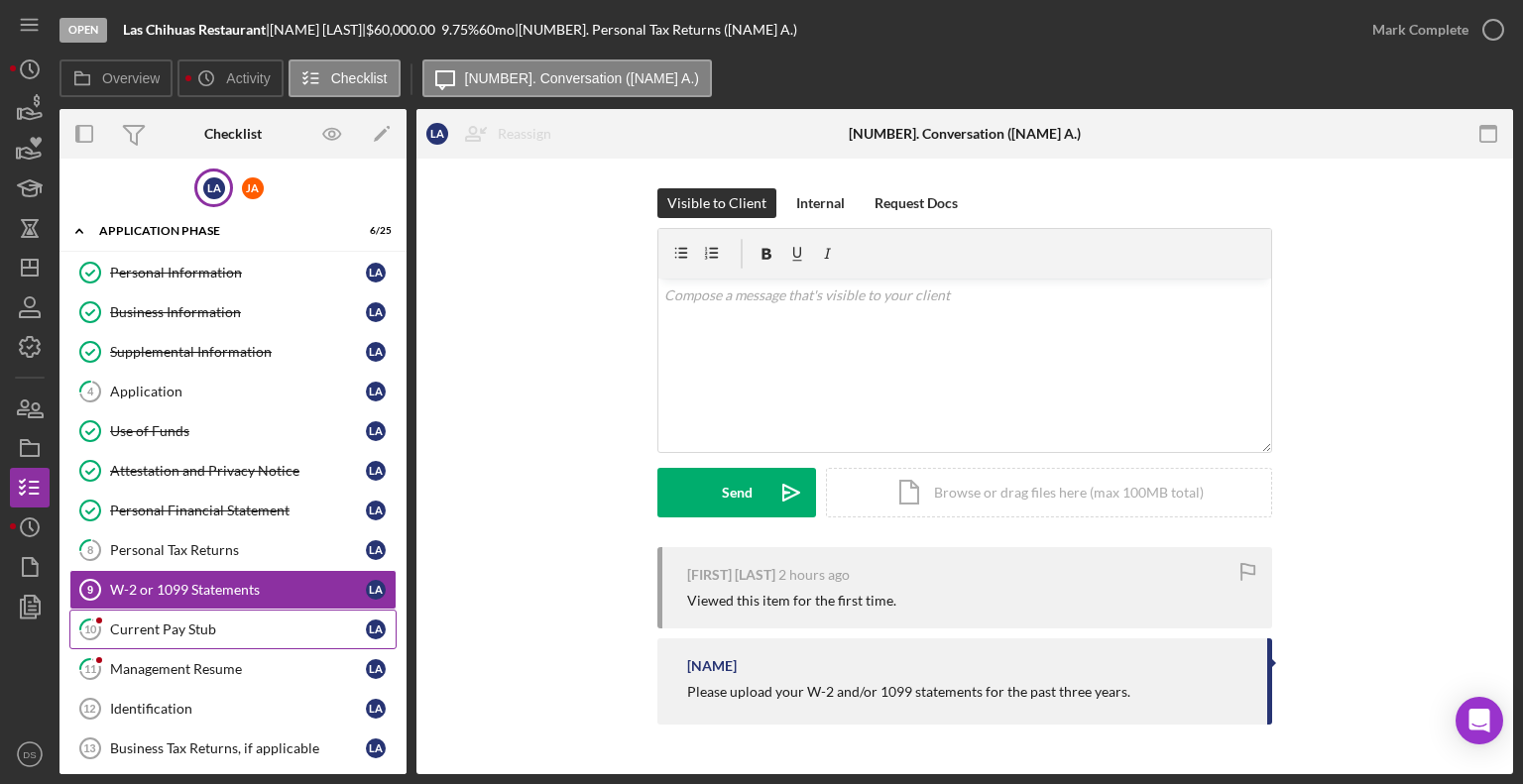 click on "[NUMBER]. Current Pay Stub L A" at bounding box center (233, 629) 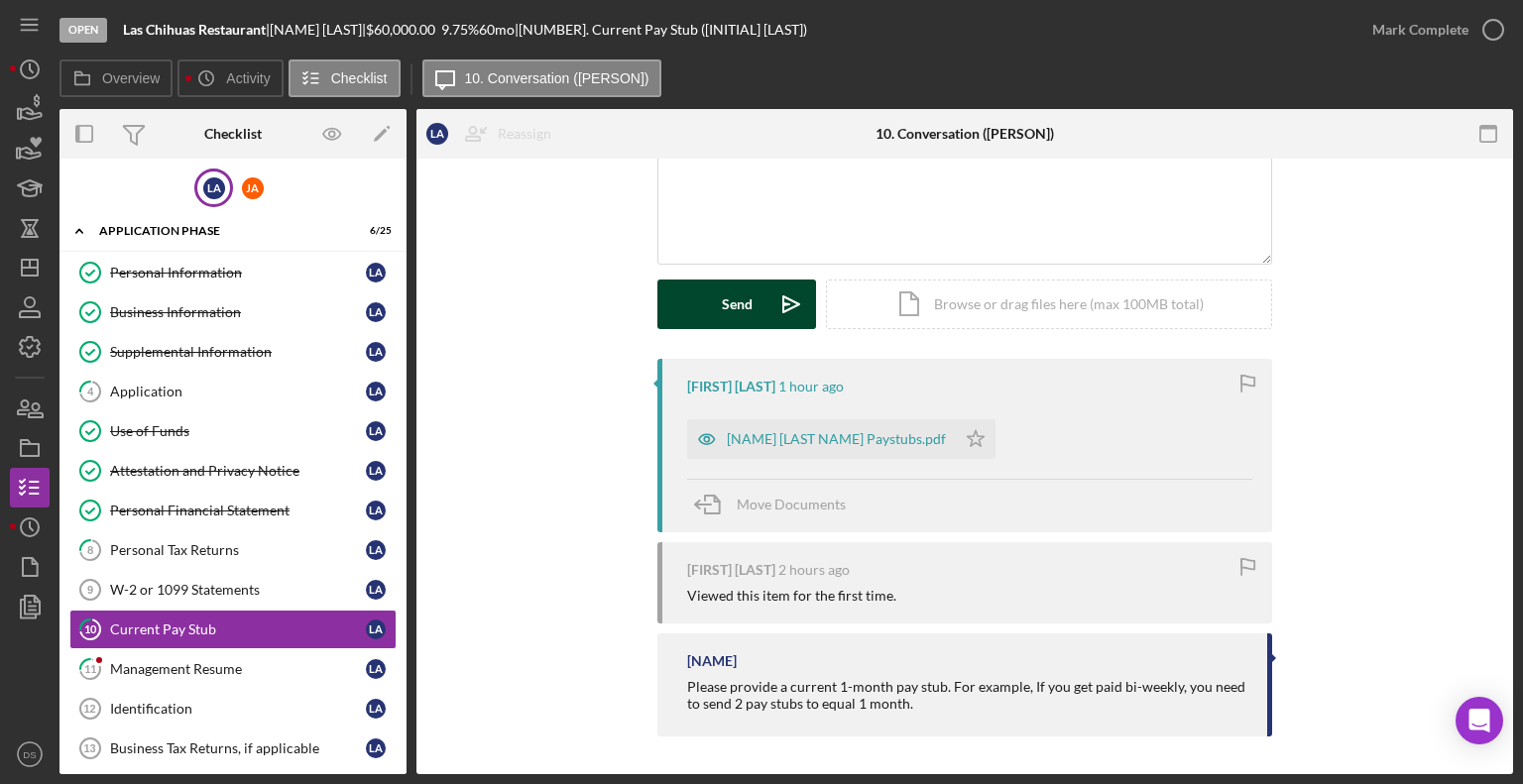scroll, scrollTop: 187, scrollLeft: 0, axis: vertical 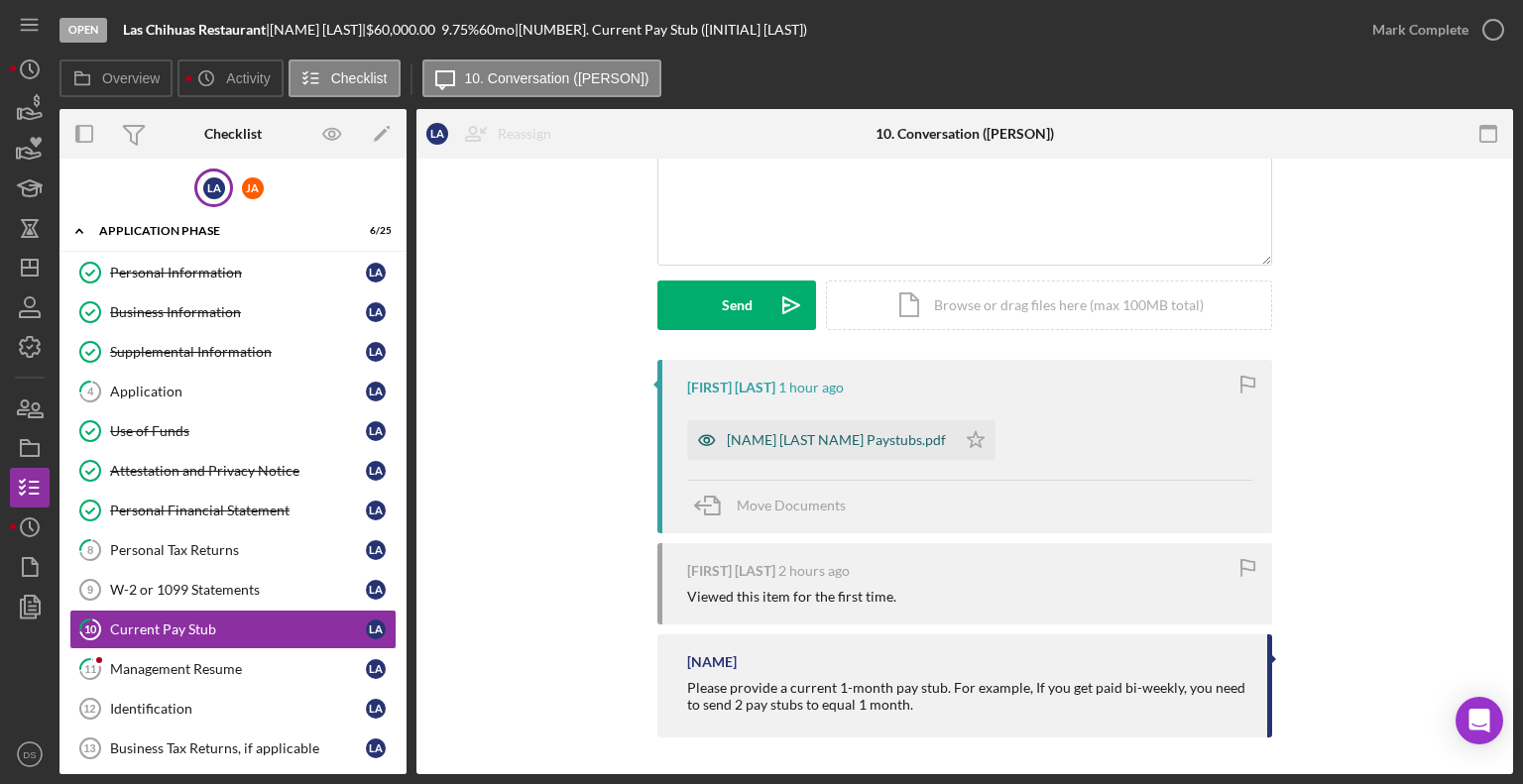 click on "[NAME] [LAST NAME] Paystubs.pdf" at bounding box center [836, 440] 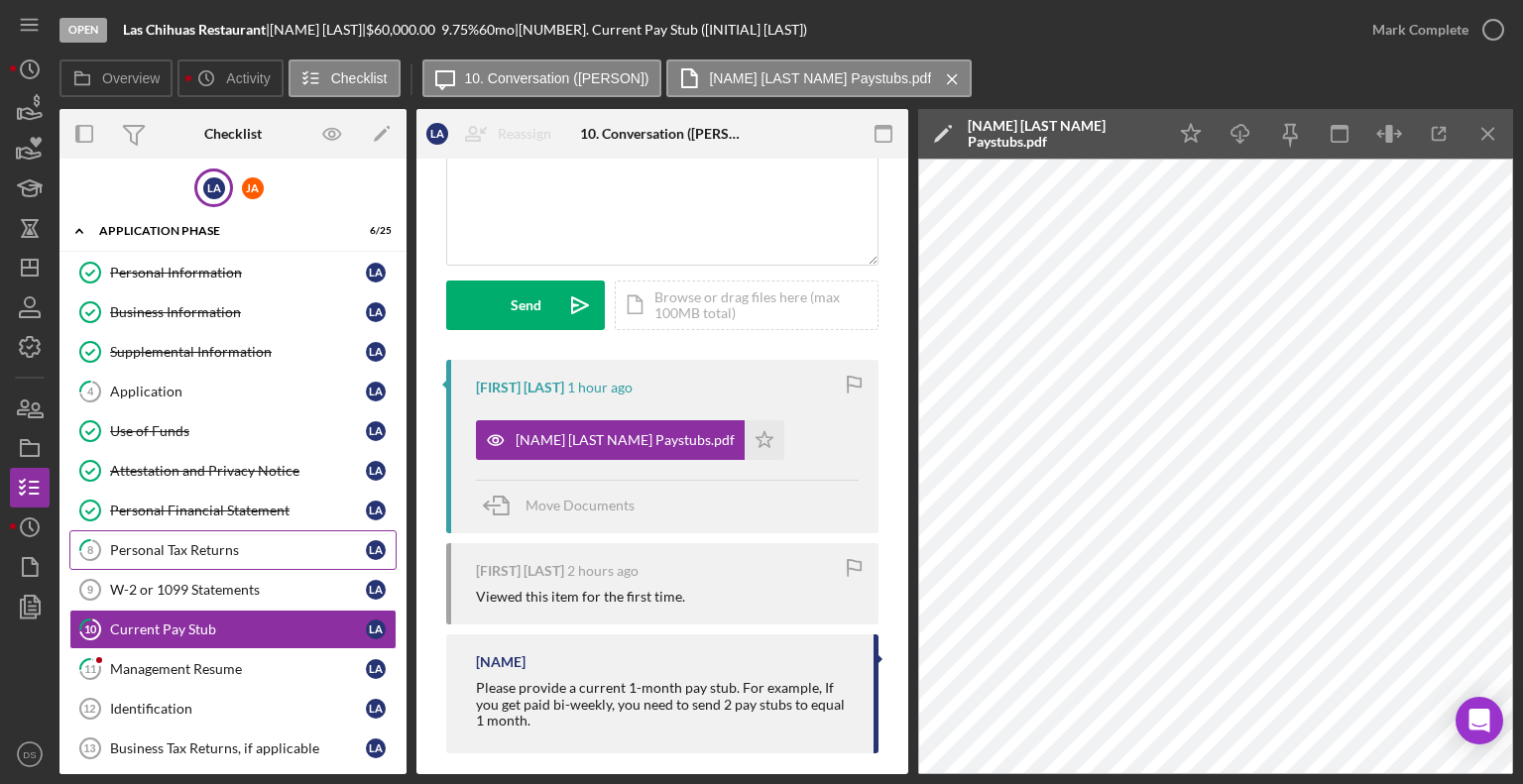 click on "8 Personal Tax Returns L A" at bounding box center (233, 550) 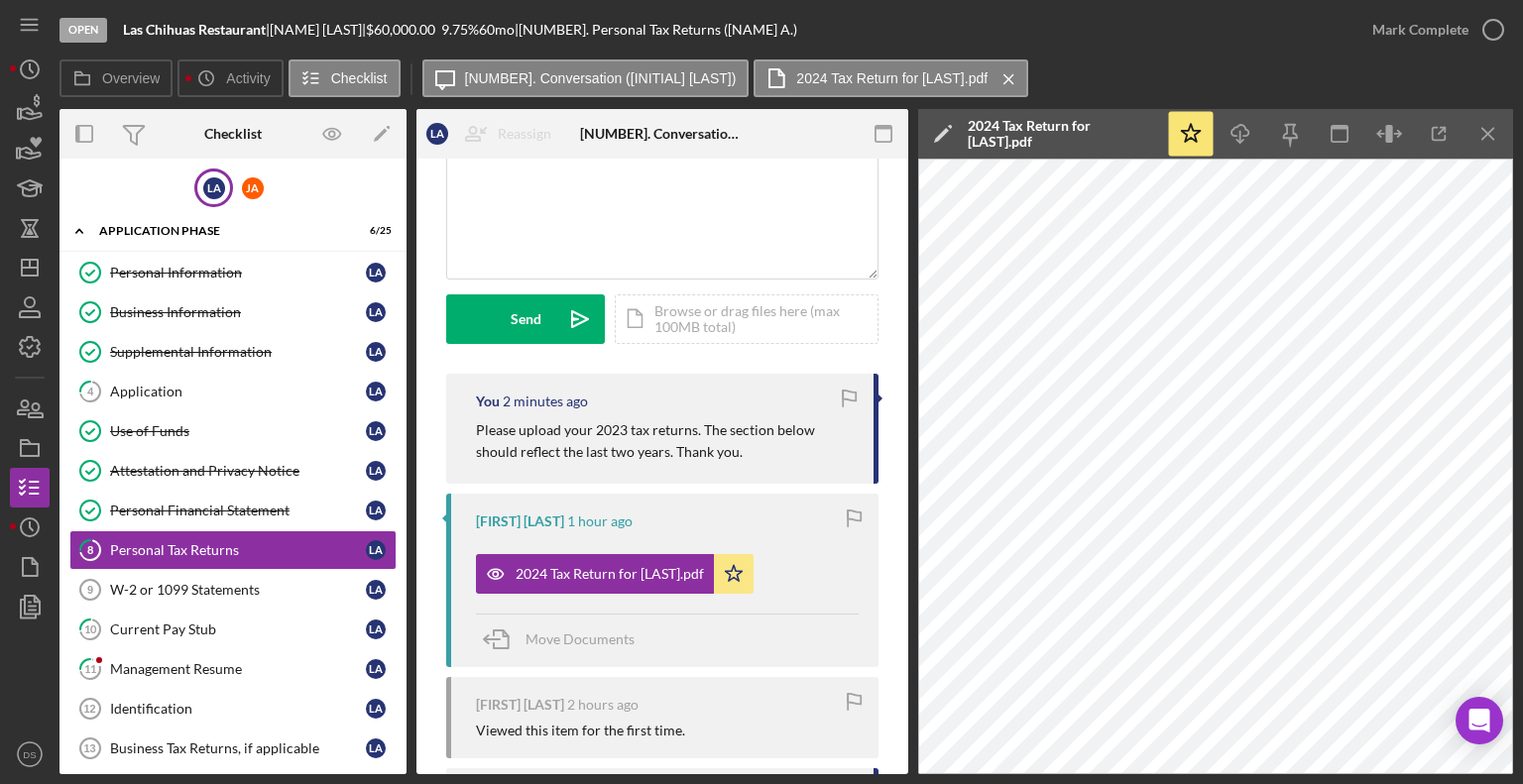 scroll, scrollTop: 147, scrollLeft: 0, axis: vertical 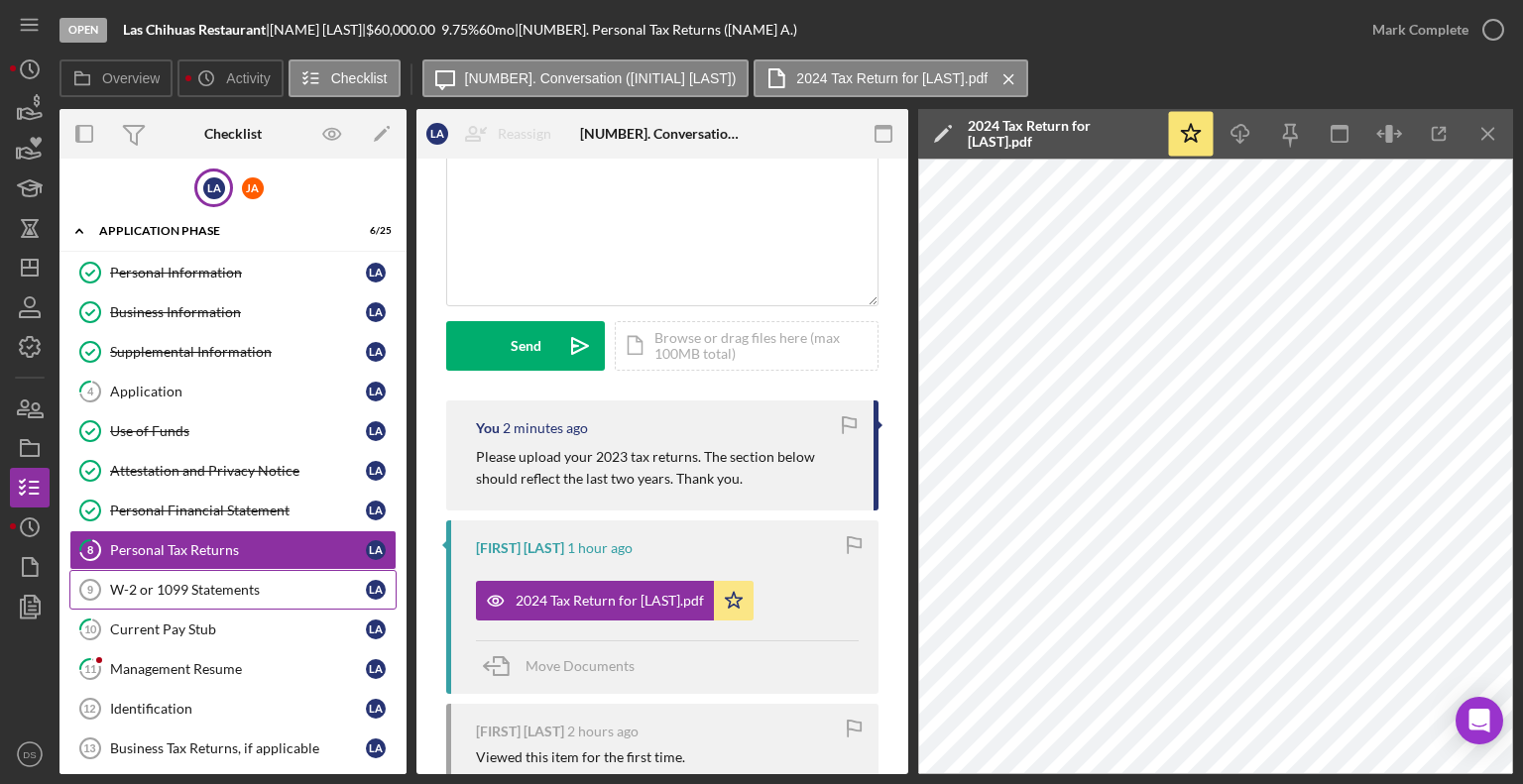 click on "W-2 or 1099 Statements" at bounding box center [238, 590] 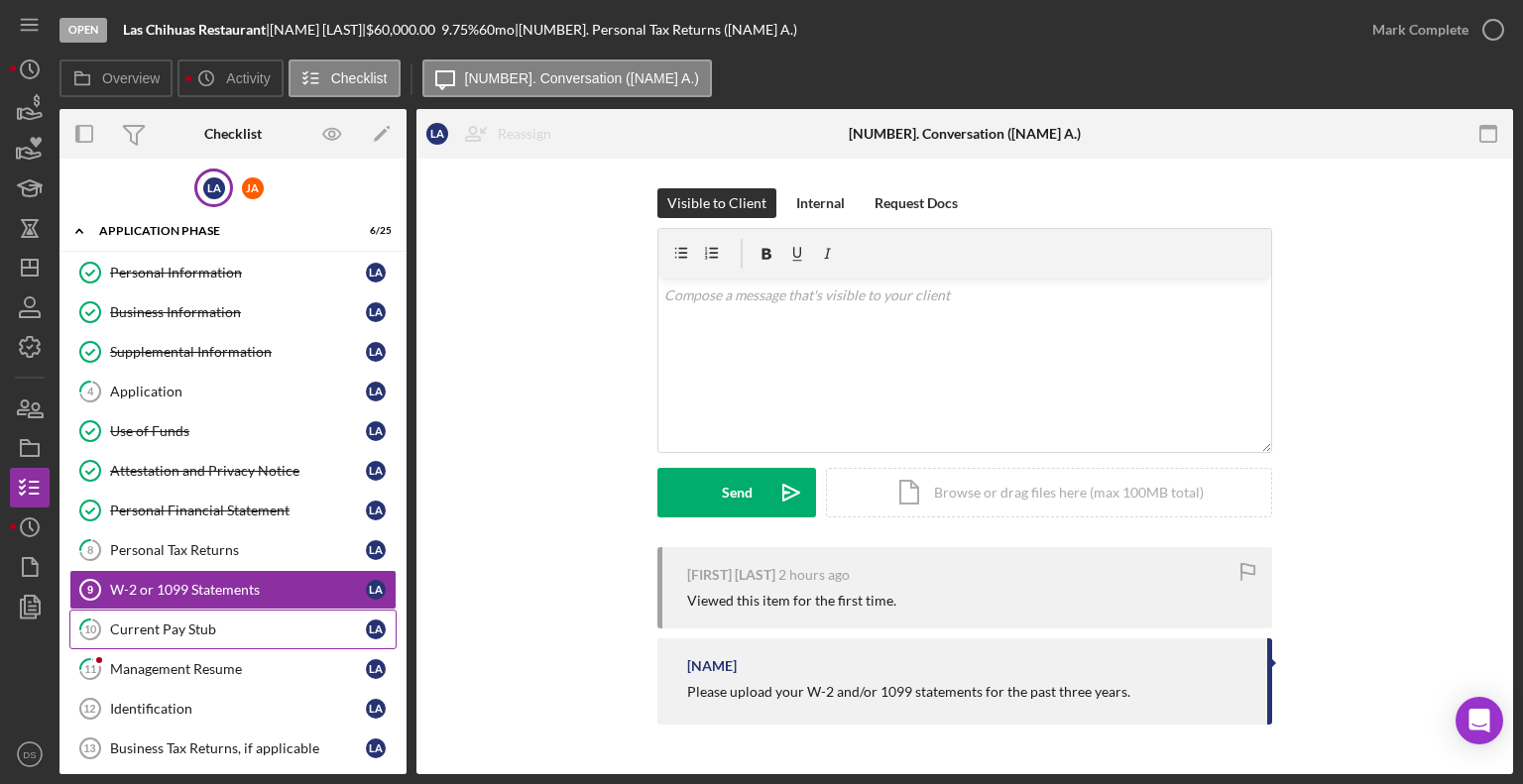 click on "[NUMBER]. Current Pay Stub L A" at bounding box center [233, 629] 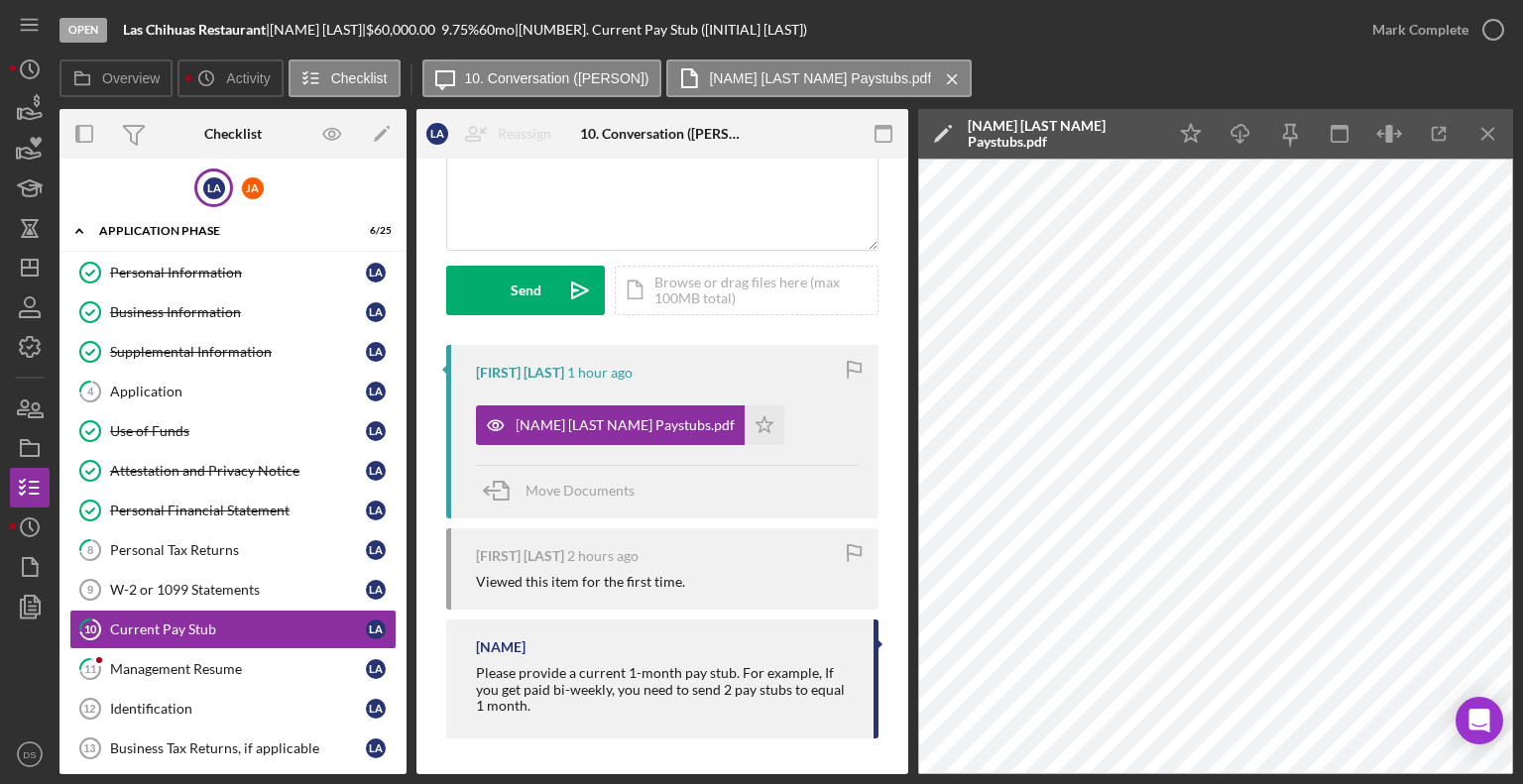 scroll, scrollTop: 205, scrollLeft: 0, axis: vertical 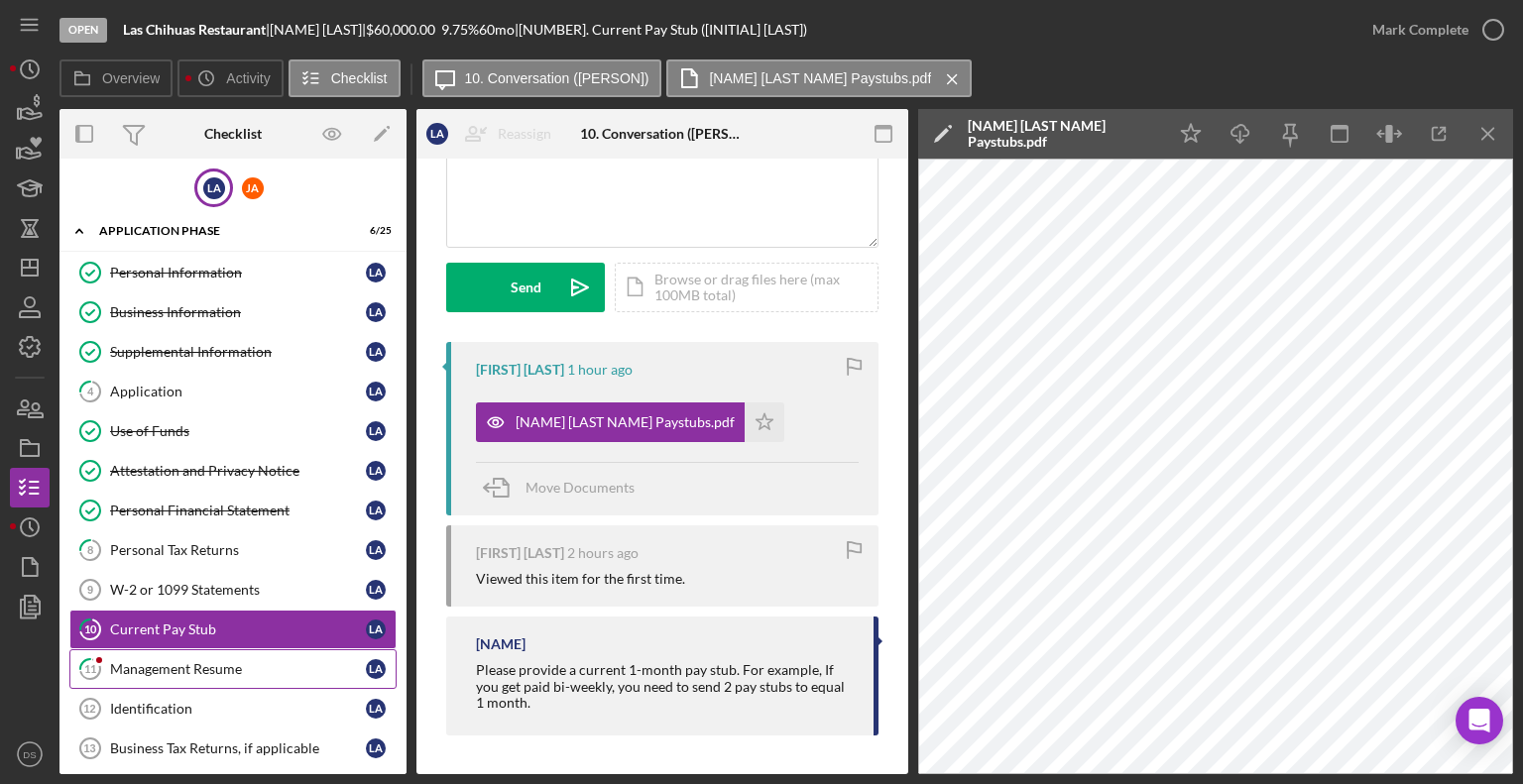 click on "[NUMBER] Management Resume L A" at bounding box center (233, 669) 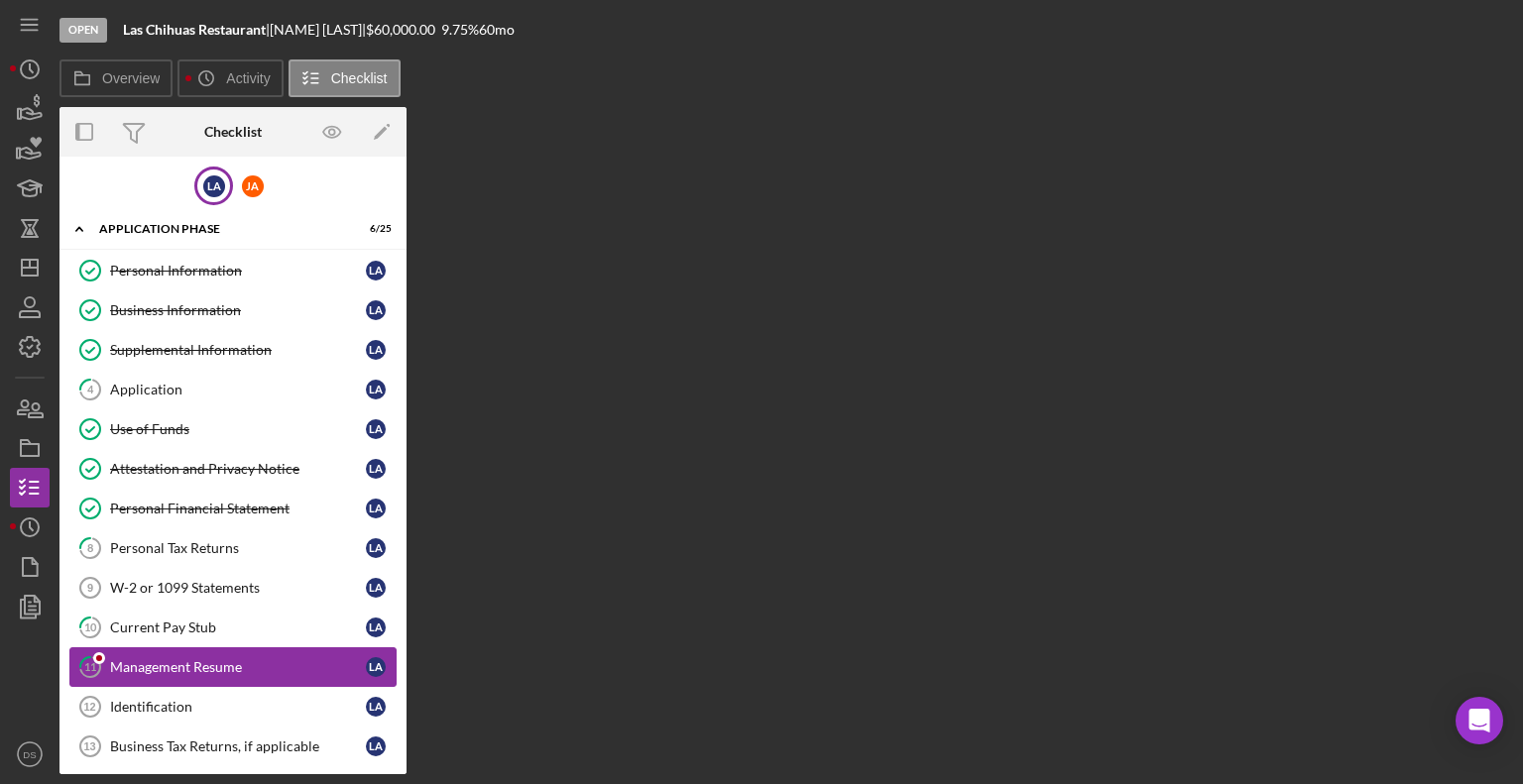 click on "Management Resume" at bounding box center (238, 667) 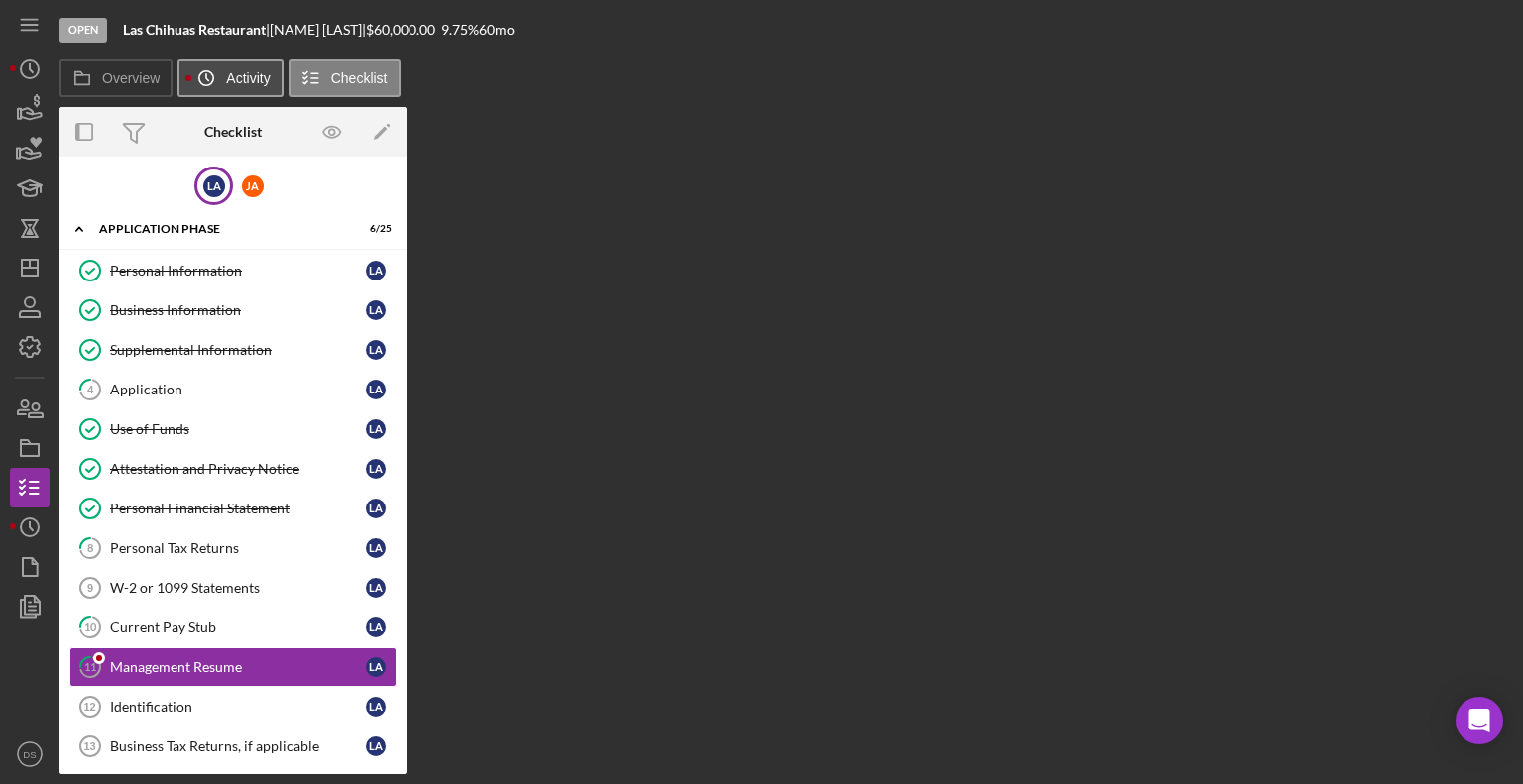 click on "Icon/History Activity" at bounding box center (230, 78) 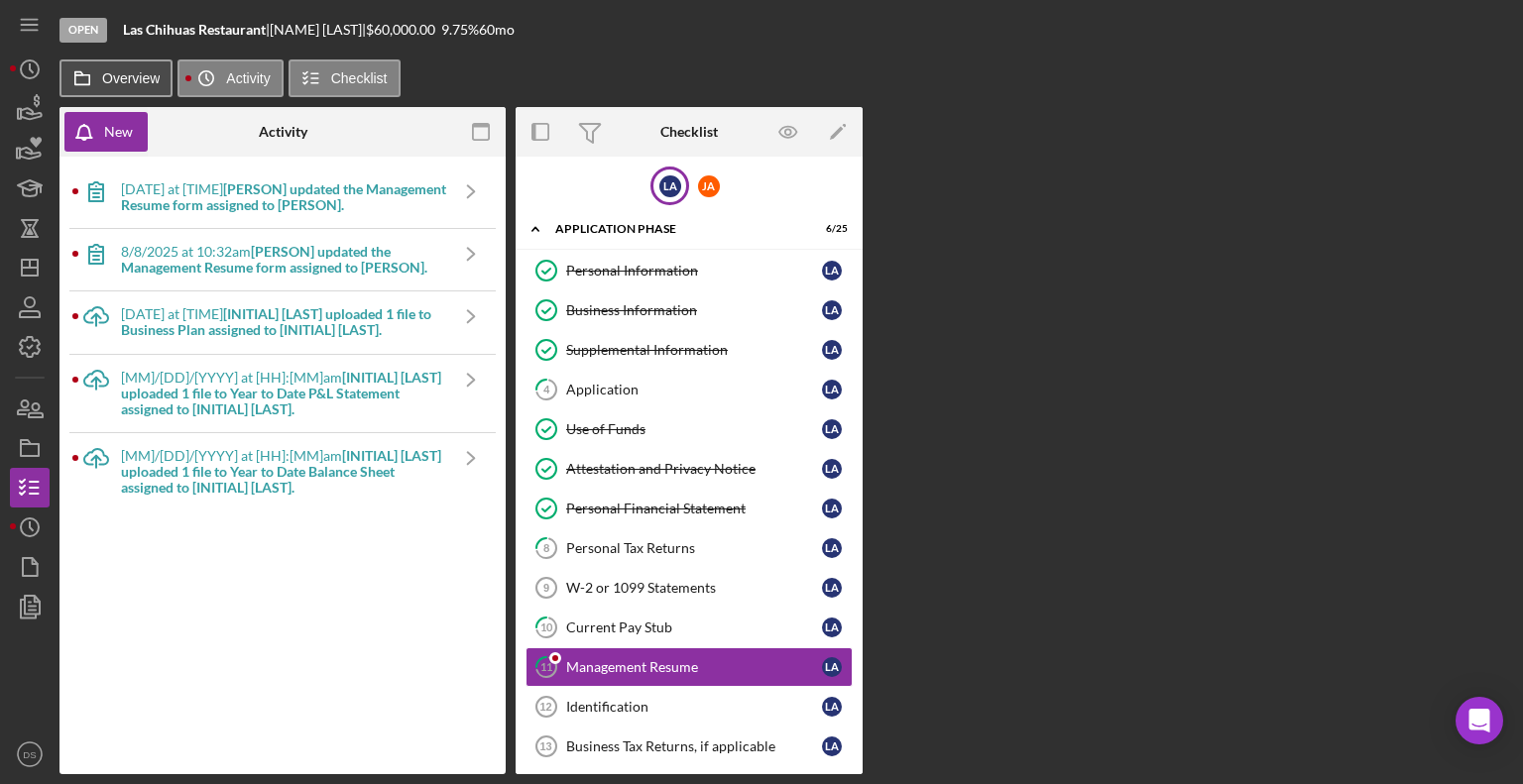 click on "Overview" at bounding box center (131, 78) 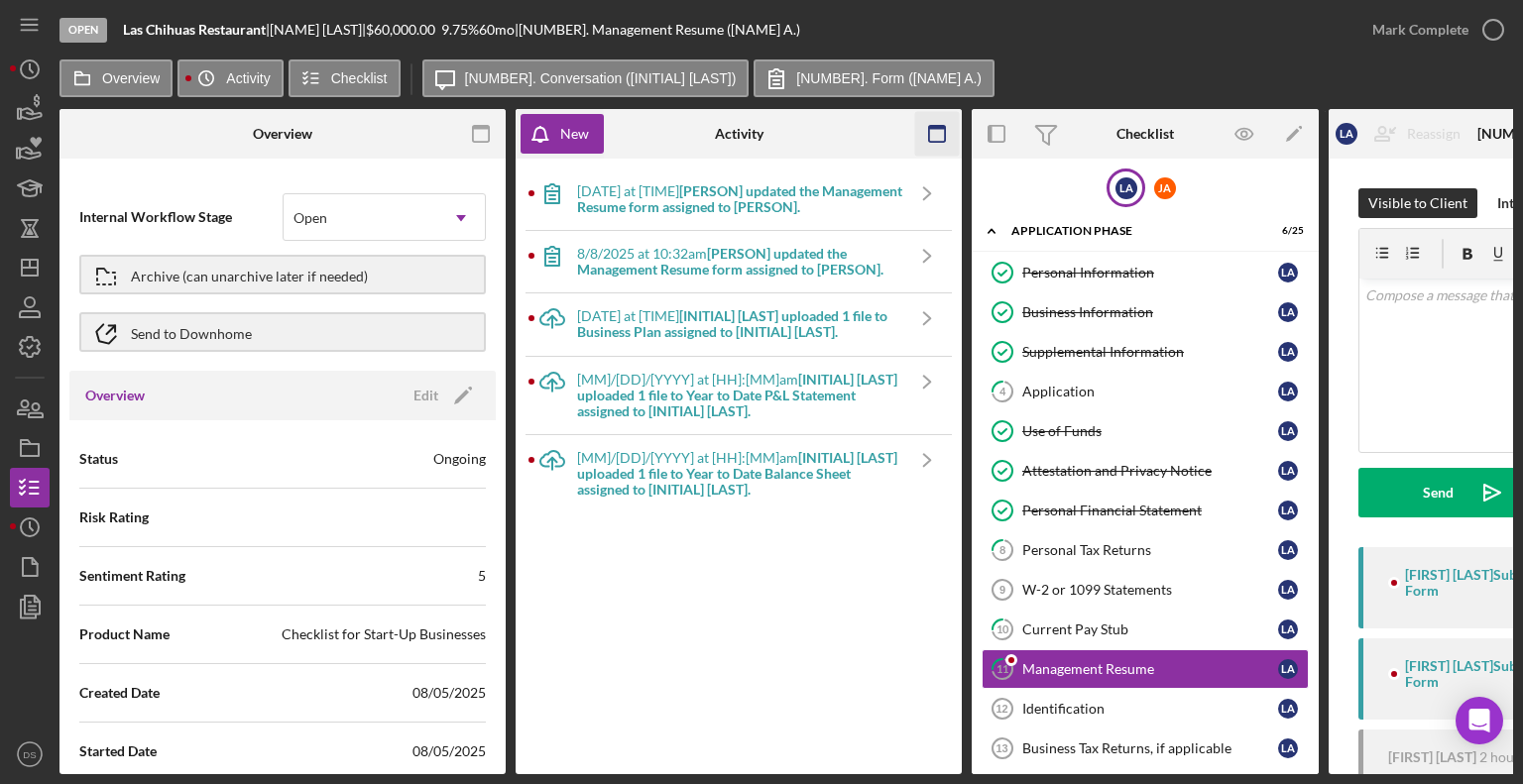 click 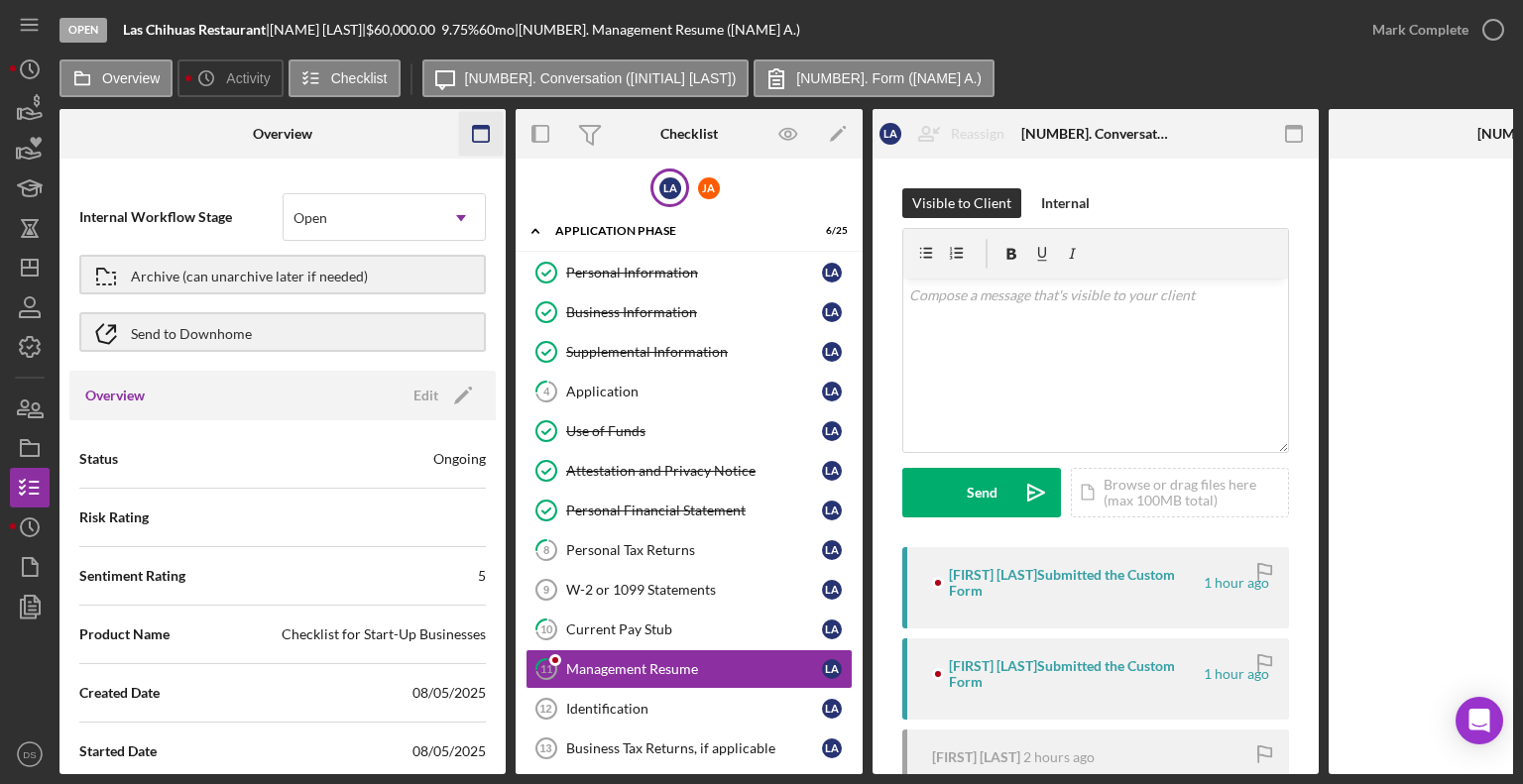 click 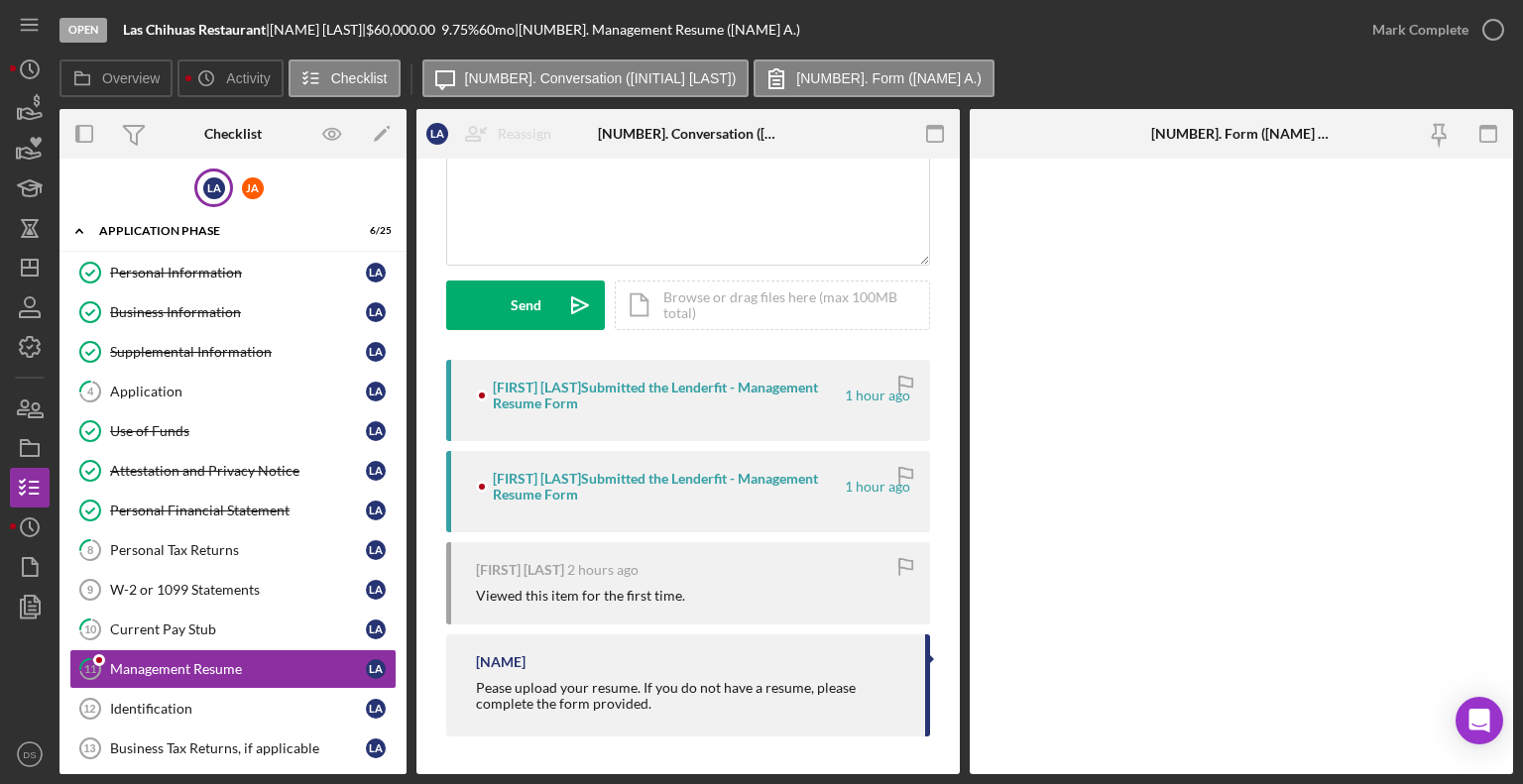 scroll, scrollTop: 183, scrollLeft: 0, axis: vertical 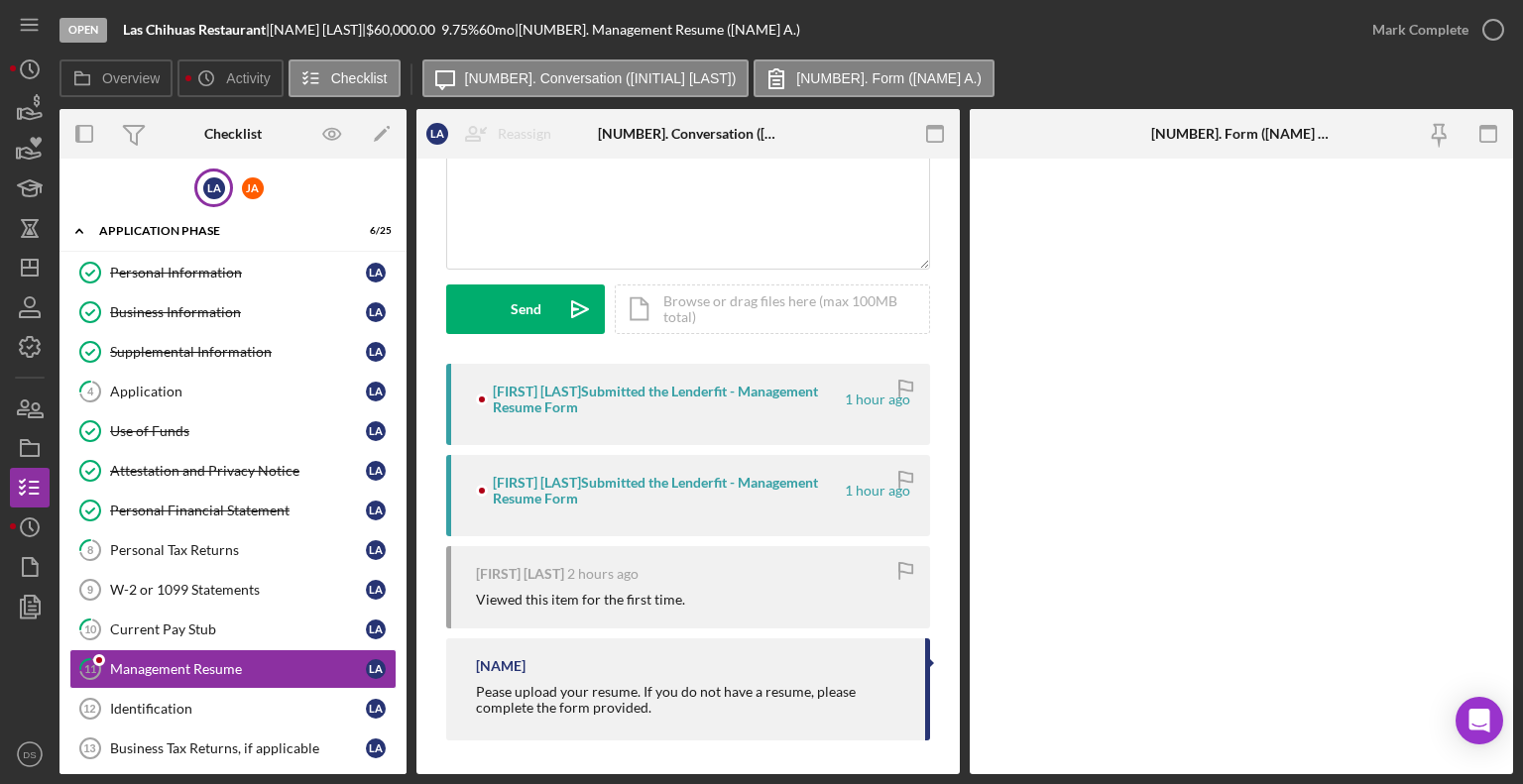 click at bounding box center [1241, 466] 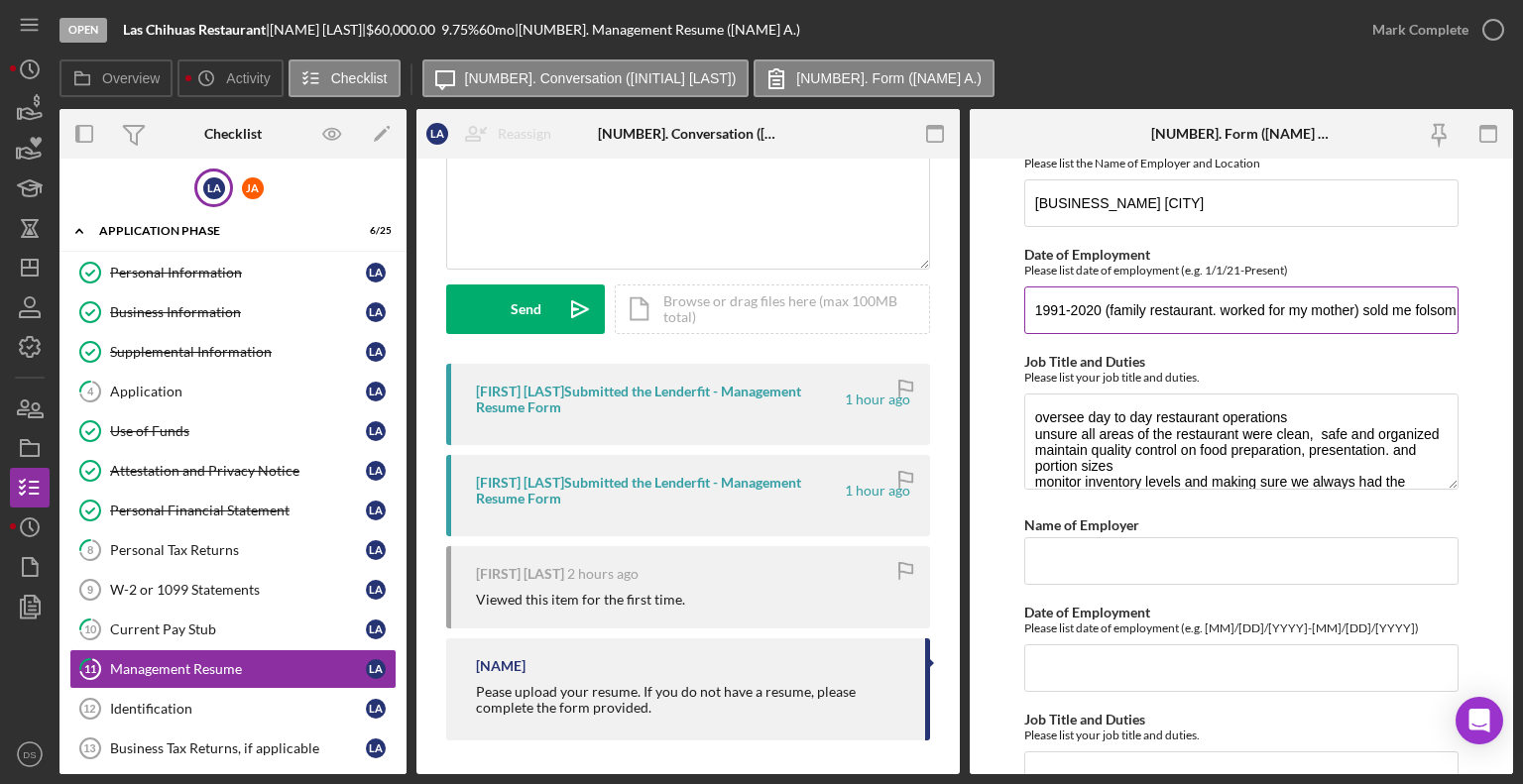scroll, scrollTop: 165, scrollLeft: 0, axis: vertical 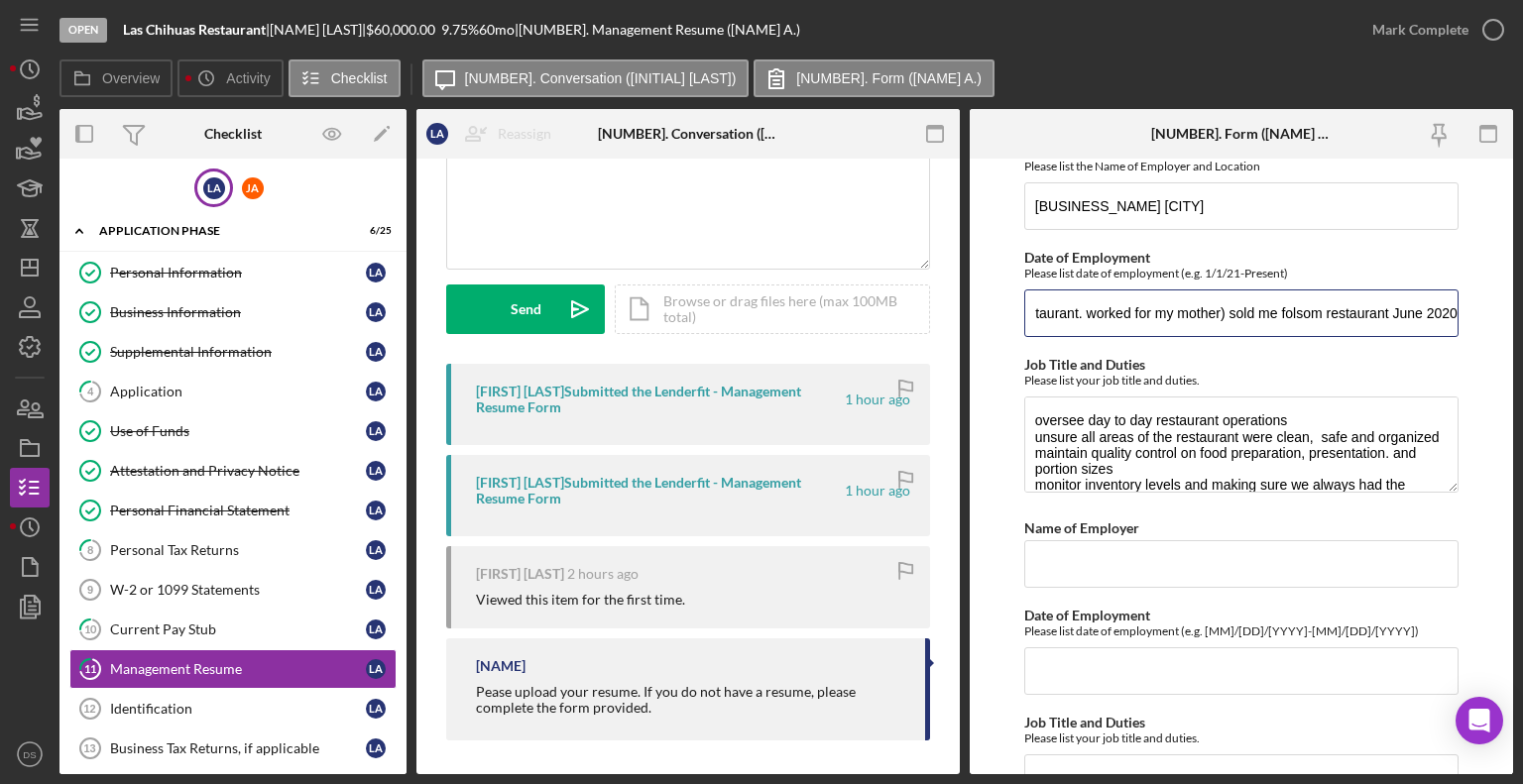 drag, startPoint x: 1335, startPoint y: 312, endPoint x: 1495, endPoint y: 300, distance: 160.44937 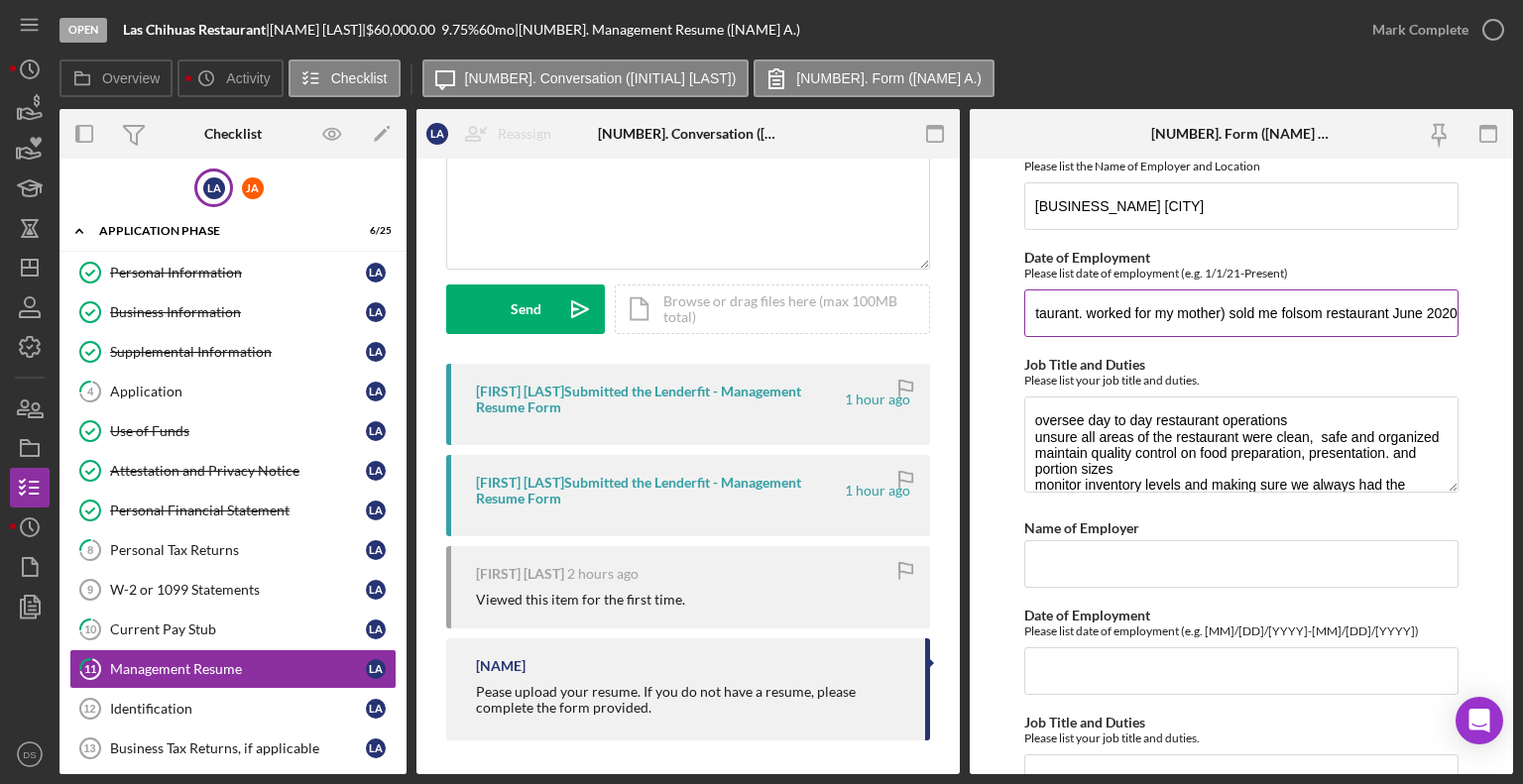 scroll, scrollTop: 0, scrollLeft: 0, axis: both 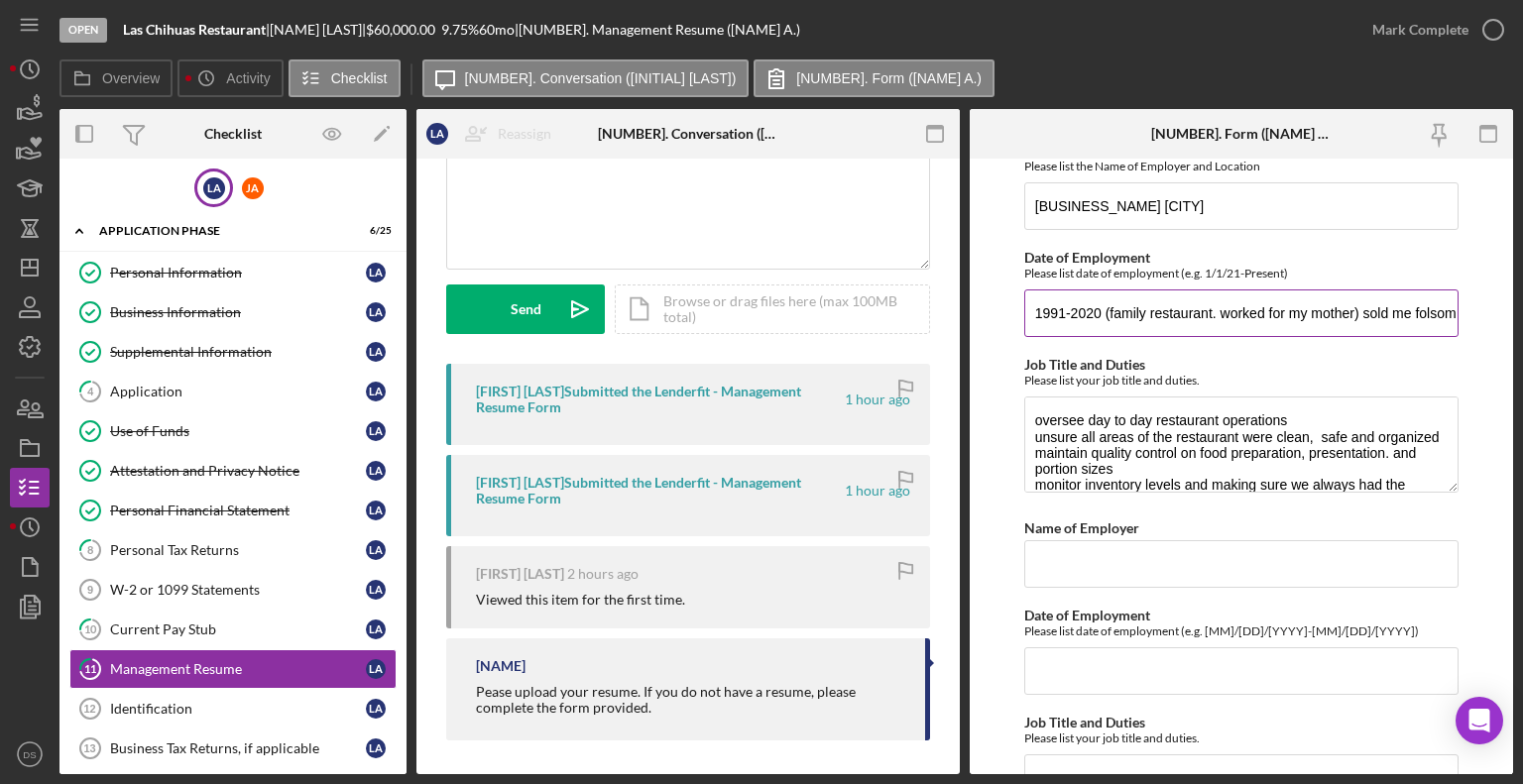 click on "Date of Employment Please list date of employment (e.g. 1/1/21-Present) 1991-2020 (family restaurant. worked for my mother) sold me folsom restaurant June 2020" at bounding box center (1241, 293) 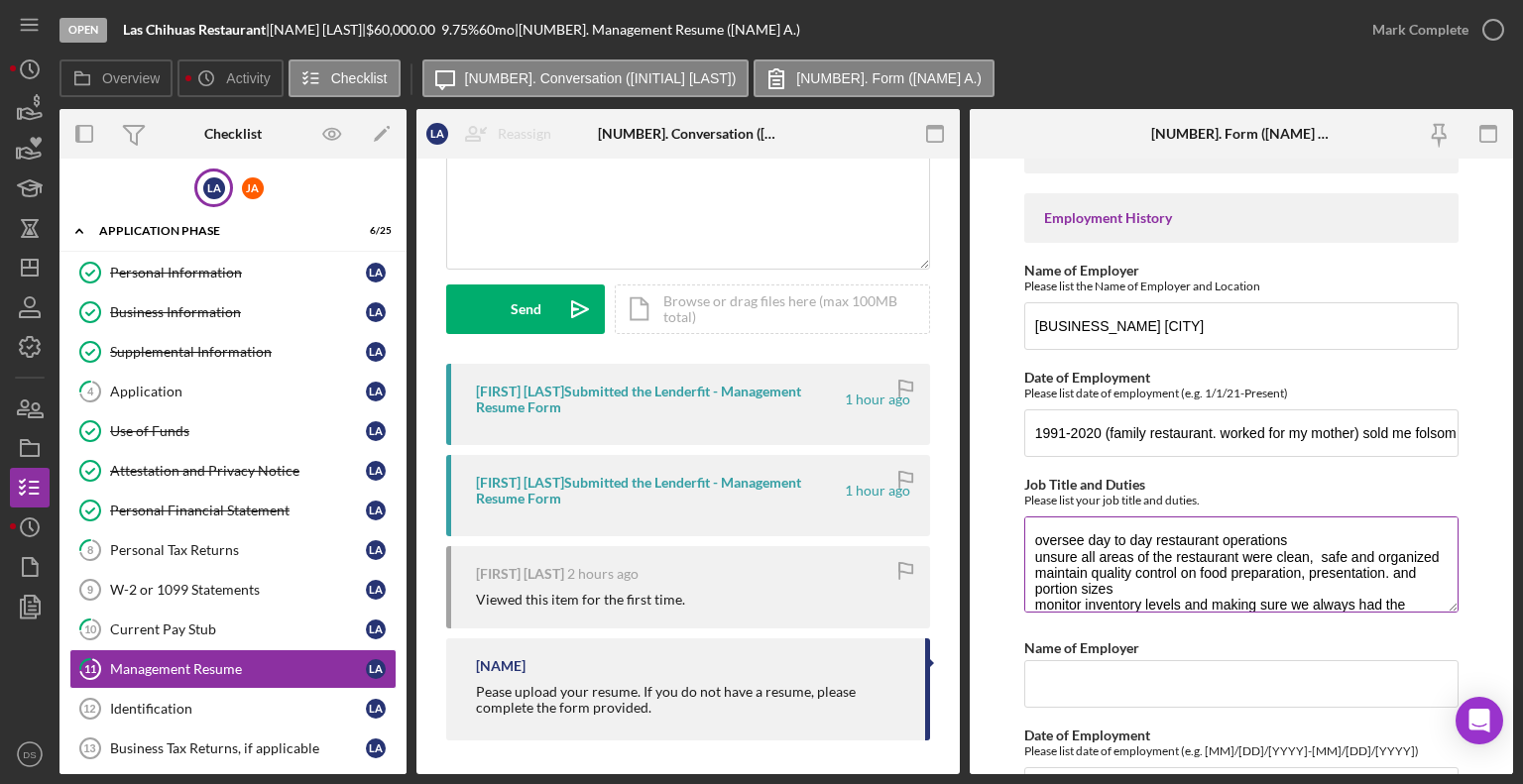 scroll, scrollTop: 46, scrollLeft: 0, axis: vertical 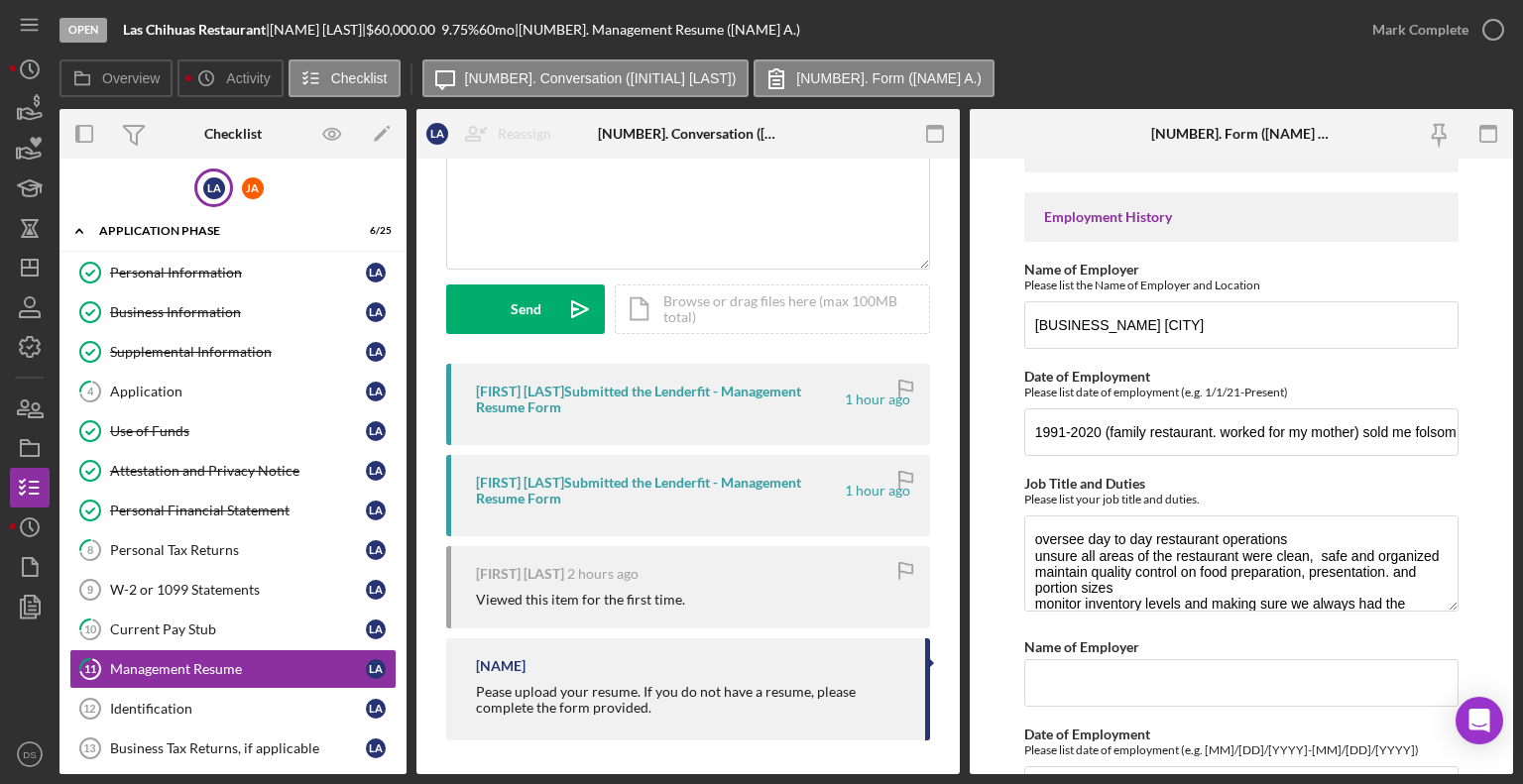 click on "Management Resume Employment History Name of Employer Please list the Name of Employer and Location La rosa blanca sacramento Date of Employment Please list date of employment (e.g. 1/1/21-Present) 1991-2020 (family restaurant. worked for my mother) sold me folsom restaurant June 2020 Job Title and Duties Please list your job title and duties. oversee day to day restaurant operations
unsure all areas of the restaurant were clean,  safe and organized
maintain quality control on food preparation, presentation. and portion sizes
monitor inventory levels and making sure we always had the inventory necessary
ensure compliance with health safety and food handling operations
Staff Management
Customer service
Financial responsibilities. (all bills, budget, payroll, promotions, special event coordinator
Marketing and community engagement
Leadereship  and Culture
Name of Employer Date of Employment Please list date of employment (e.g. 1/1/2010-12/31/2020) Job Title and Duties Please list your job title and duties." at bounding box center [1241, 1003] 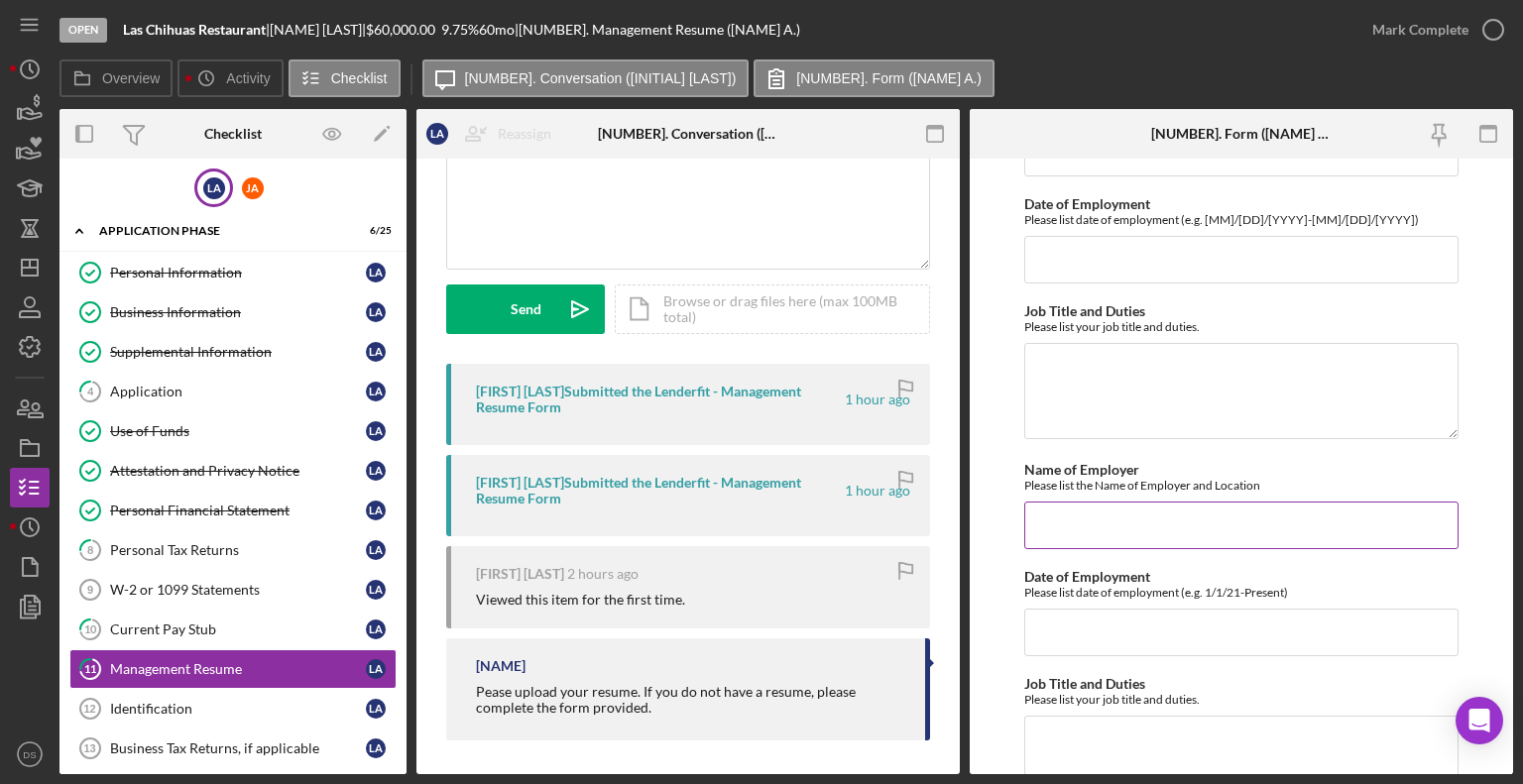 scroll, scrollTop: 565, scrollLeft: 0, axis: vertical 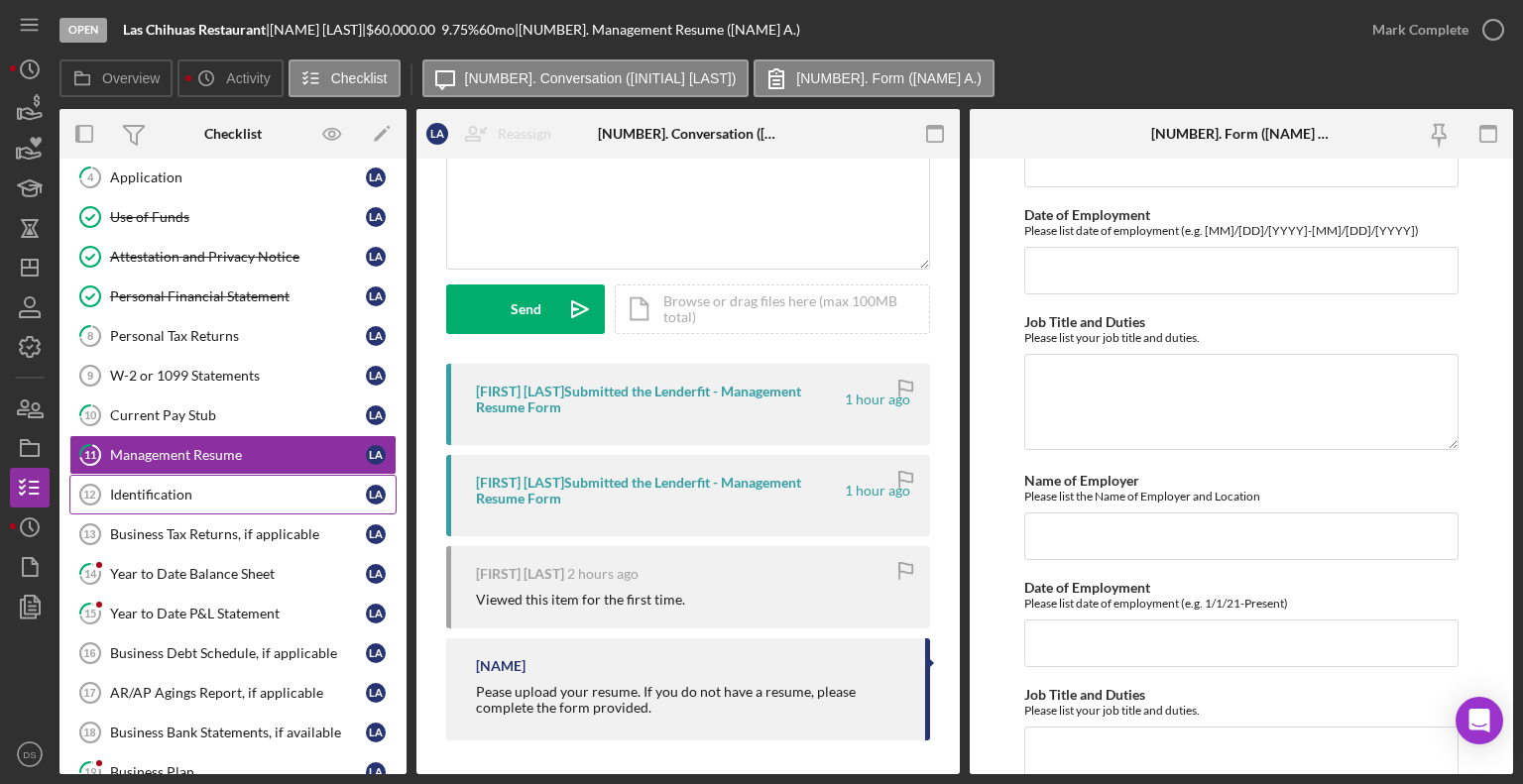 click on "Identification [NUMBER] Identification L A" at bounding box center (233, 495) 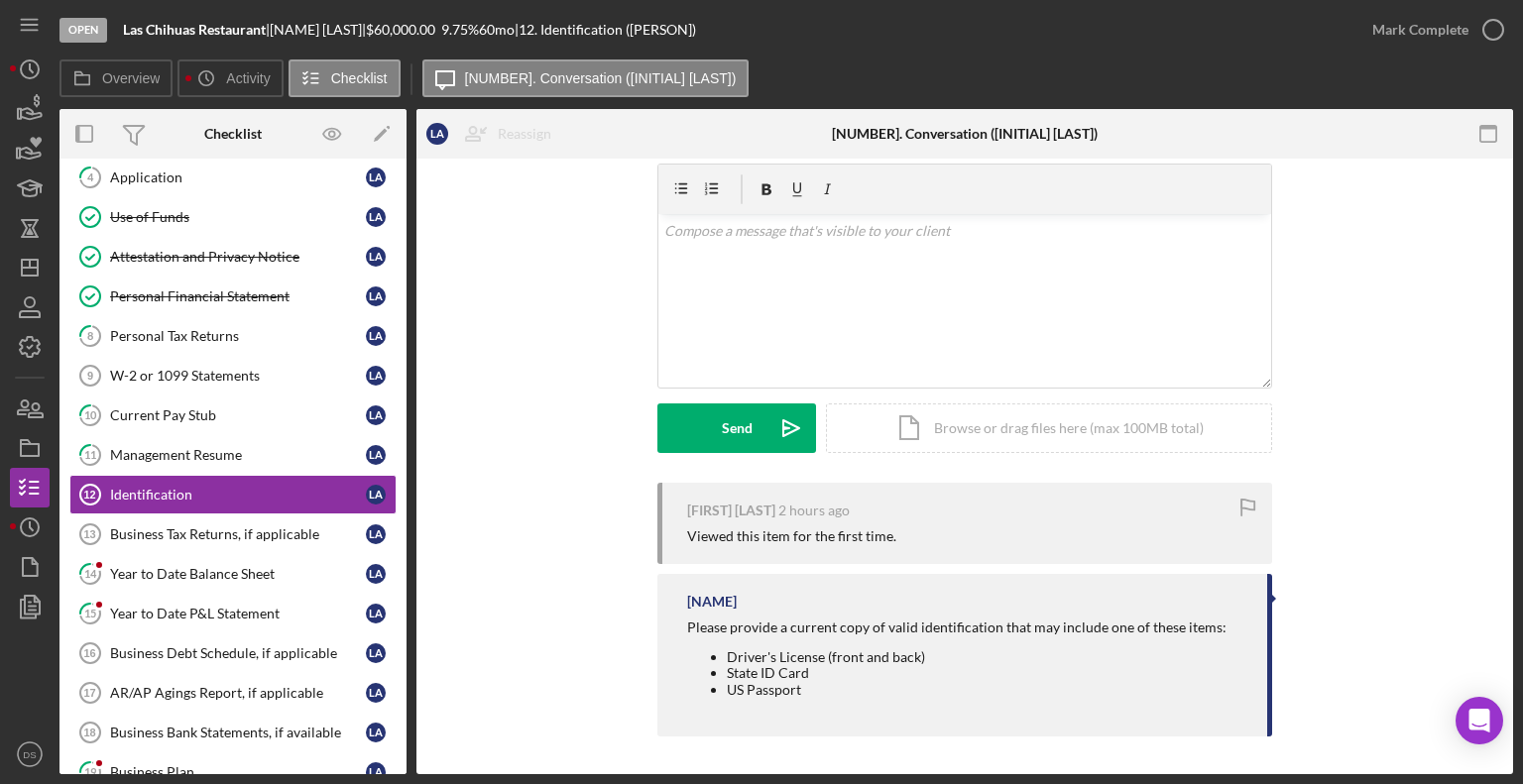 scroll, scrollTop: 0, scrollLeft: 0, axis: both 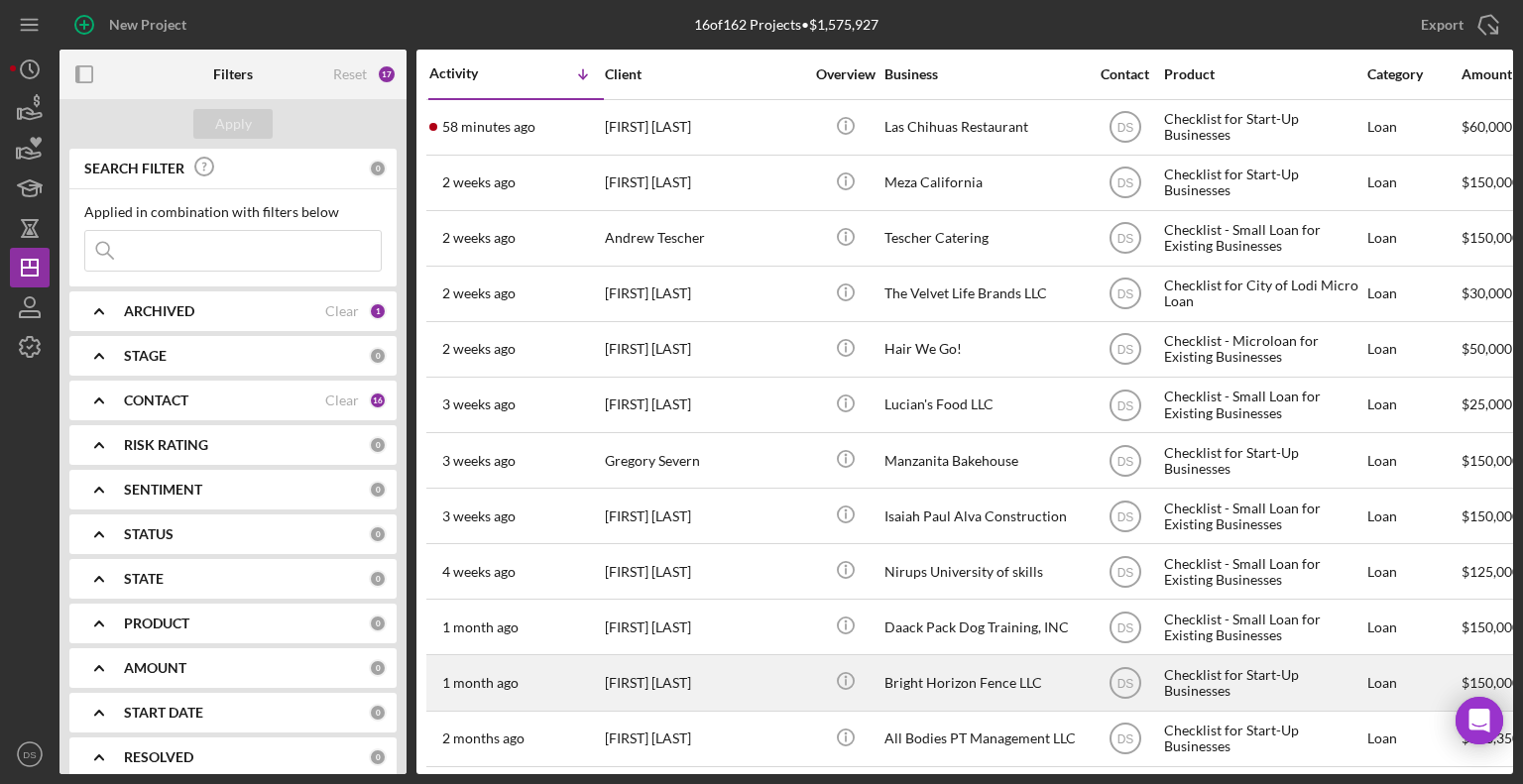 click on "[FIRST] [LAST]" at bounding box center [704, 682] 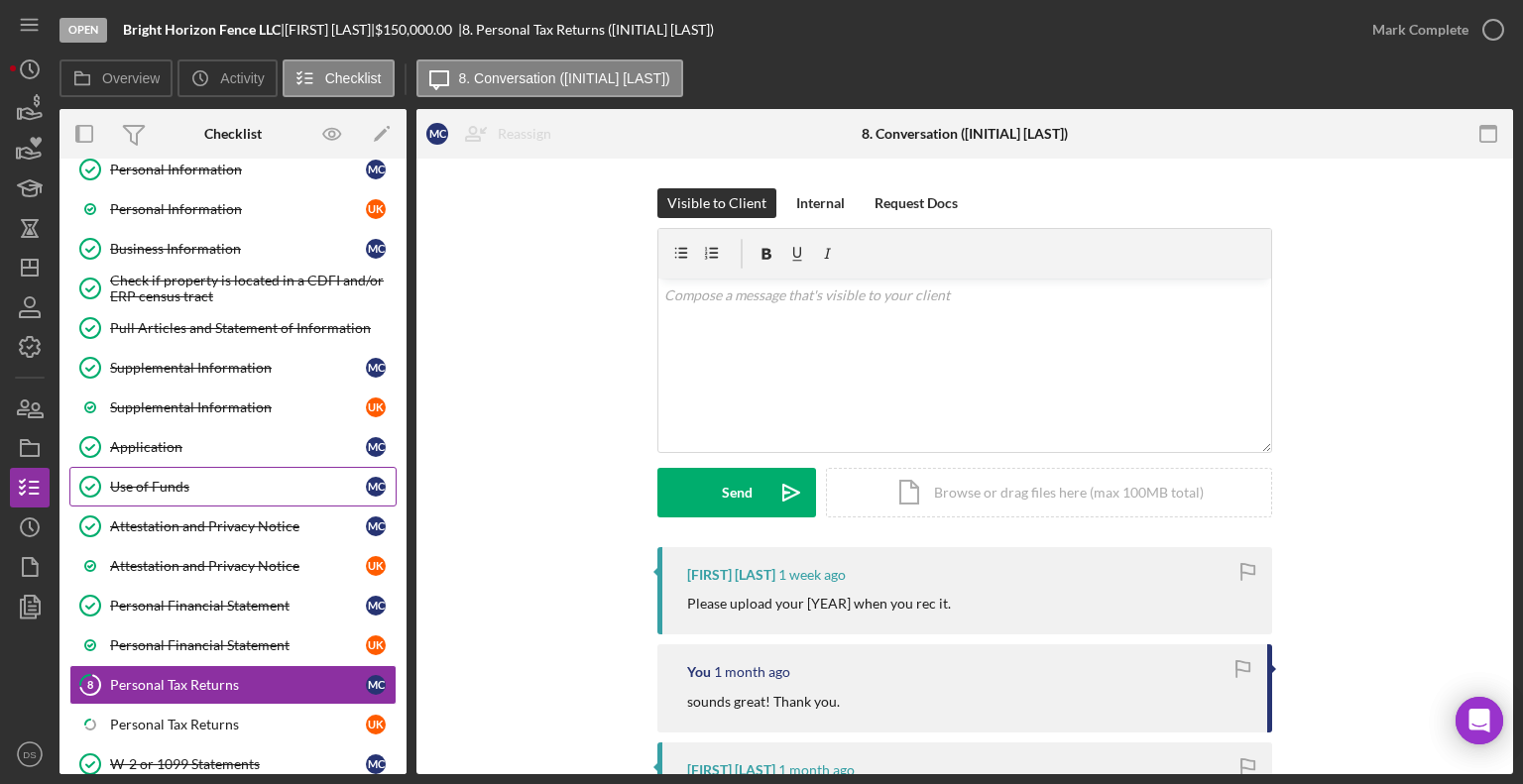 scroll, scrollTop: 91, scrollLeft: 0, axis: vertical 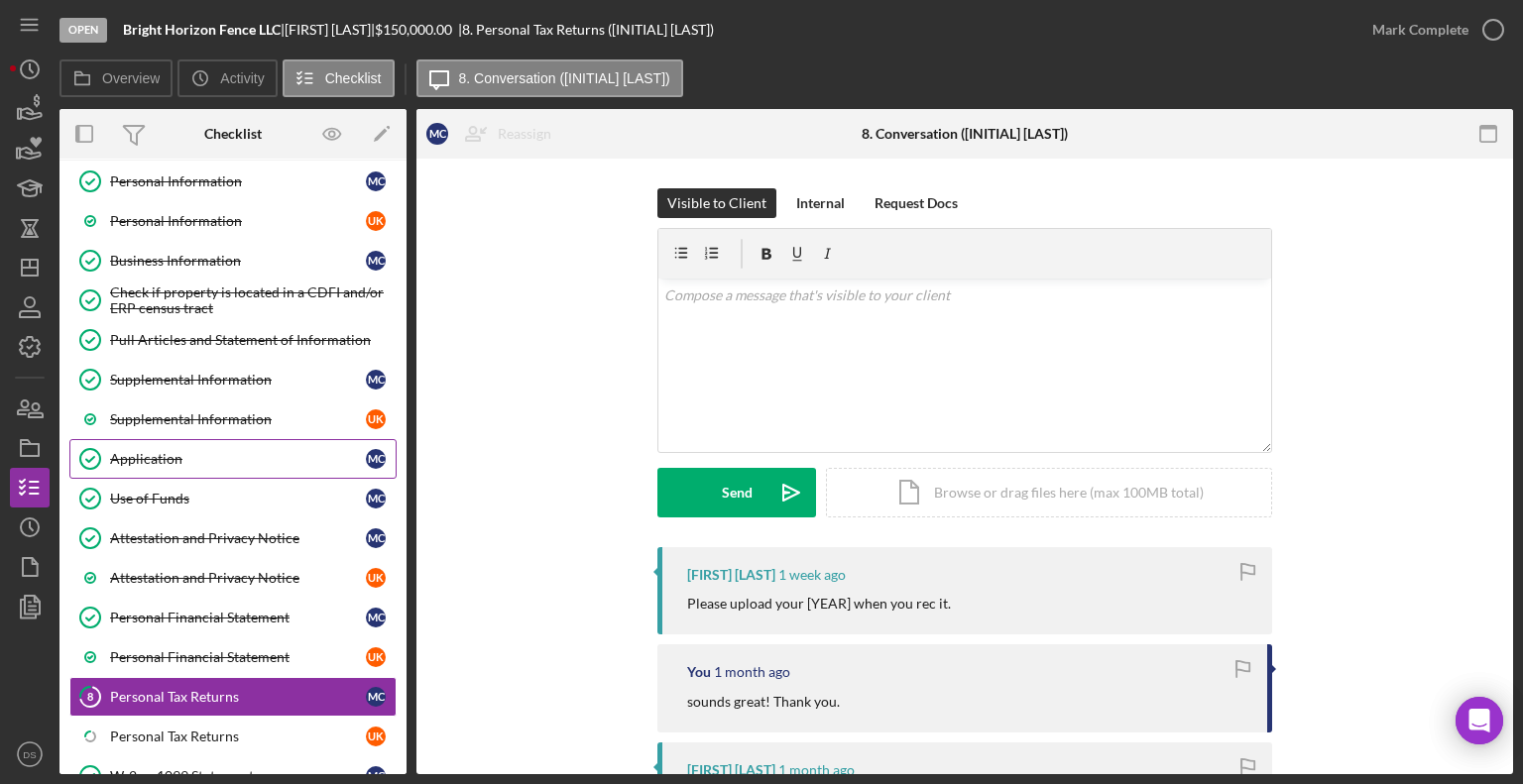 click on "Application" at bounding box center [238, 459] 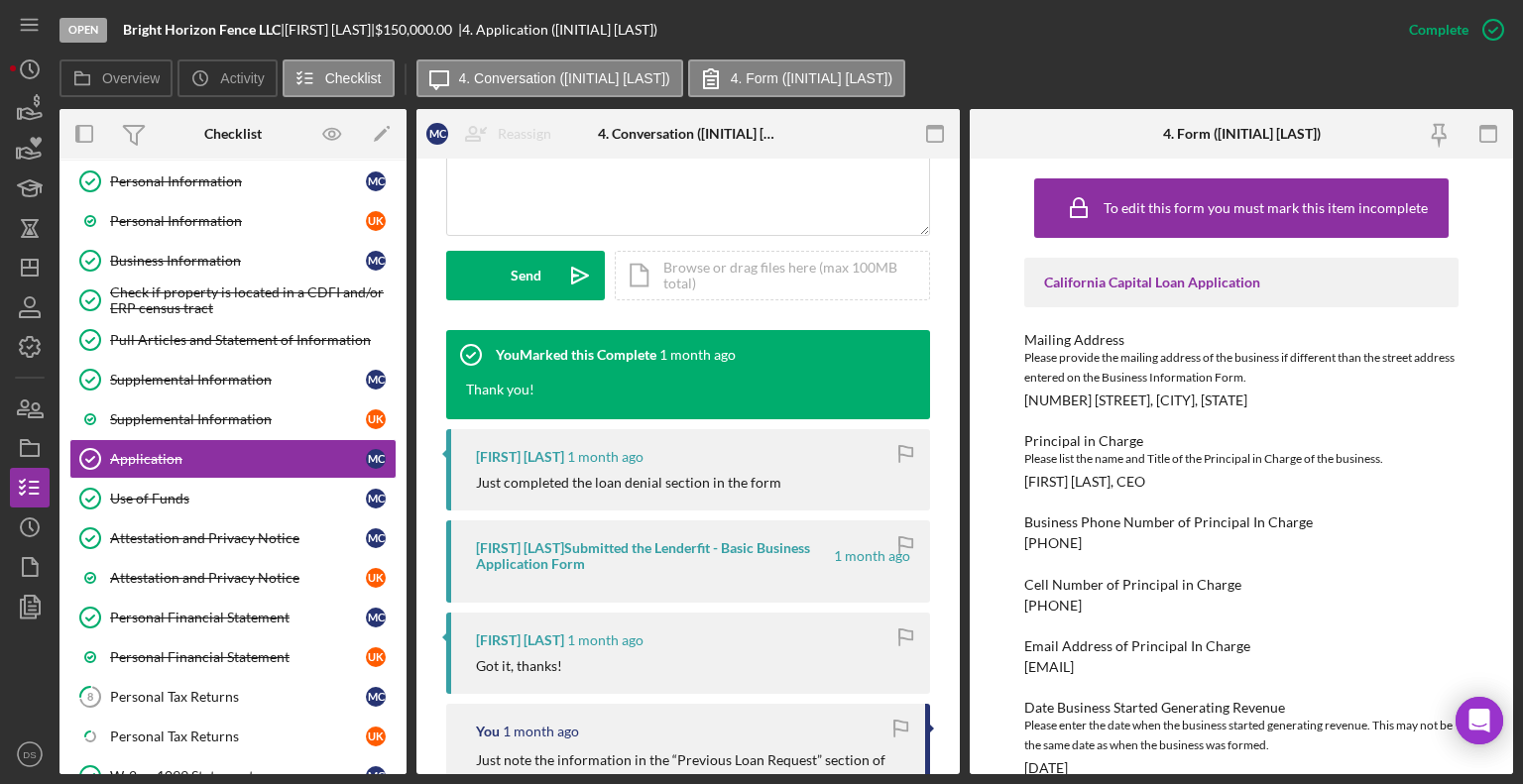scroll, scrollTop: 514, scrollLeft: 0, axis: vertical 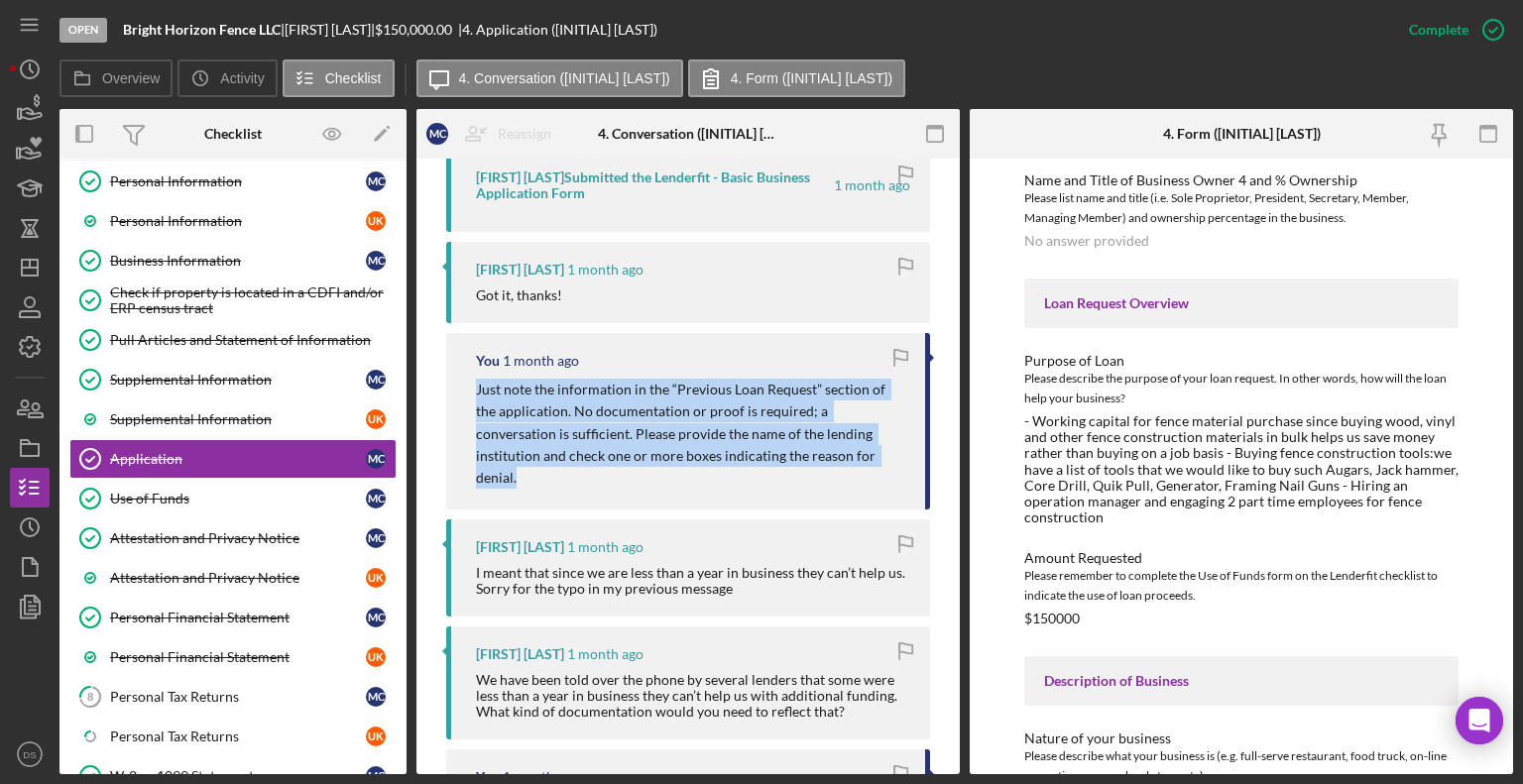 drag, startPoint x: 467, startPoint y: 380, endPoint x: 827, endPoint y: 456, distance: 367.9348 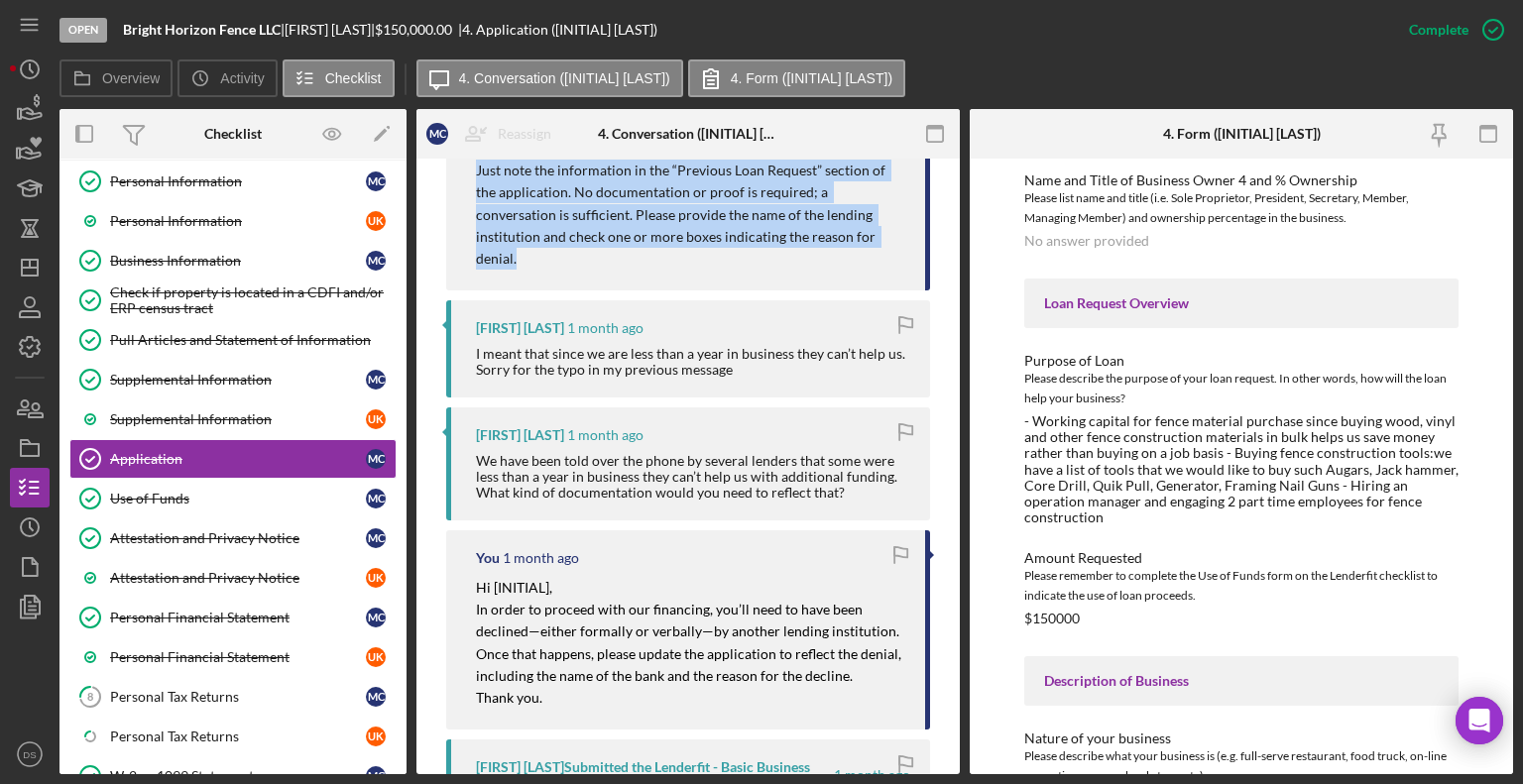 scroll, scrollTop: 1104, scrollLeft: 0, axis: vertical 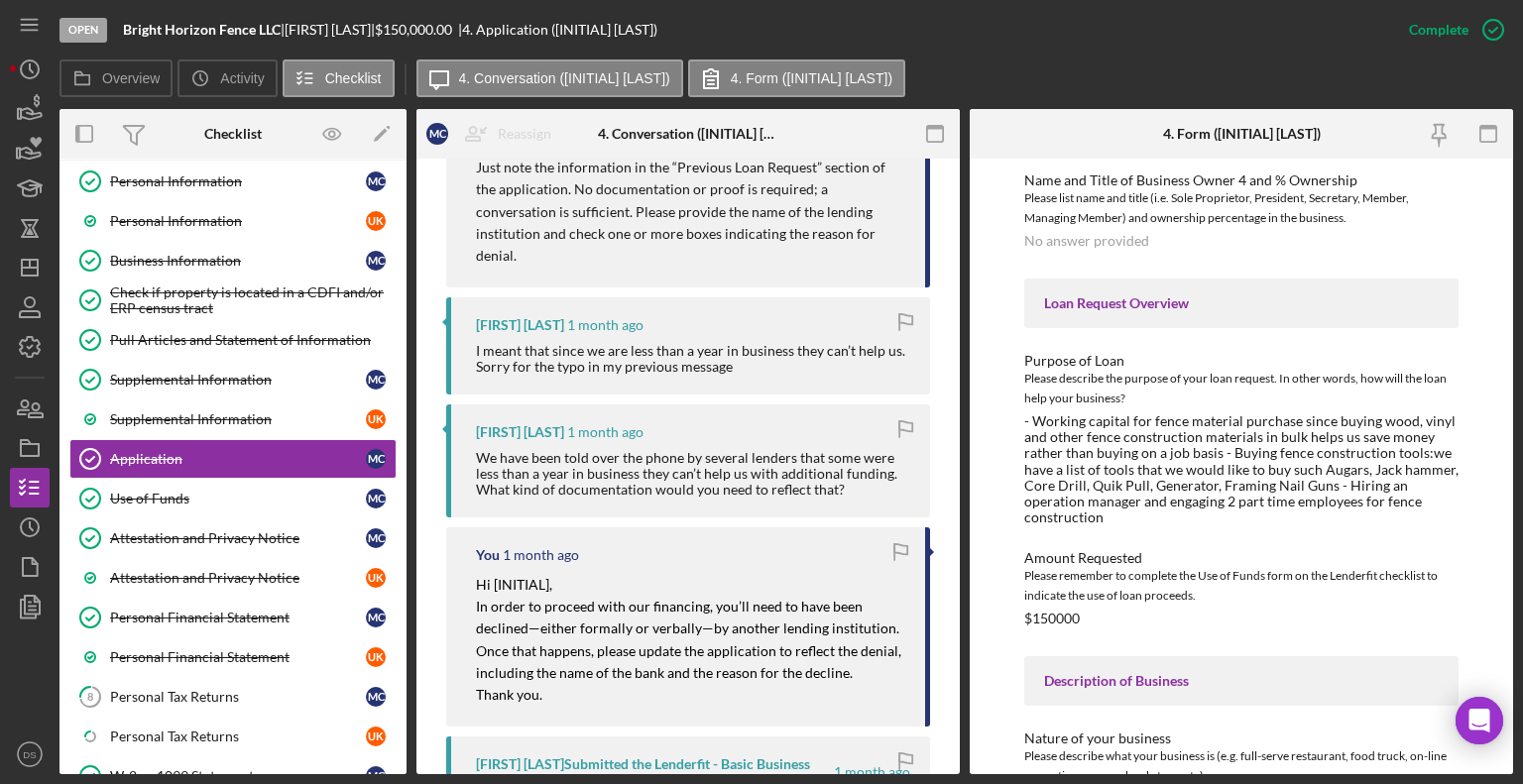 click on "In order to proceed with our financing, you’ll need to have been declined—either formally or verbally—by another lending institution. Once that happens, please update the application to reflect the denial, including the name of the bank and the reason for the decline." at bounding box center (690, 640) 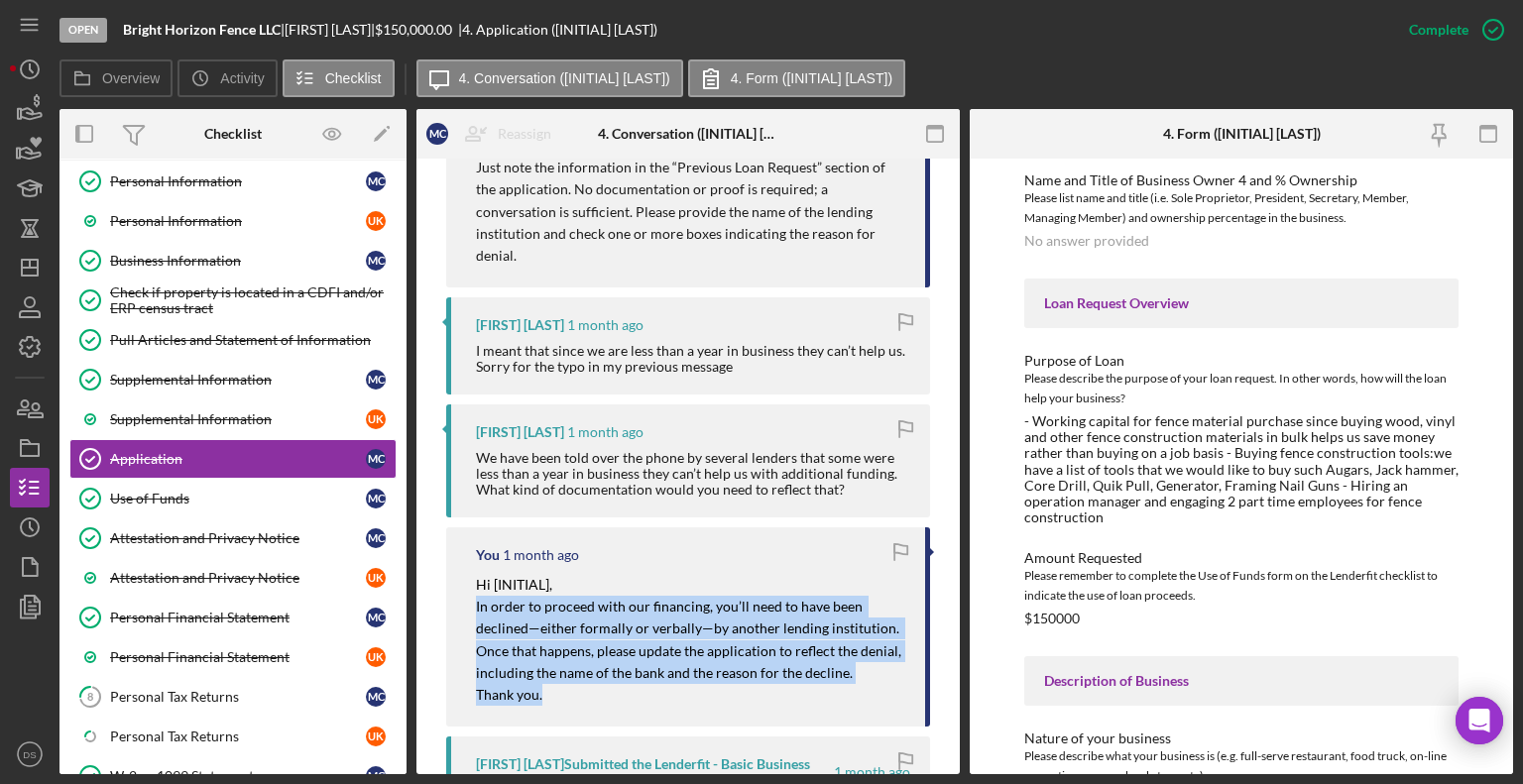 drag, startPoint x: 472, startPoint y: 586, endPoint x: 555, endPoint y: 667, distance: 115.974135 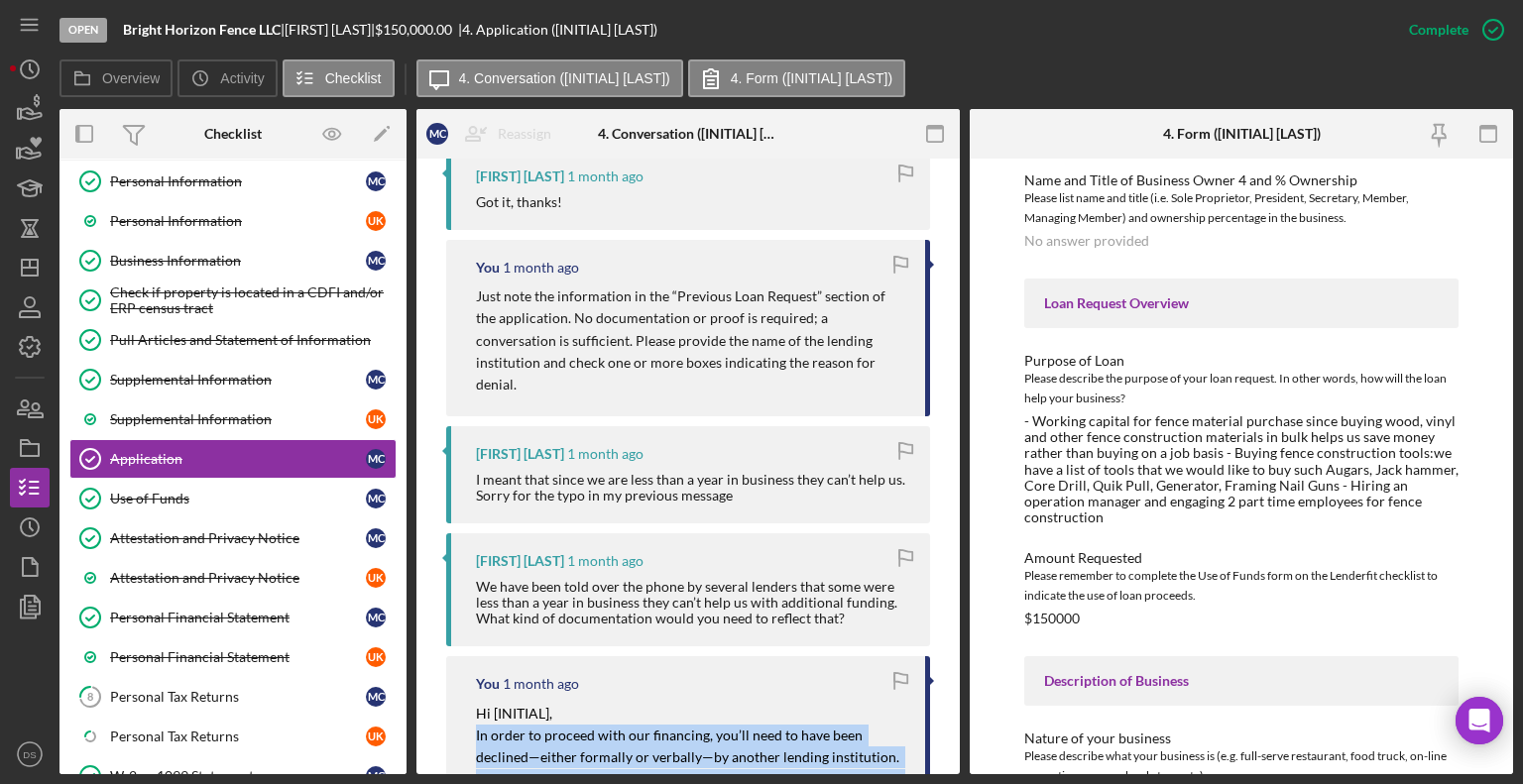 scroll, scrollTop: 967, scrollLeft: 0, axis: vertical 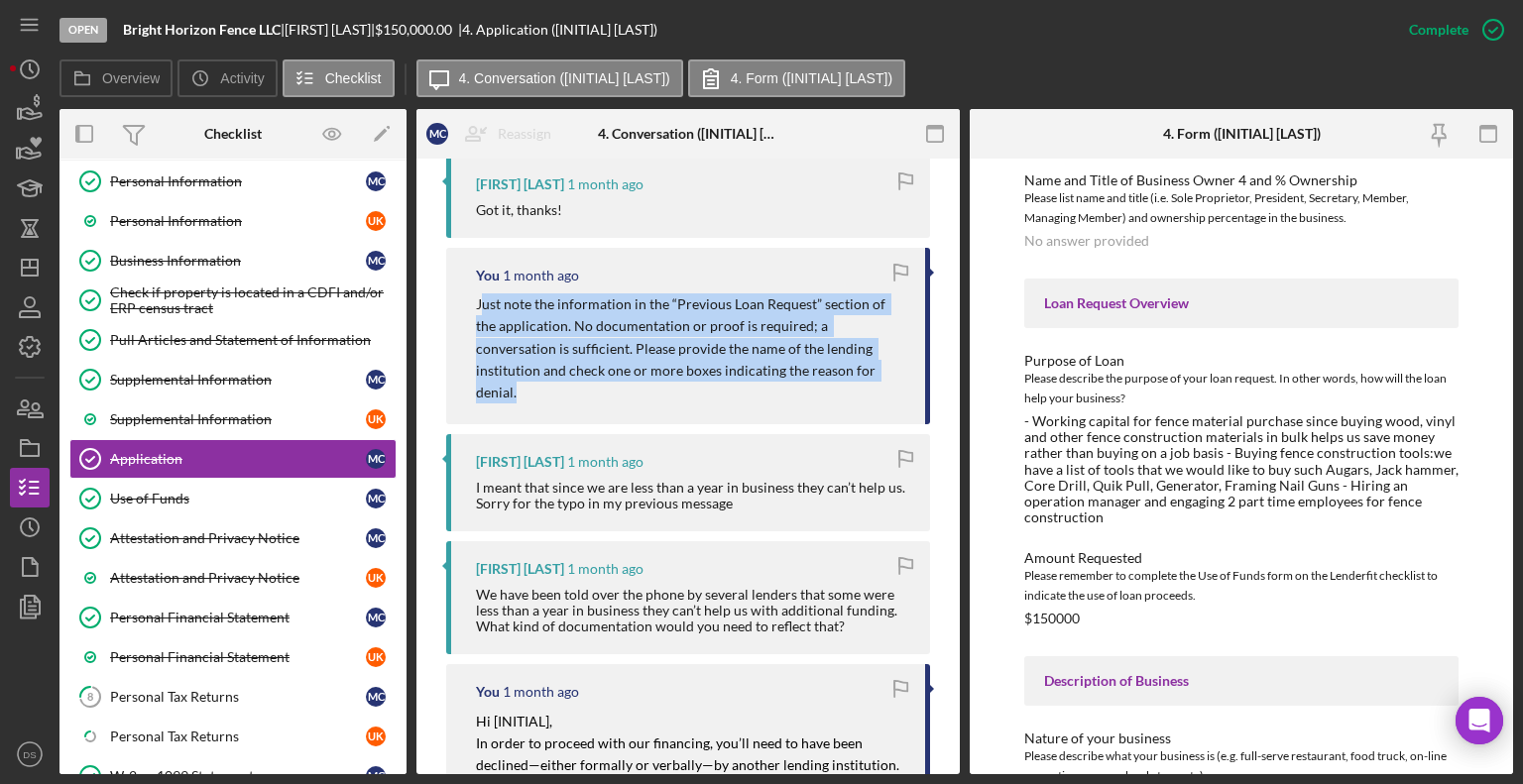 drag, startPoint x: 479, startPoint y: 302, endPoint x: 839, endPoint y: 382, distance: 368.7818 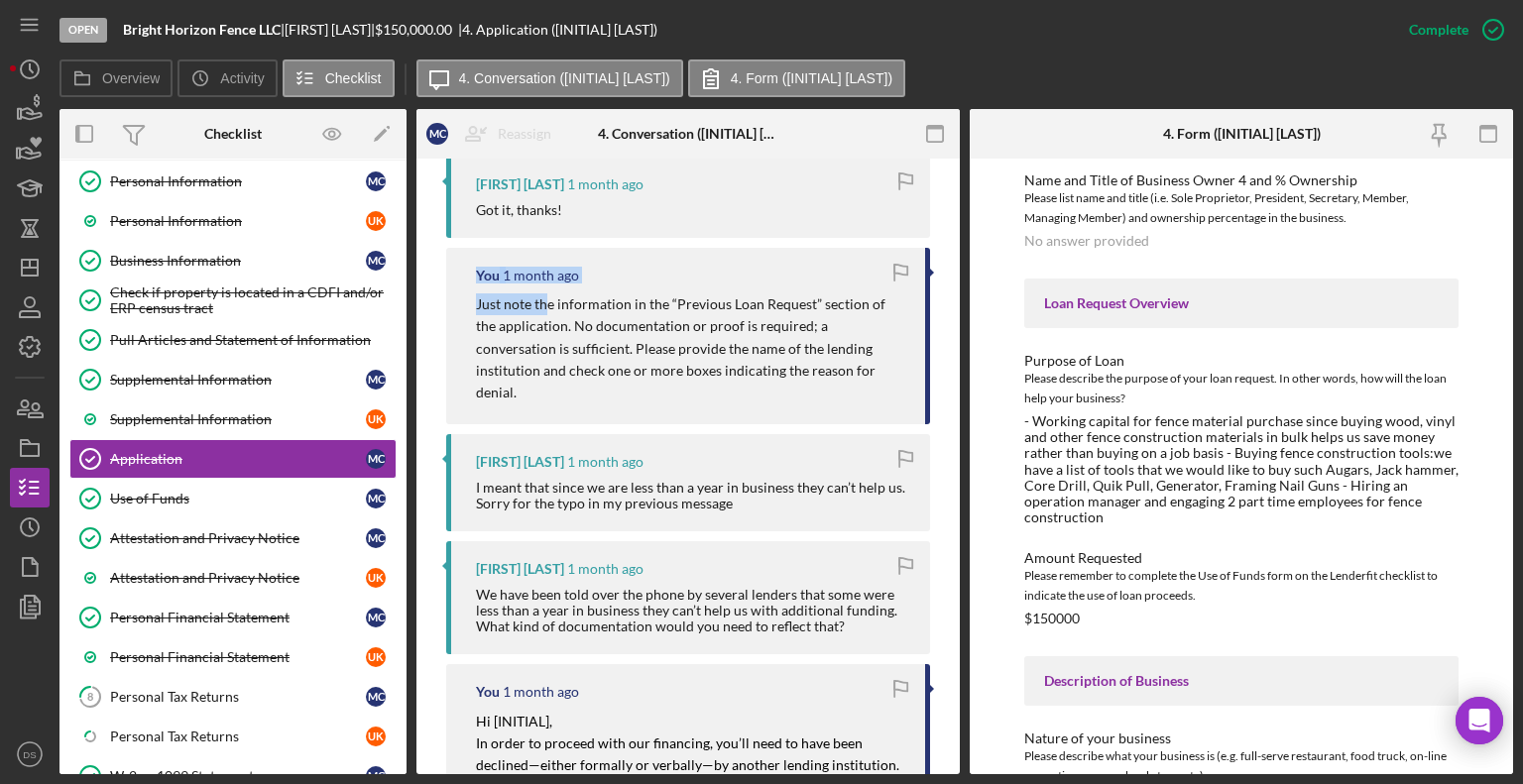 drag, startPoint x: 447, startPoint y: 280, endPoint x: 546, endPoint y: 308, distance: 102.883429 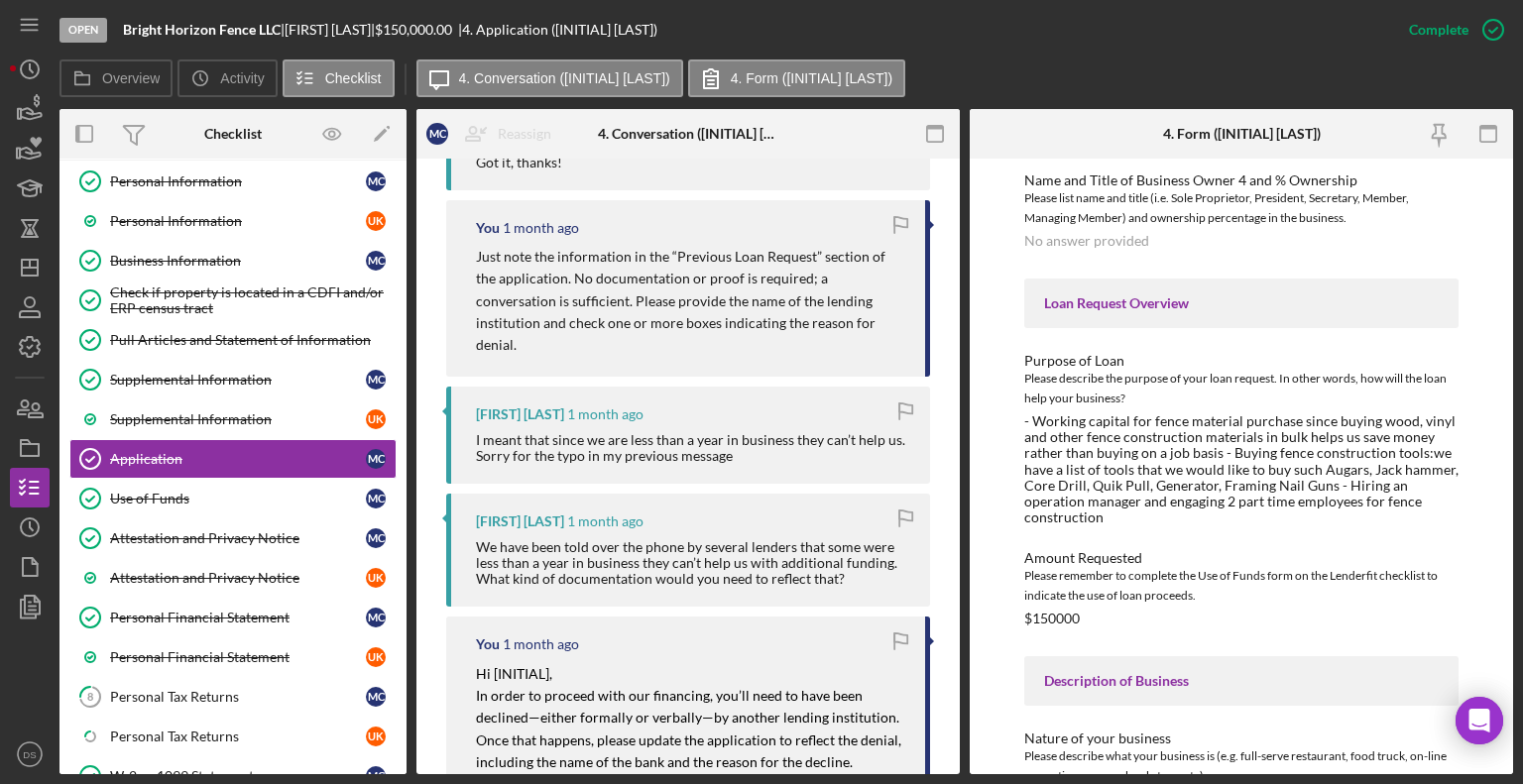 scroll, scrollTop: 1015, scrollLeft: 0, axis: vertical 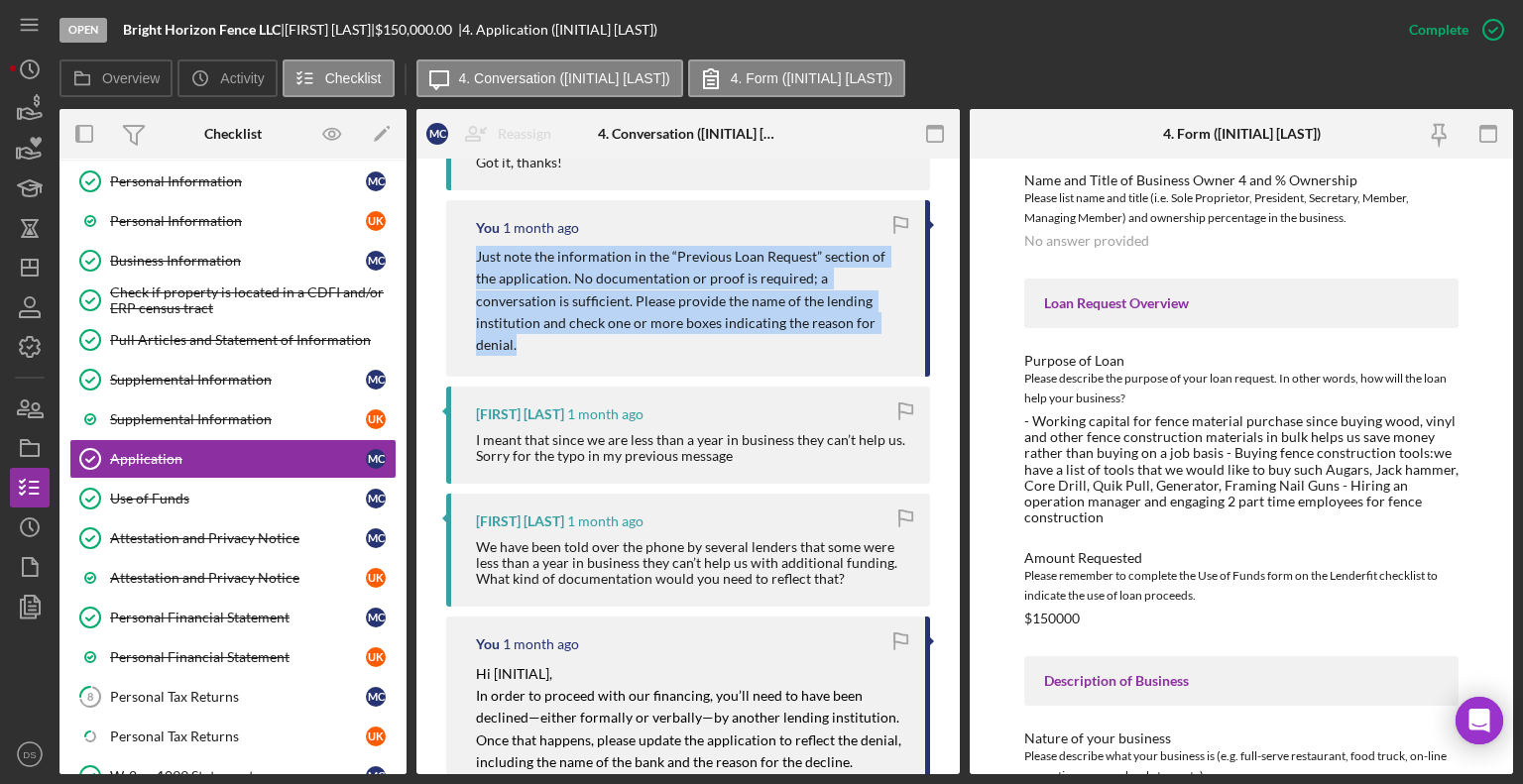 drag, startPoint x: 477, startPoint y: 257, endPoint x: 829, endPoint y: 332, distance: 359.90138 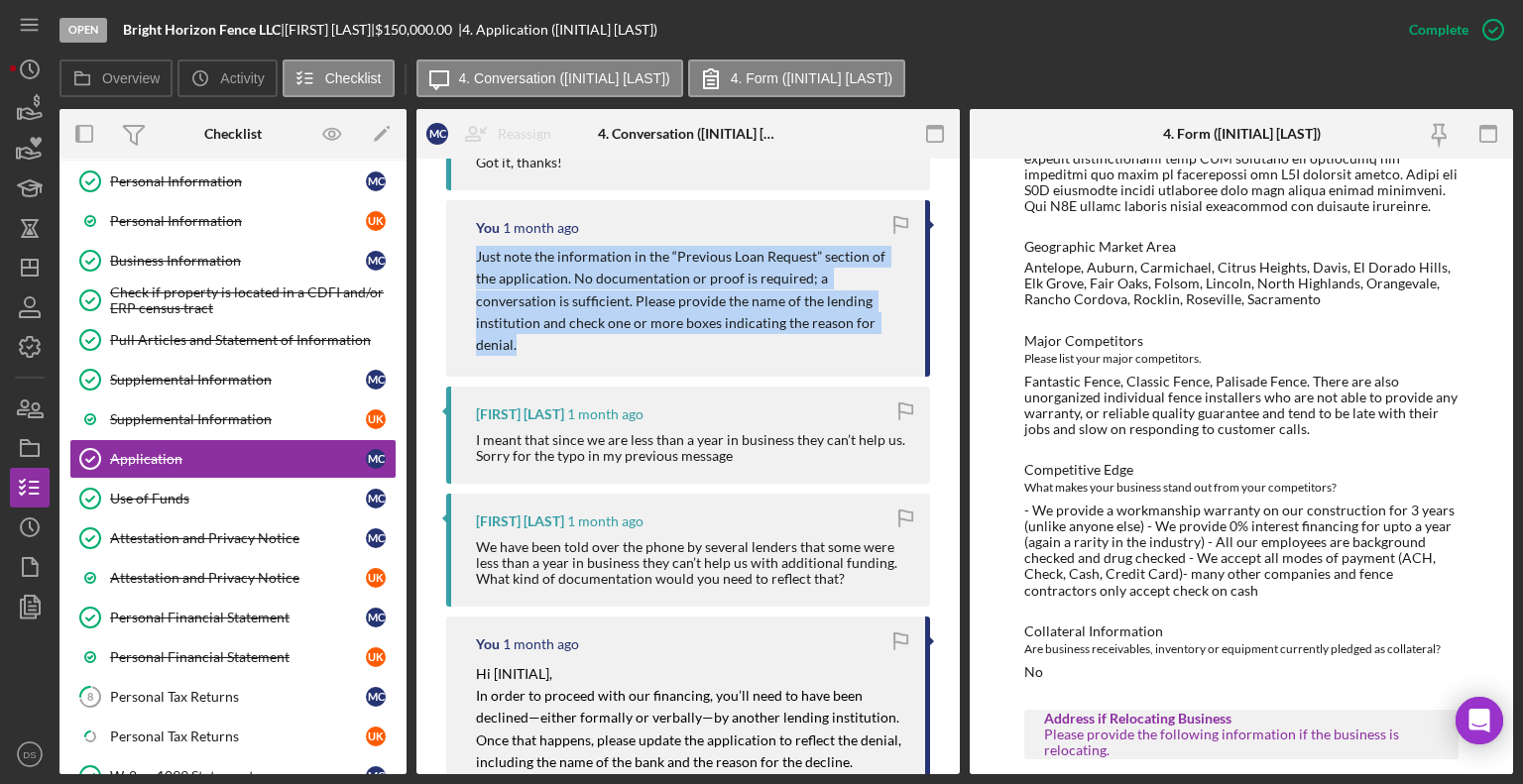 scroll, scrollTop: 2805, scrollLeft: 0, axis: vertical 